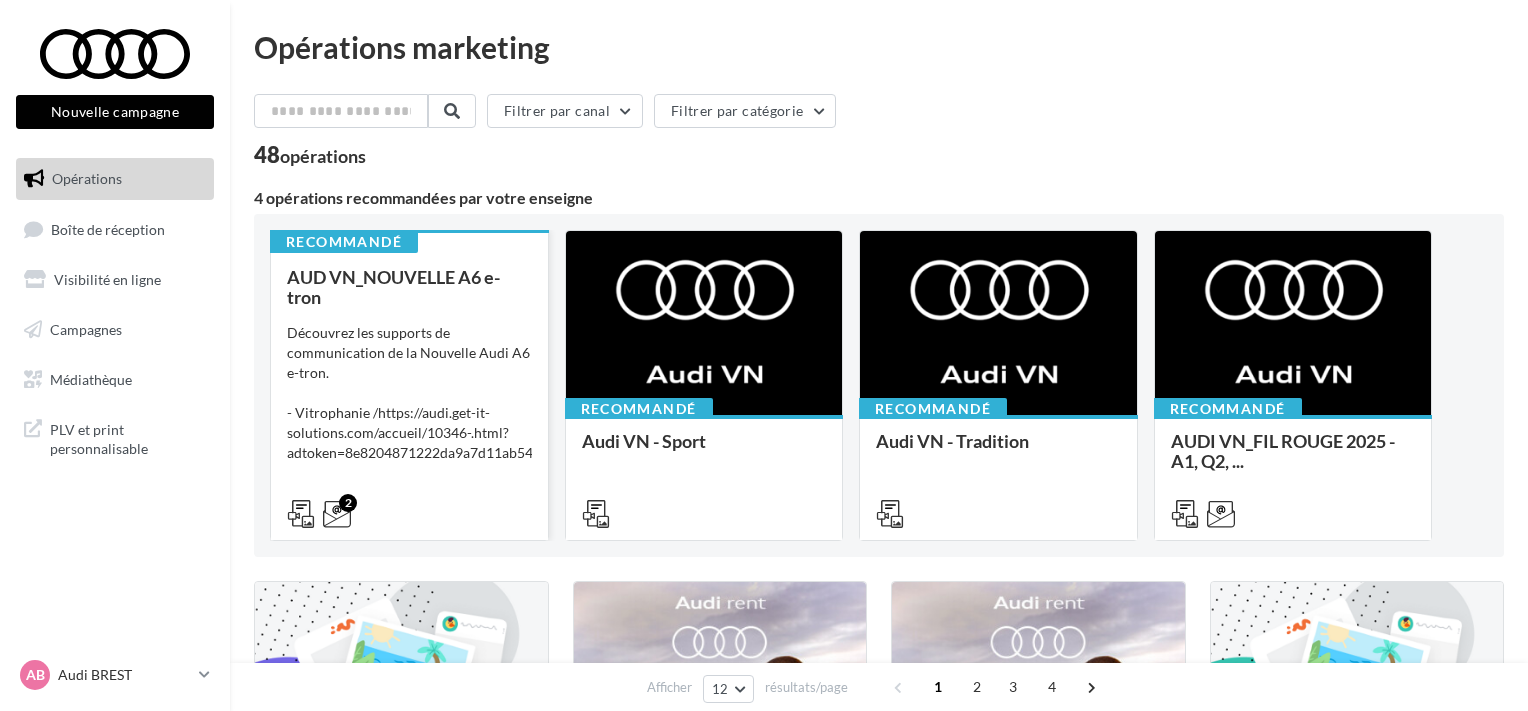 scroll, scrollTop: 0, scrollLeft: 0, axis: both 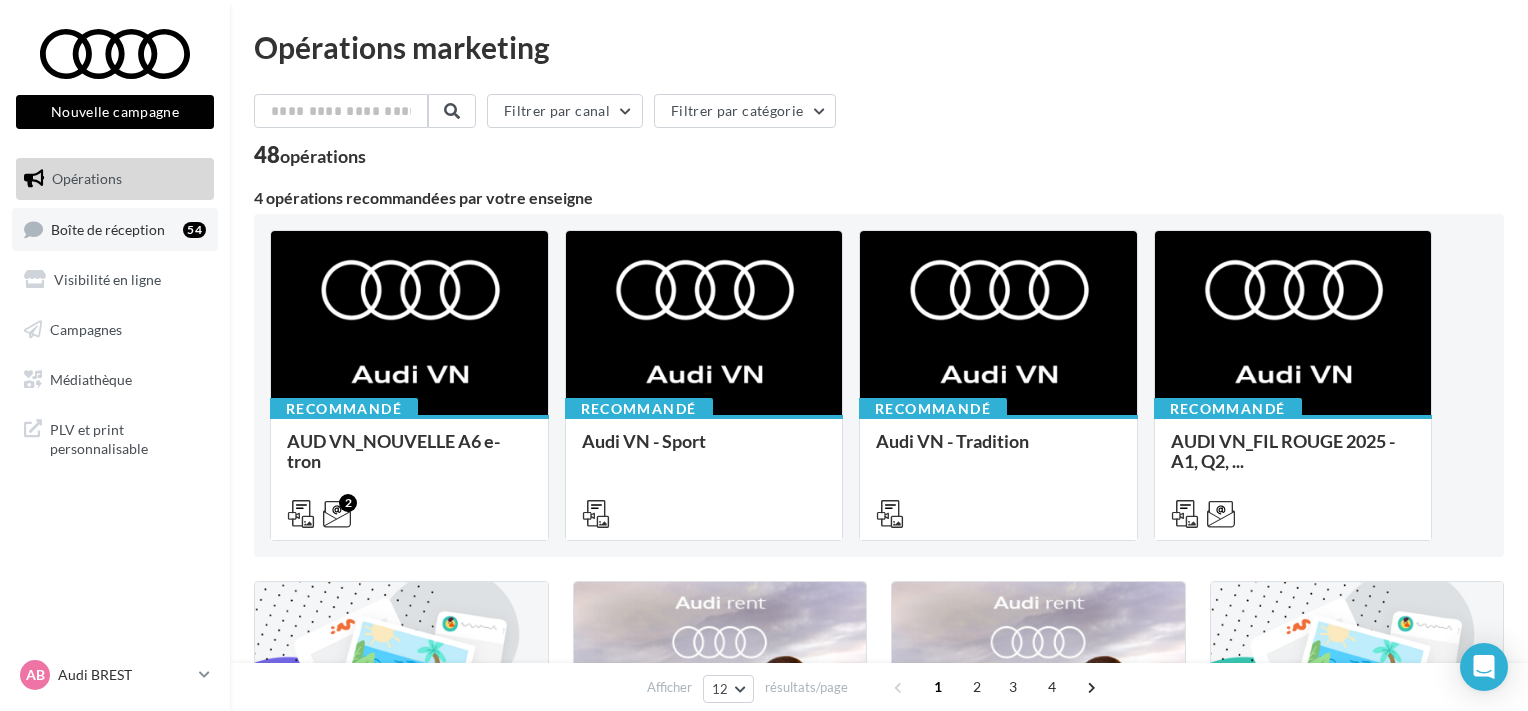 click on "Boîte de réception" at bounding box center [108, 228] 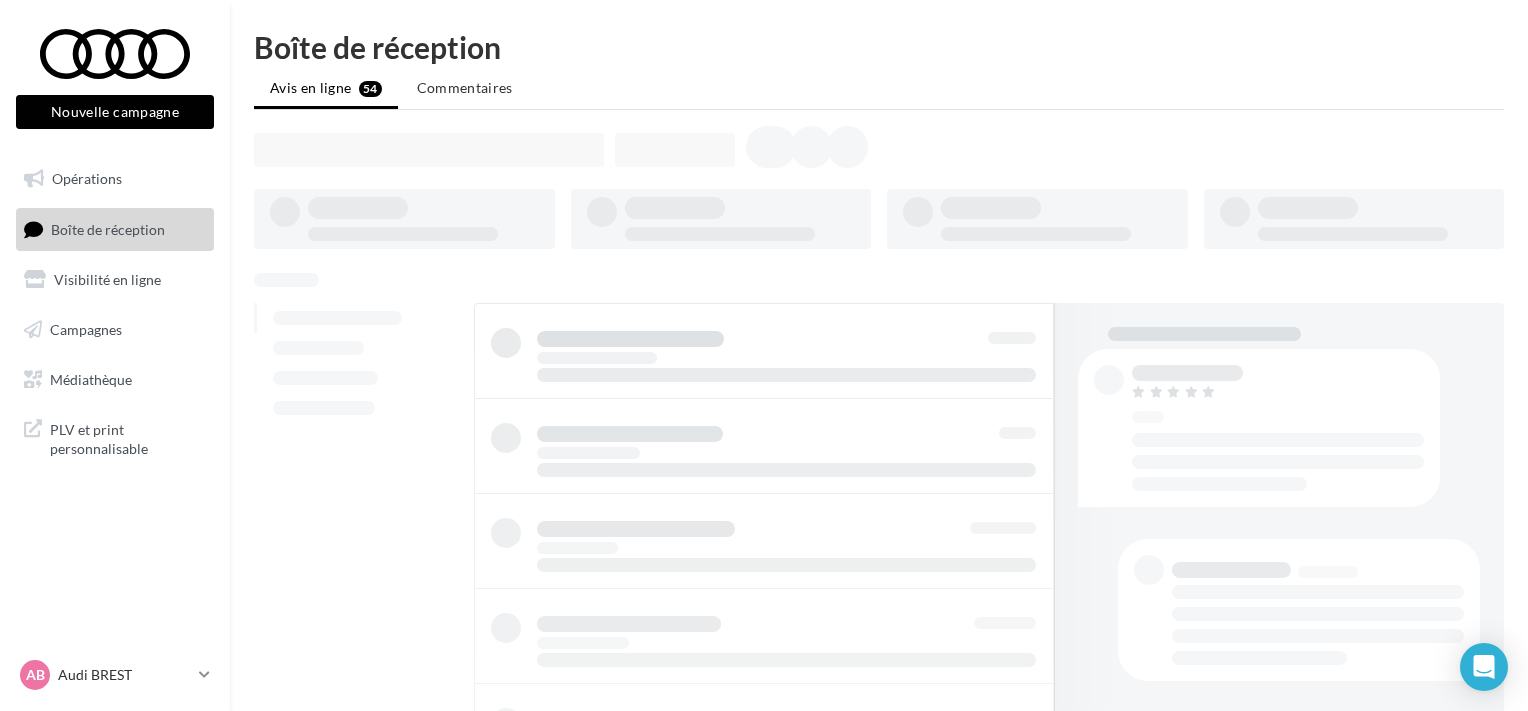 scroll, scrollTop: 0, scrollLeft: 0, axis: both 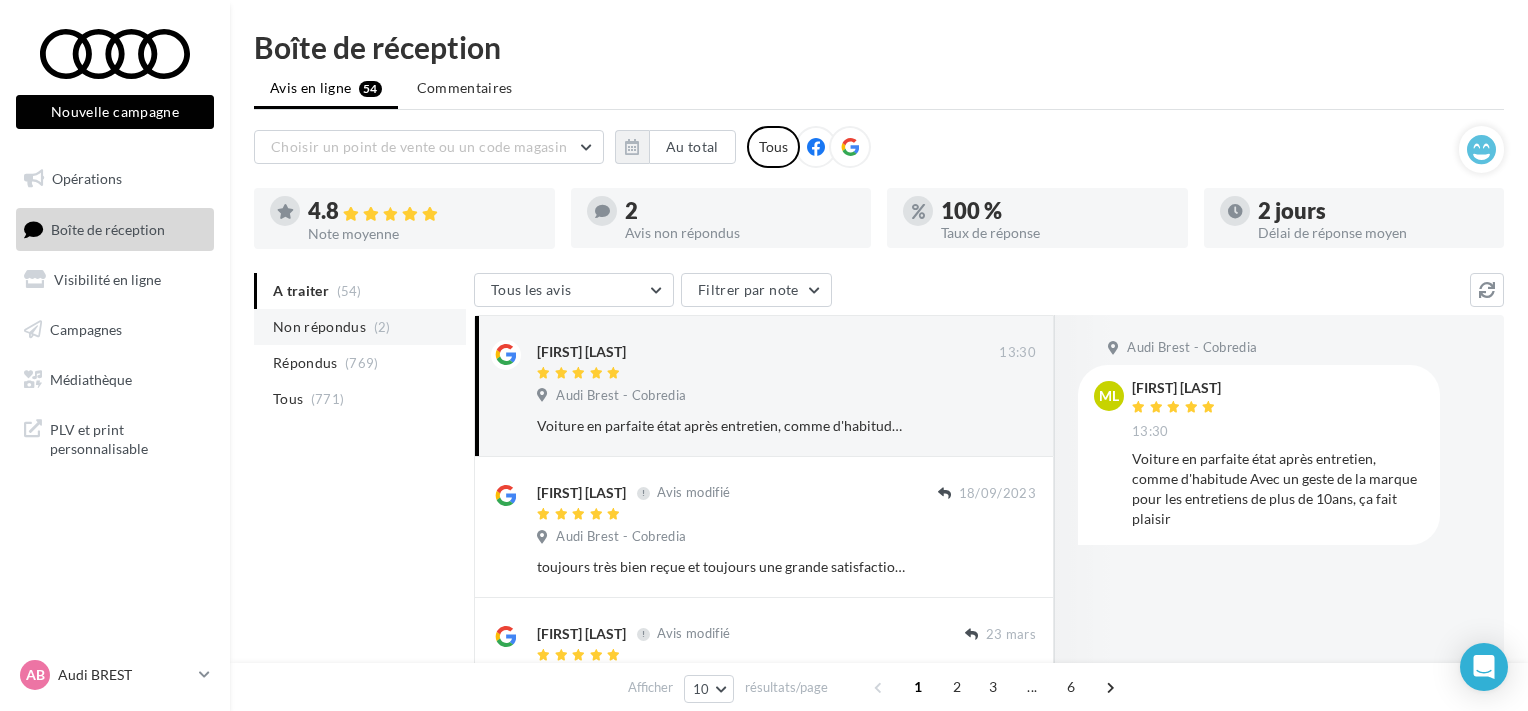 click on "Non répondus" at bounding box center (319, 327) 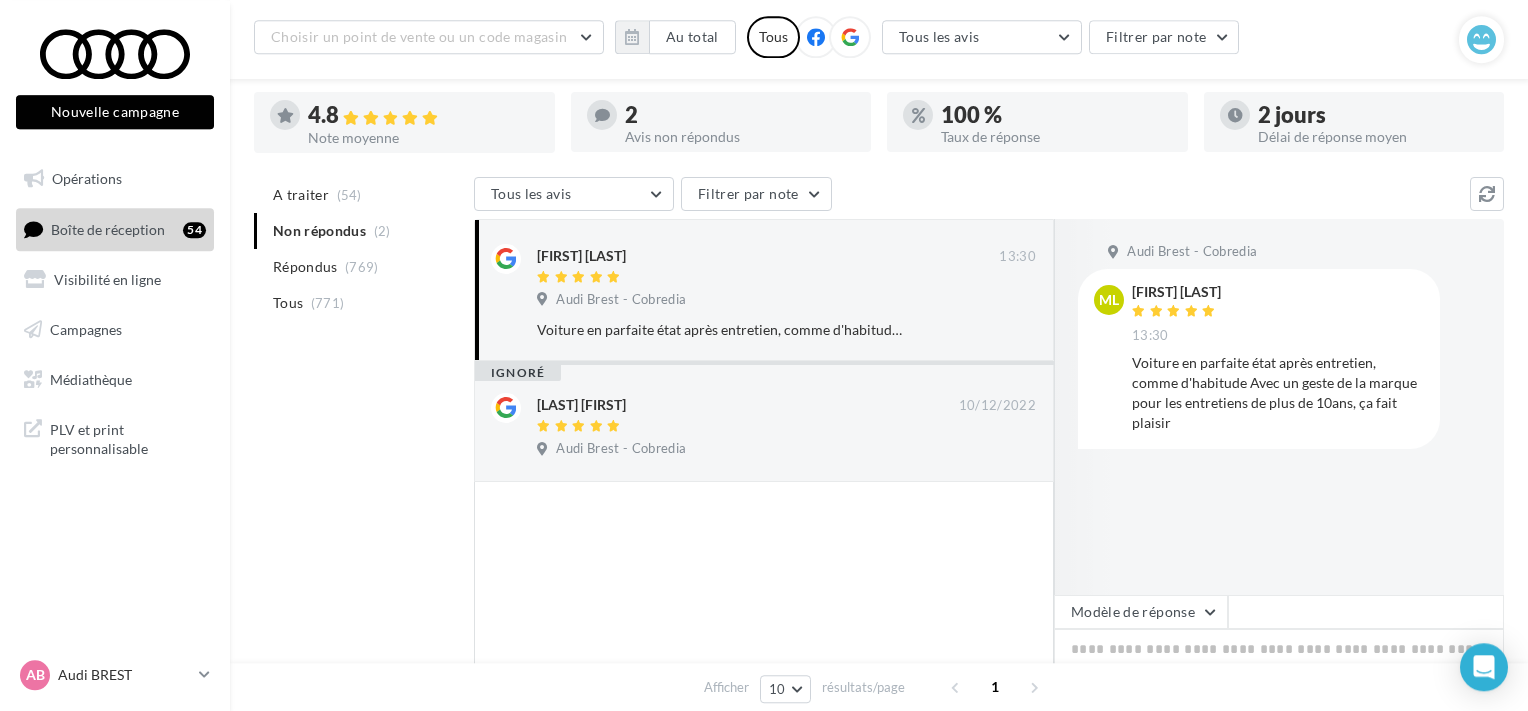 scroll, scrollTop: 211, scrollLeft: 0, axis: vertical 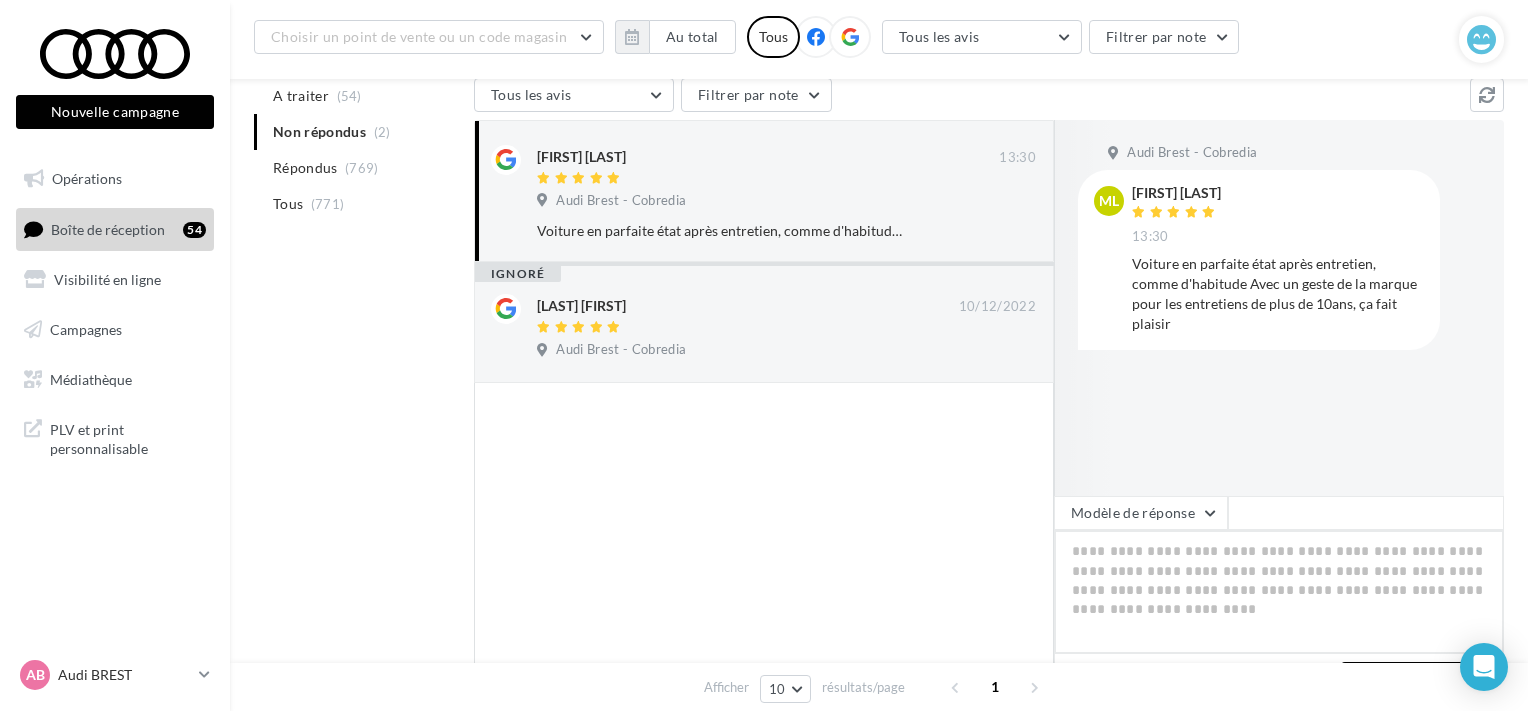 click at bounding box center (1279, 592) 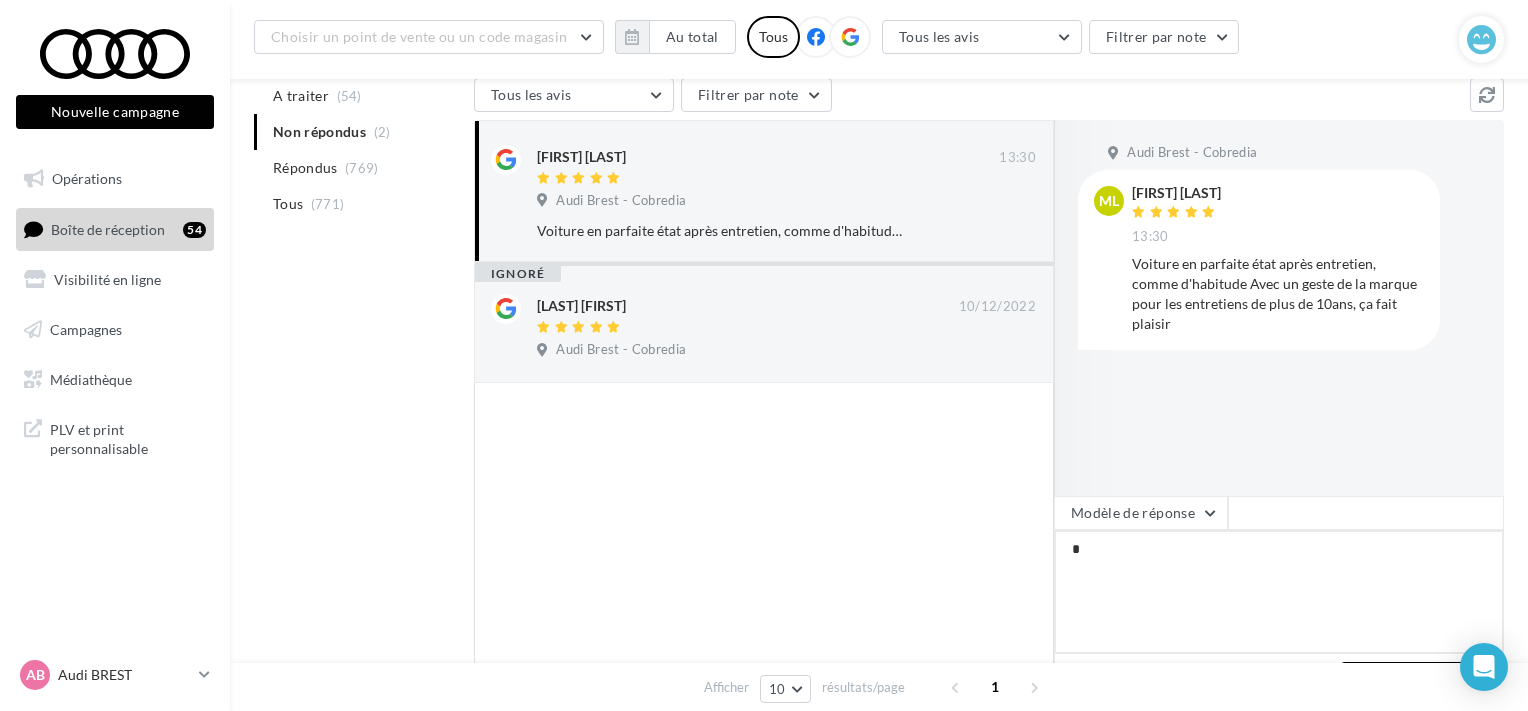 type on "**" 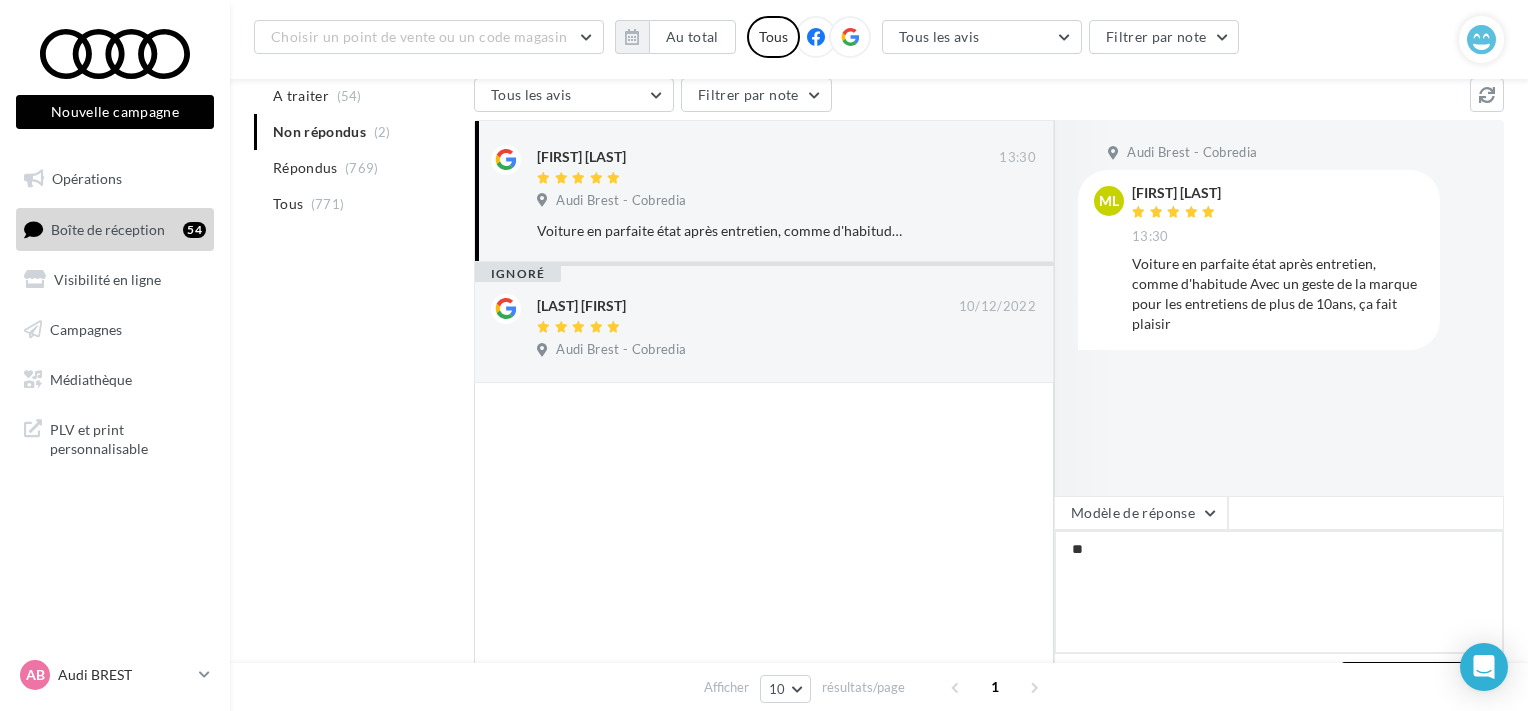type on "***" 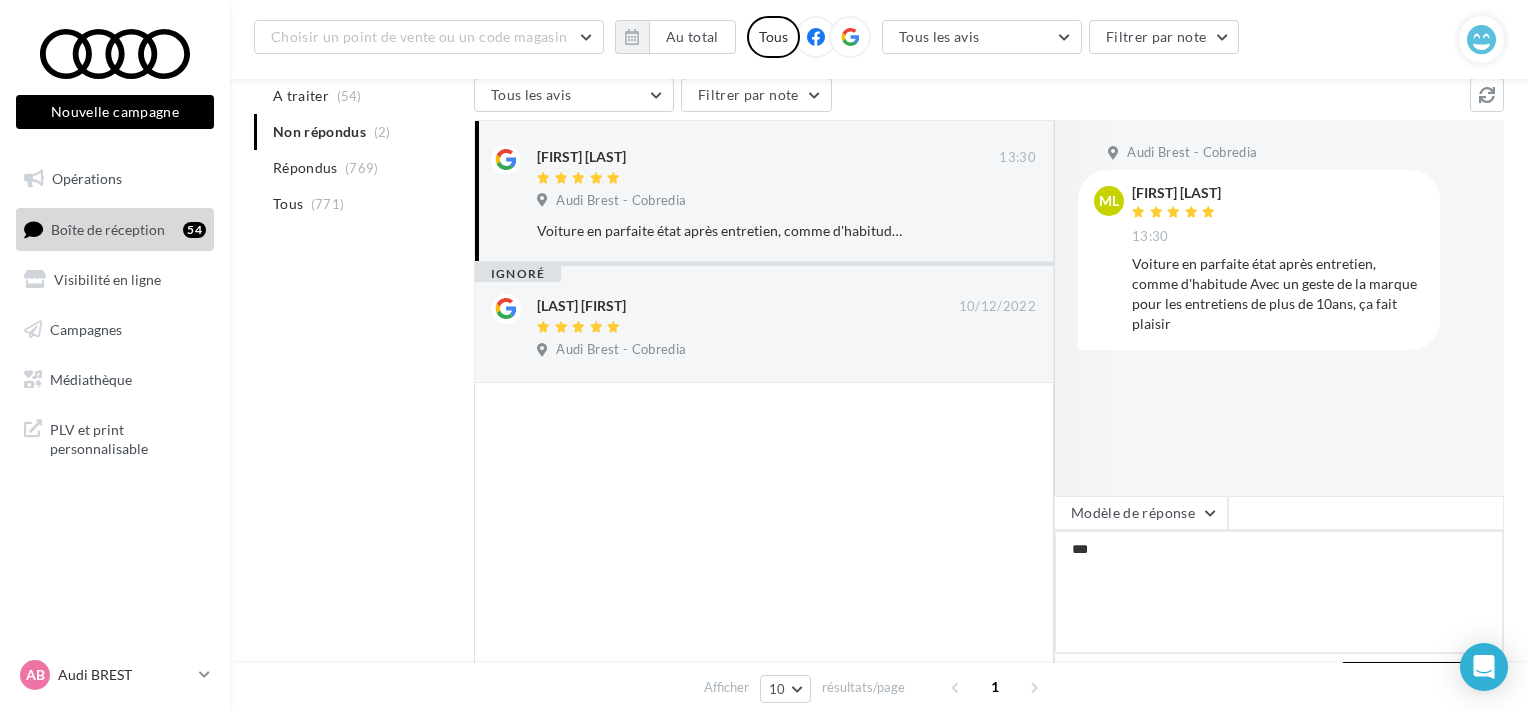 type on "****" 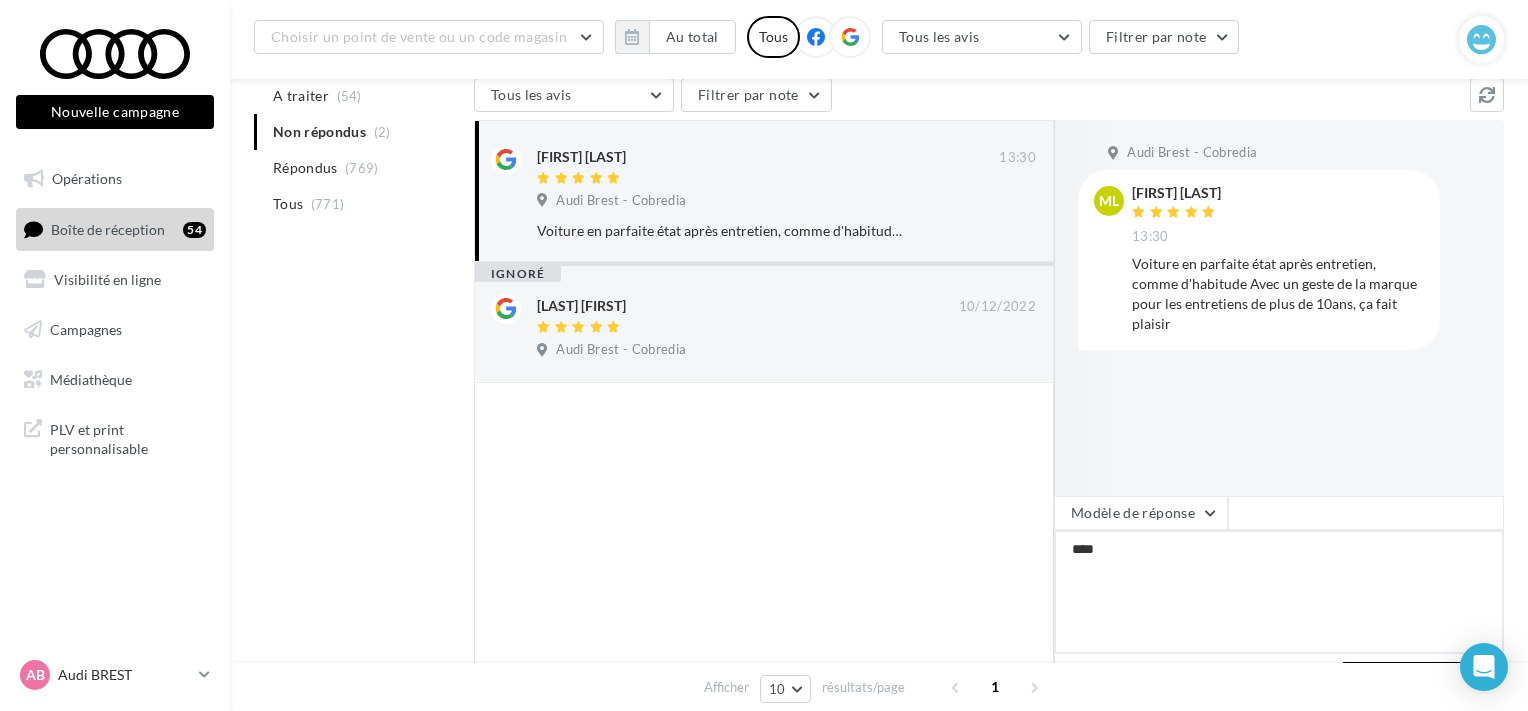 type on "*****" 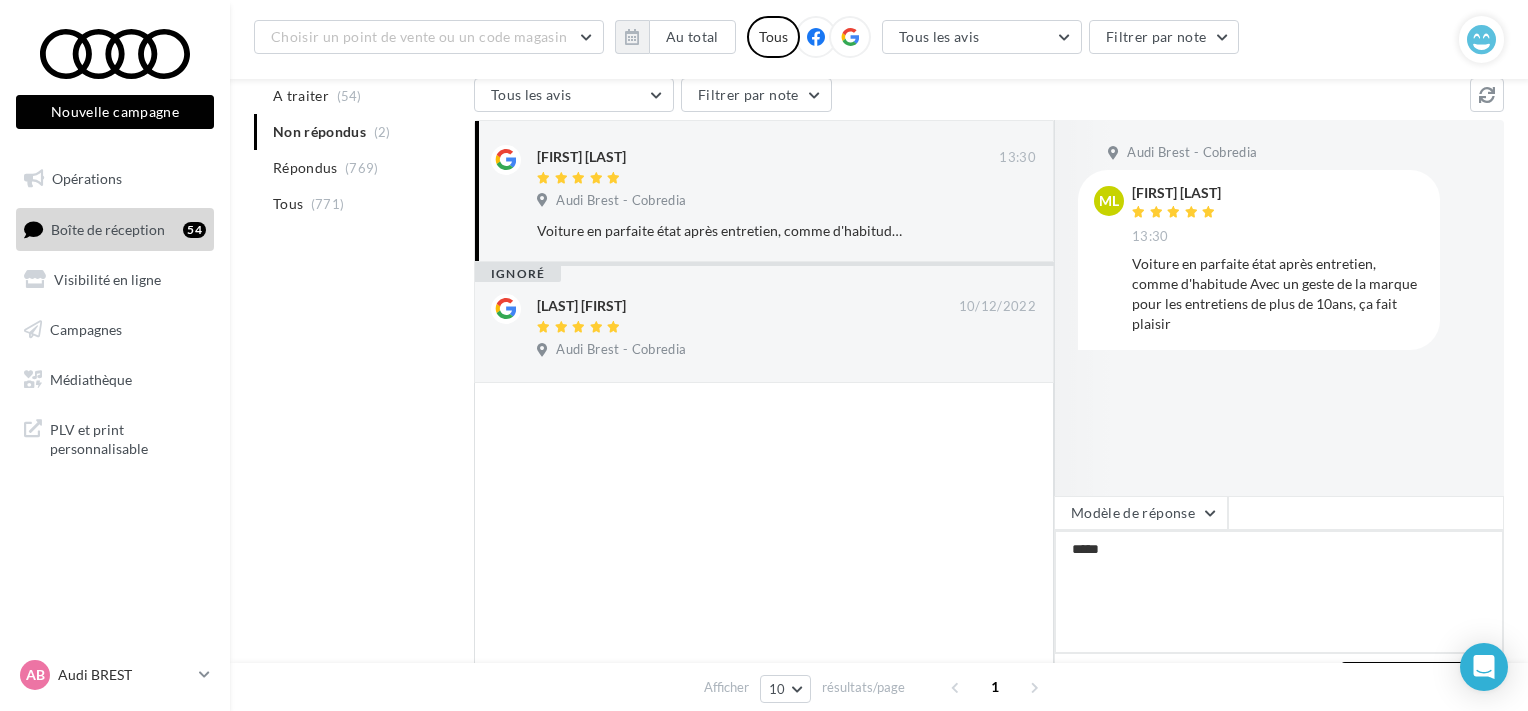 type on "******" 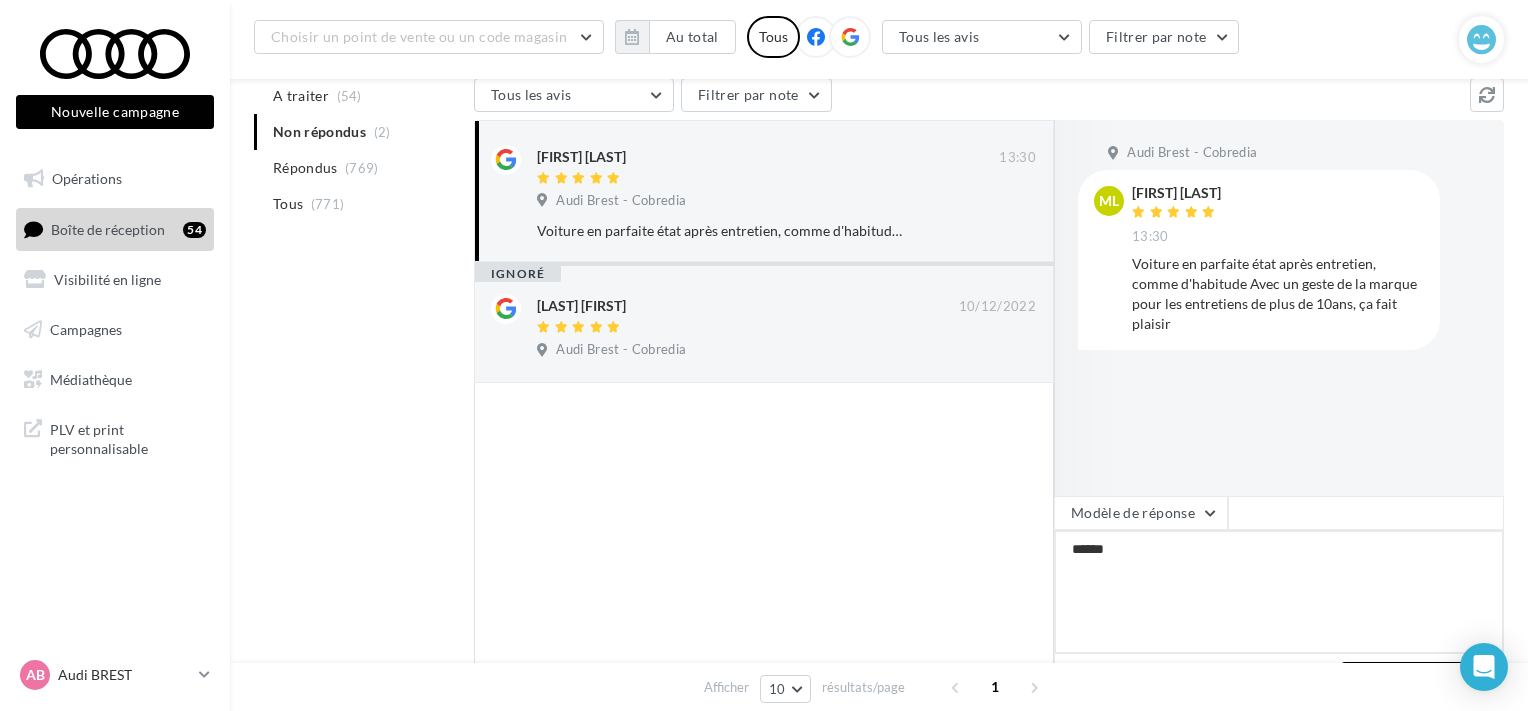 type on "*******" 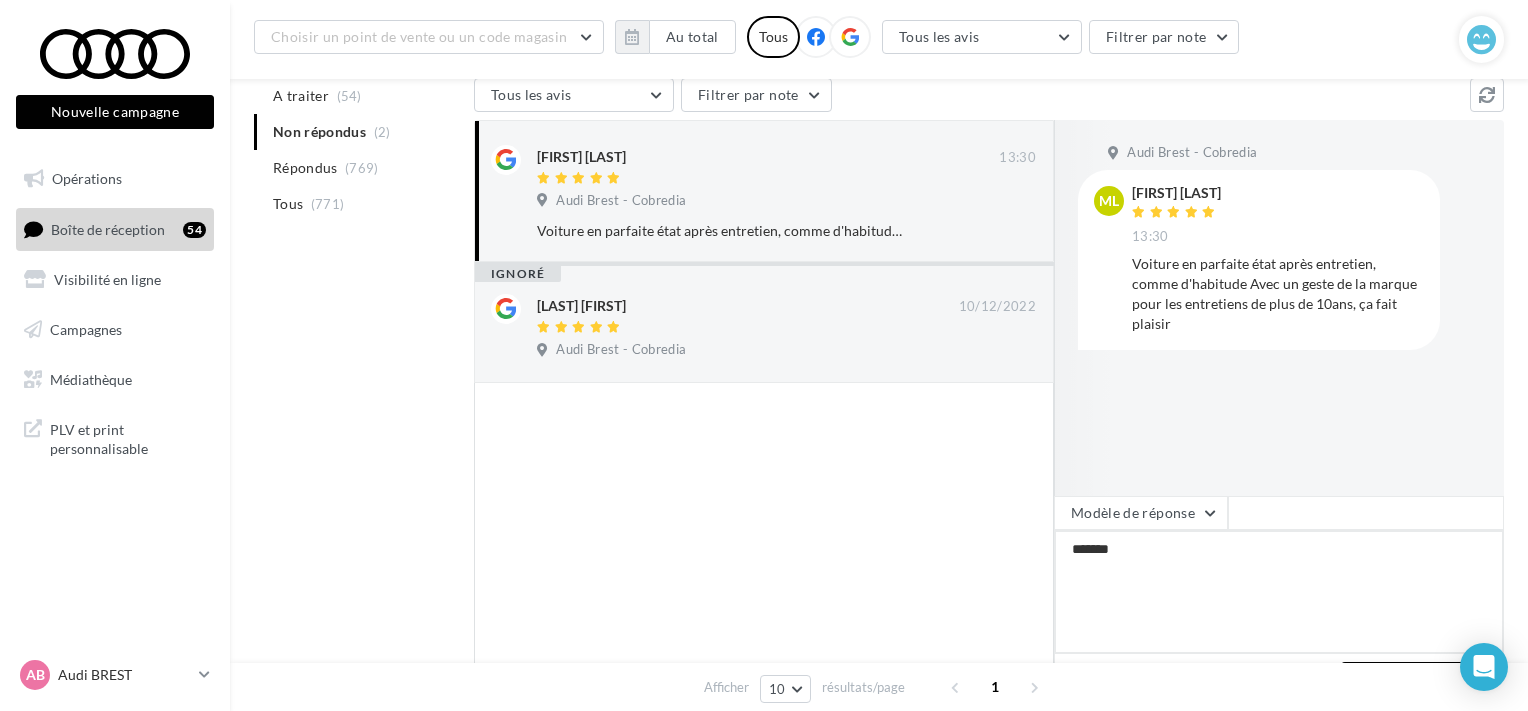 type on "*******" 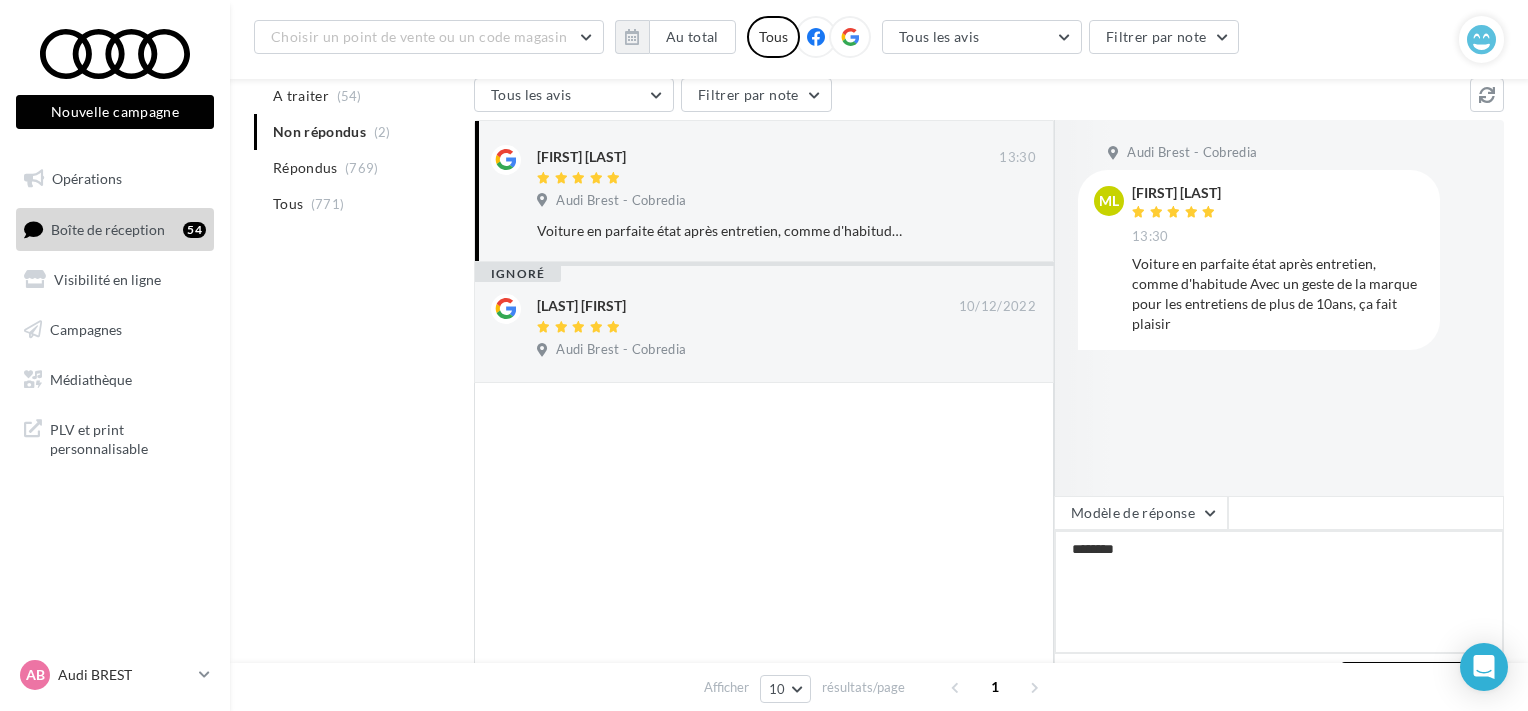 type on "*********" 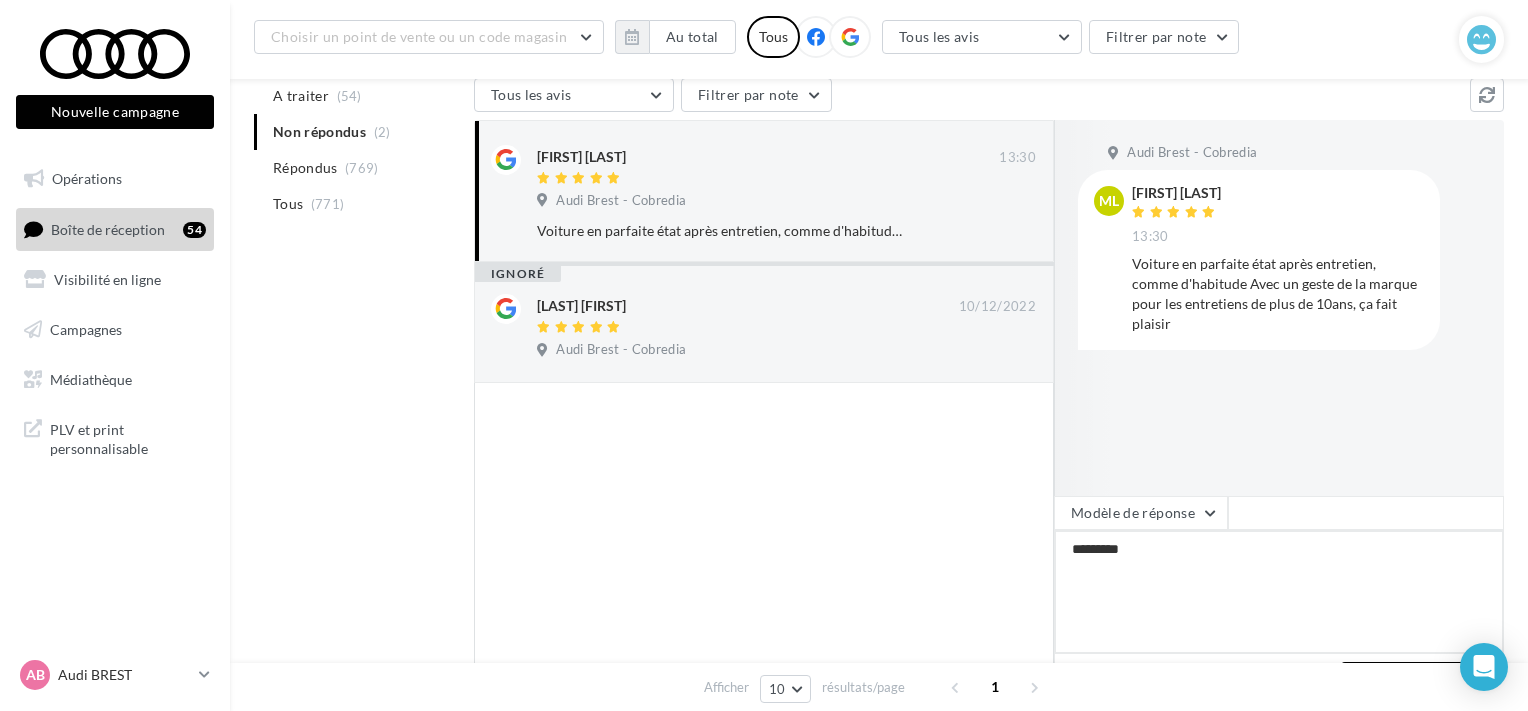 type on "**********" 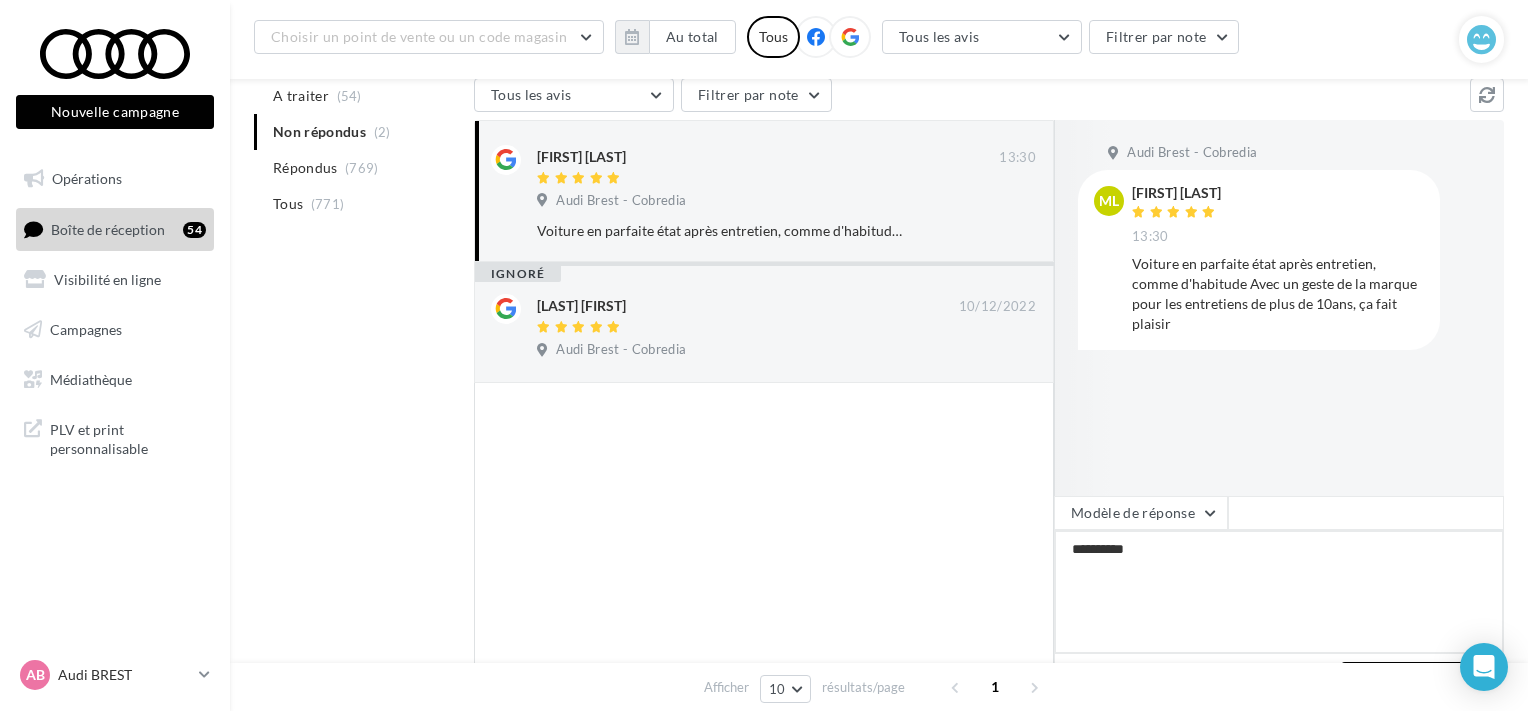 type on "**********" 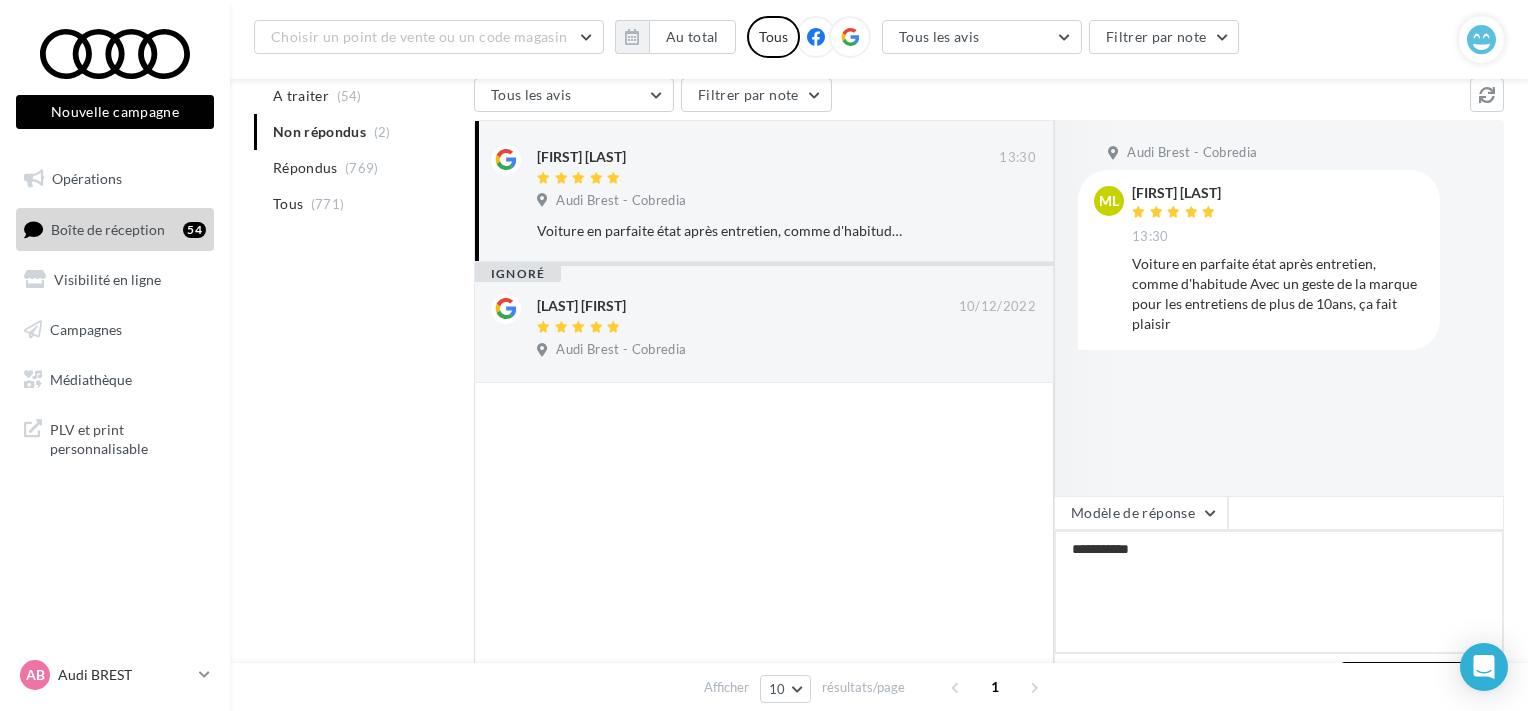 type on "**********" 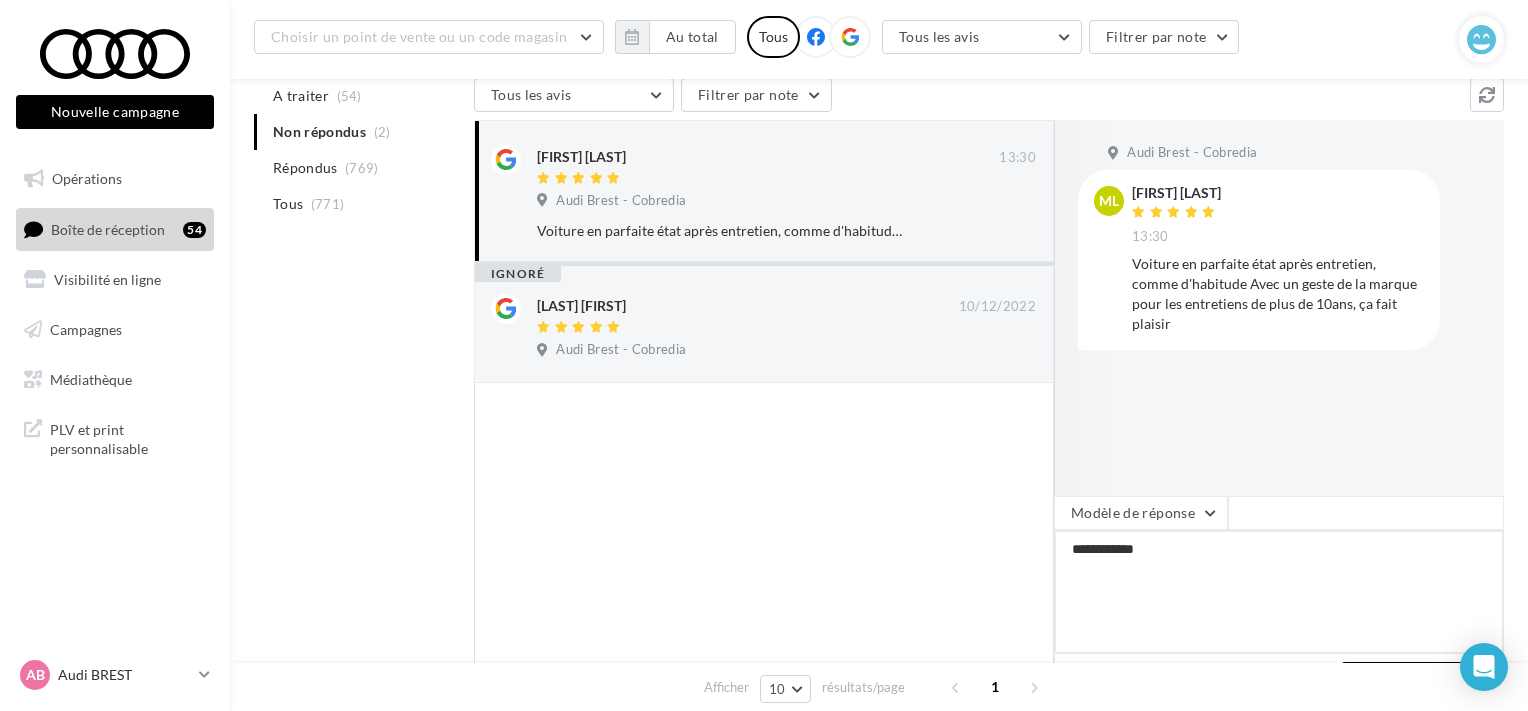 type on "**********" 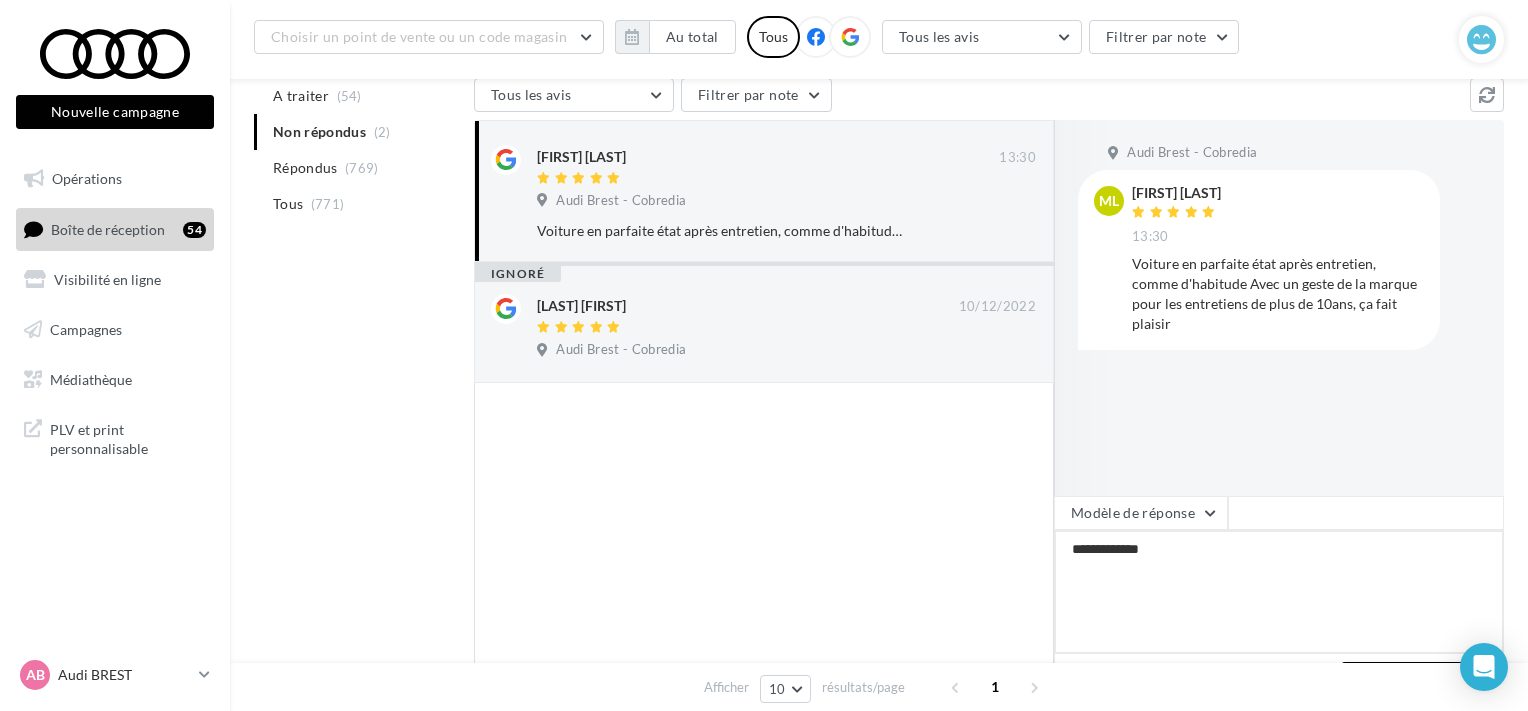type on "**********" 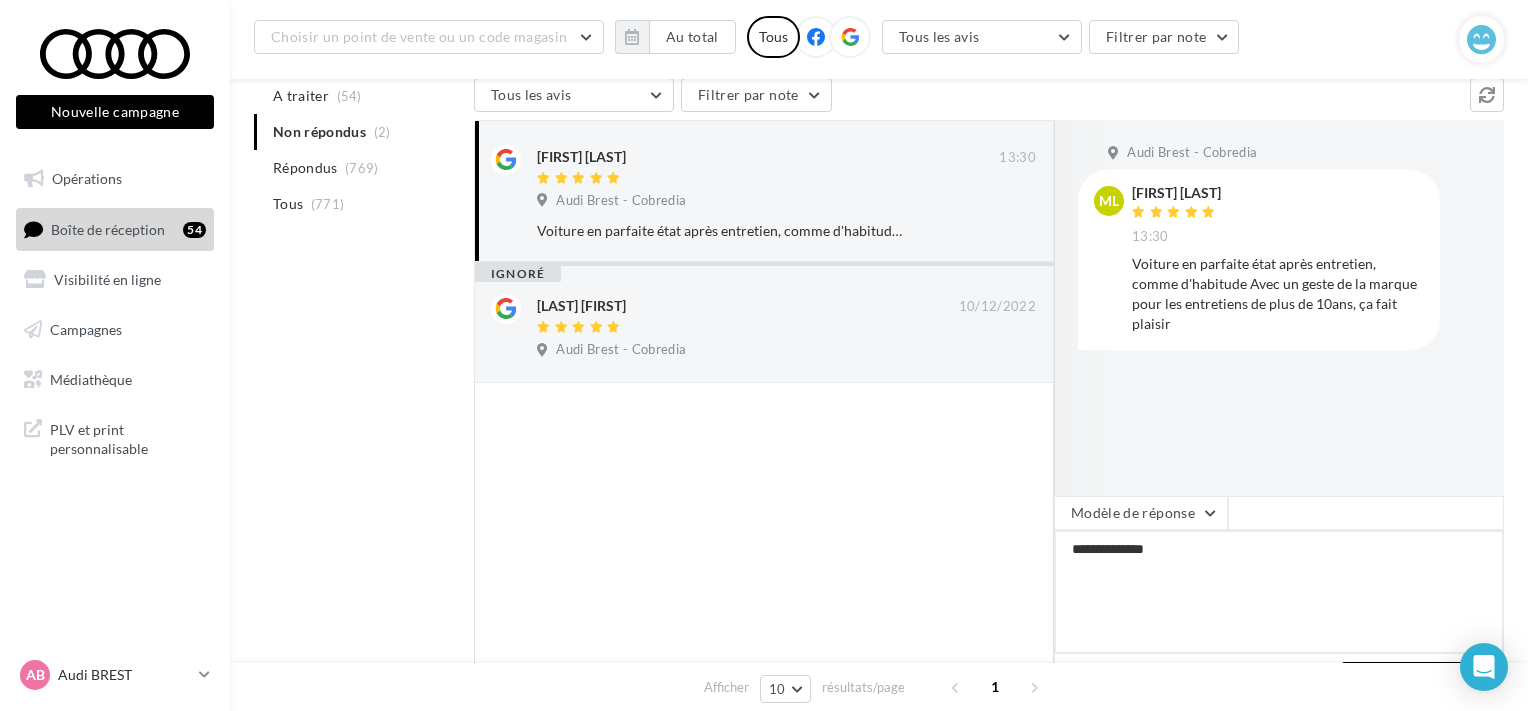 type on "**********" 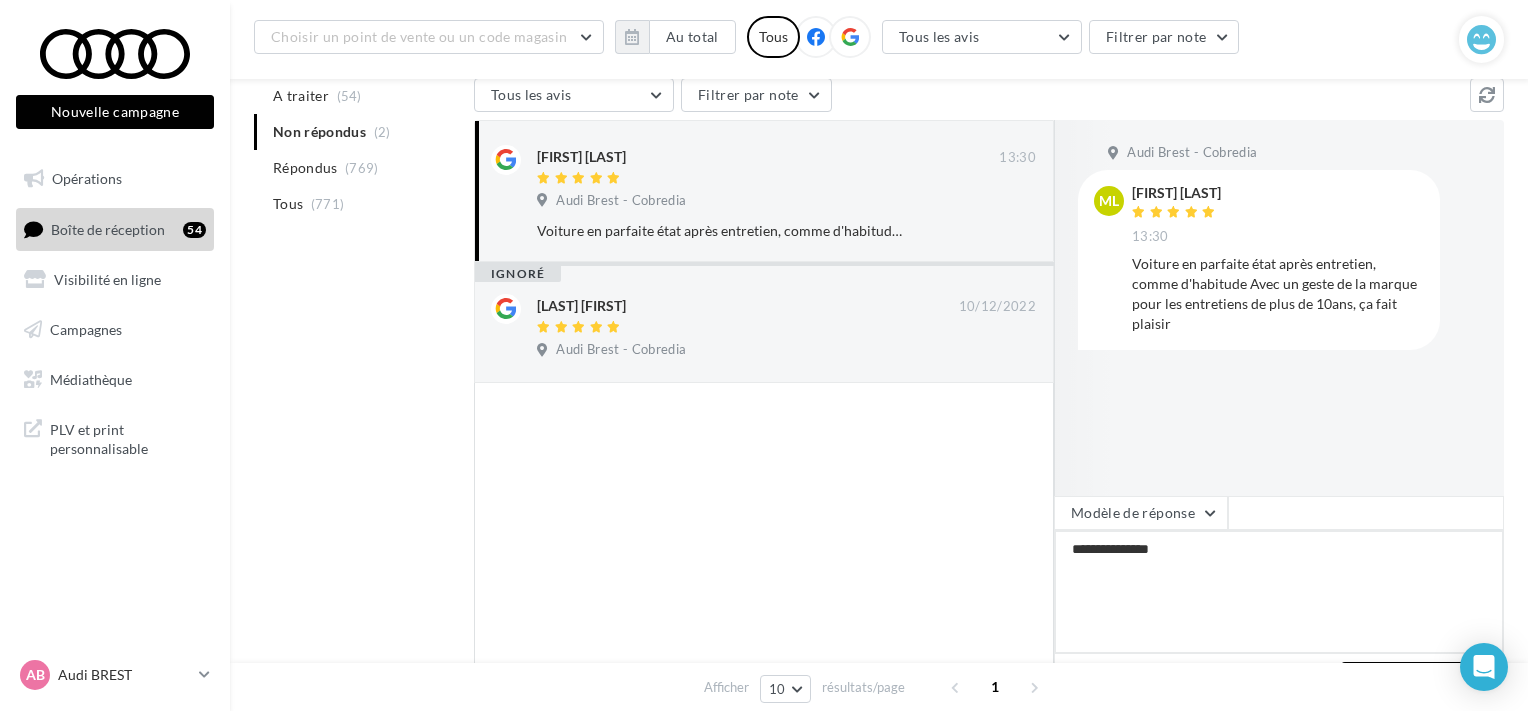 type on "**********" 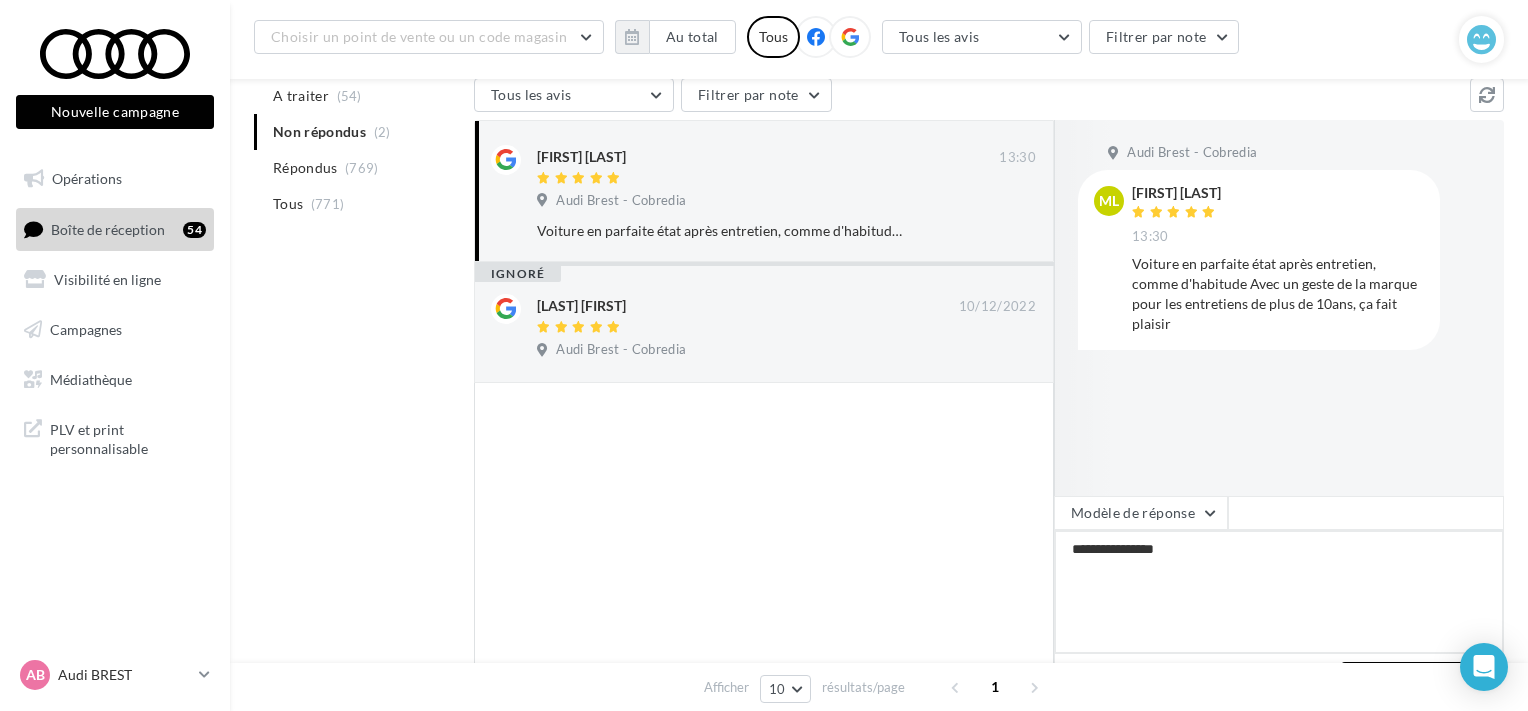 type on "**********" 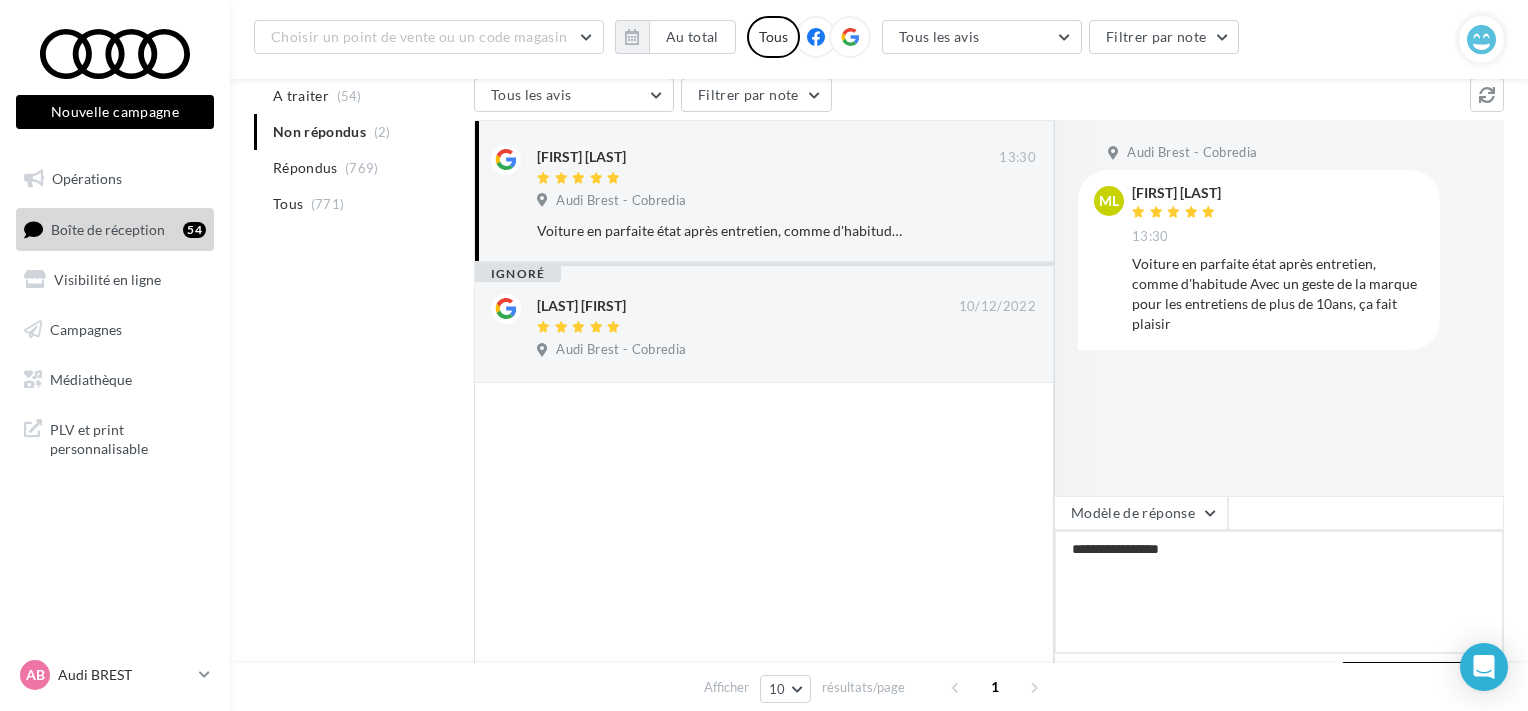 type on "**********" 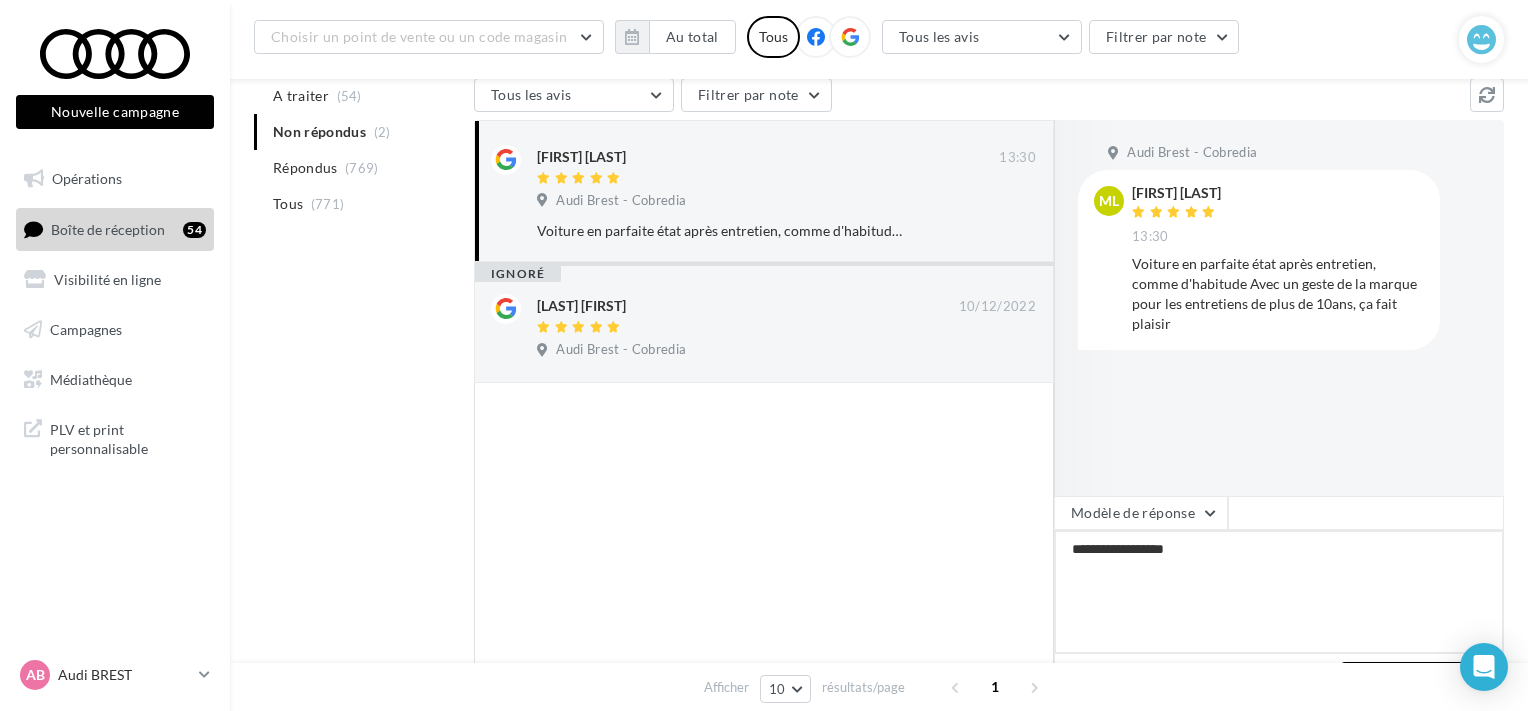 type on "**********" 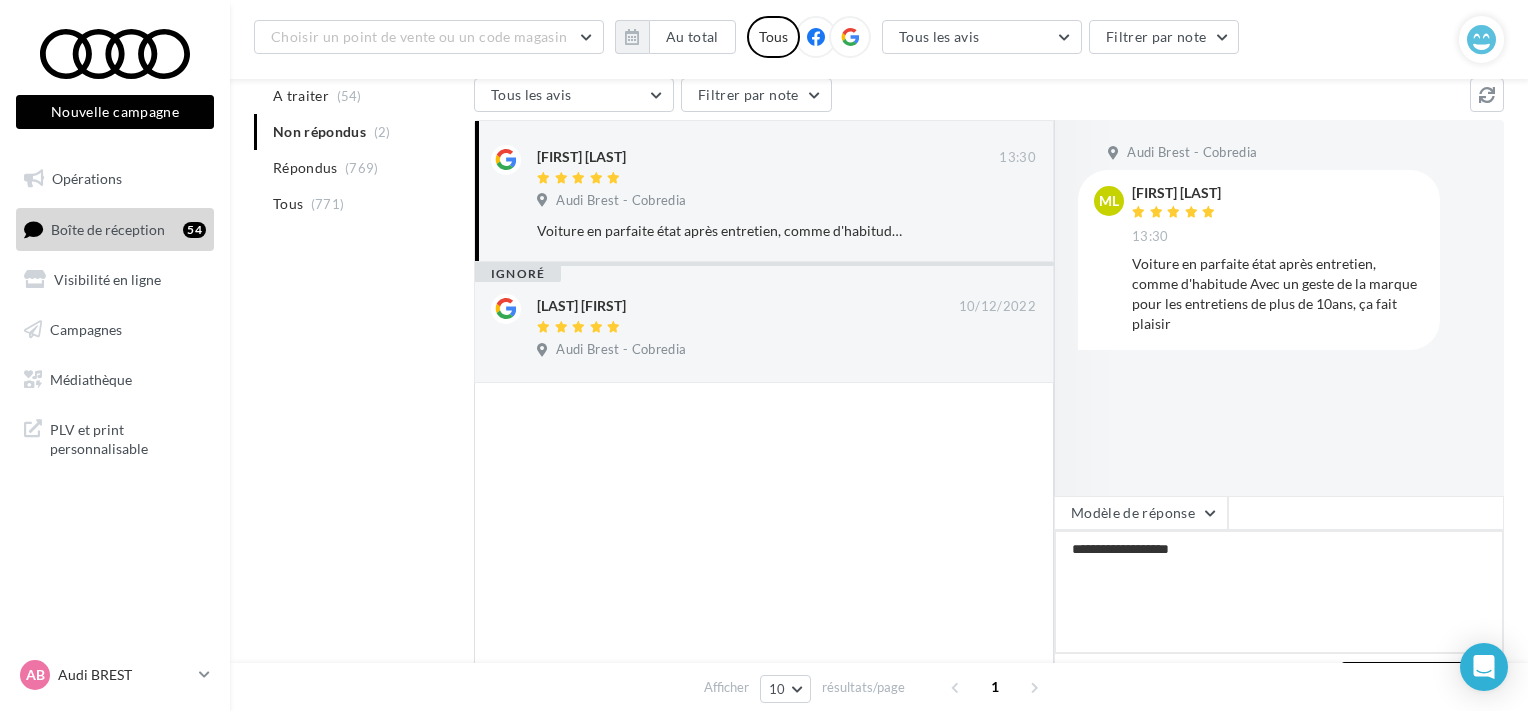 type on "**********" 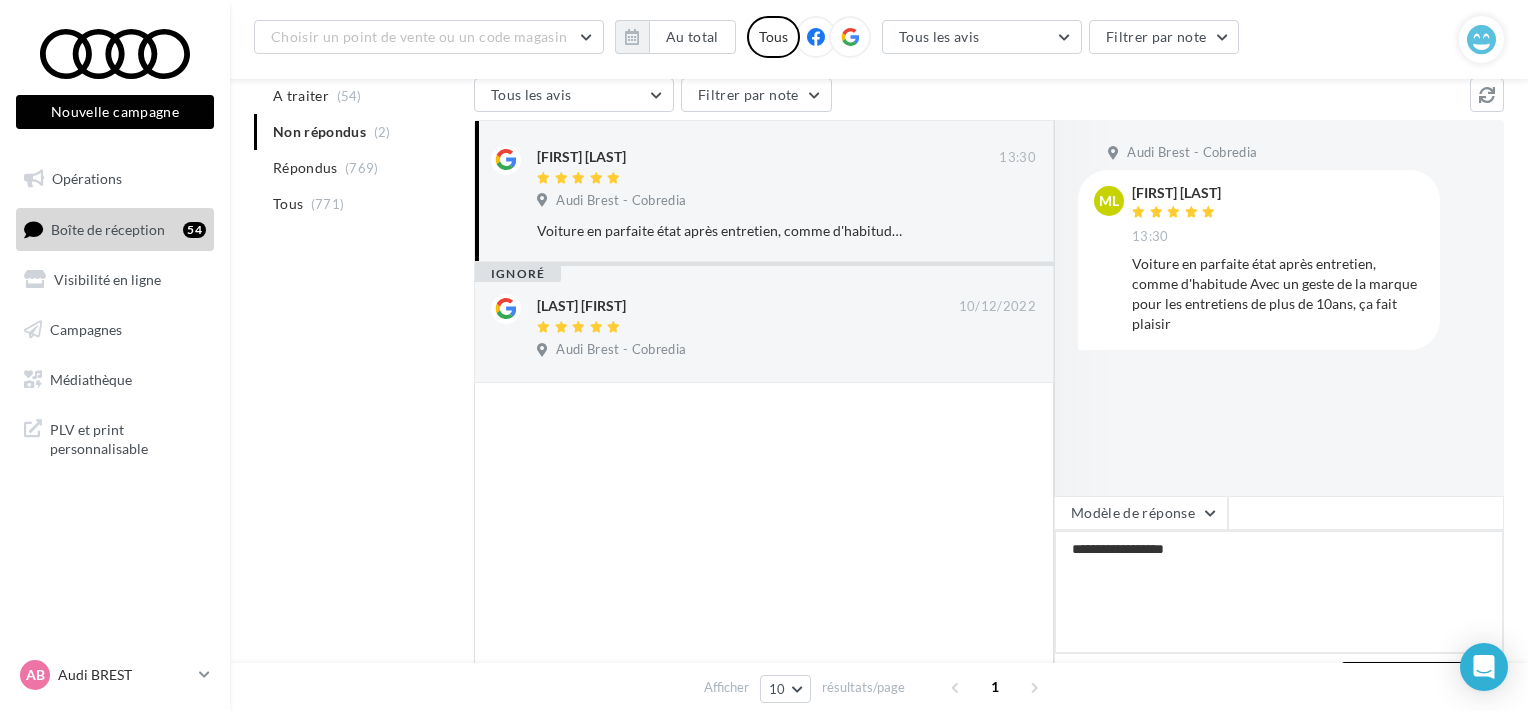 type on "**********" 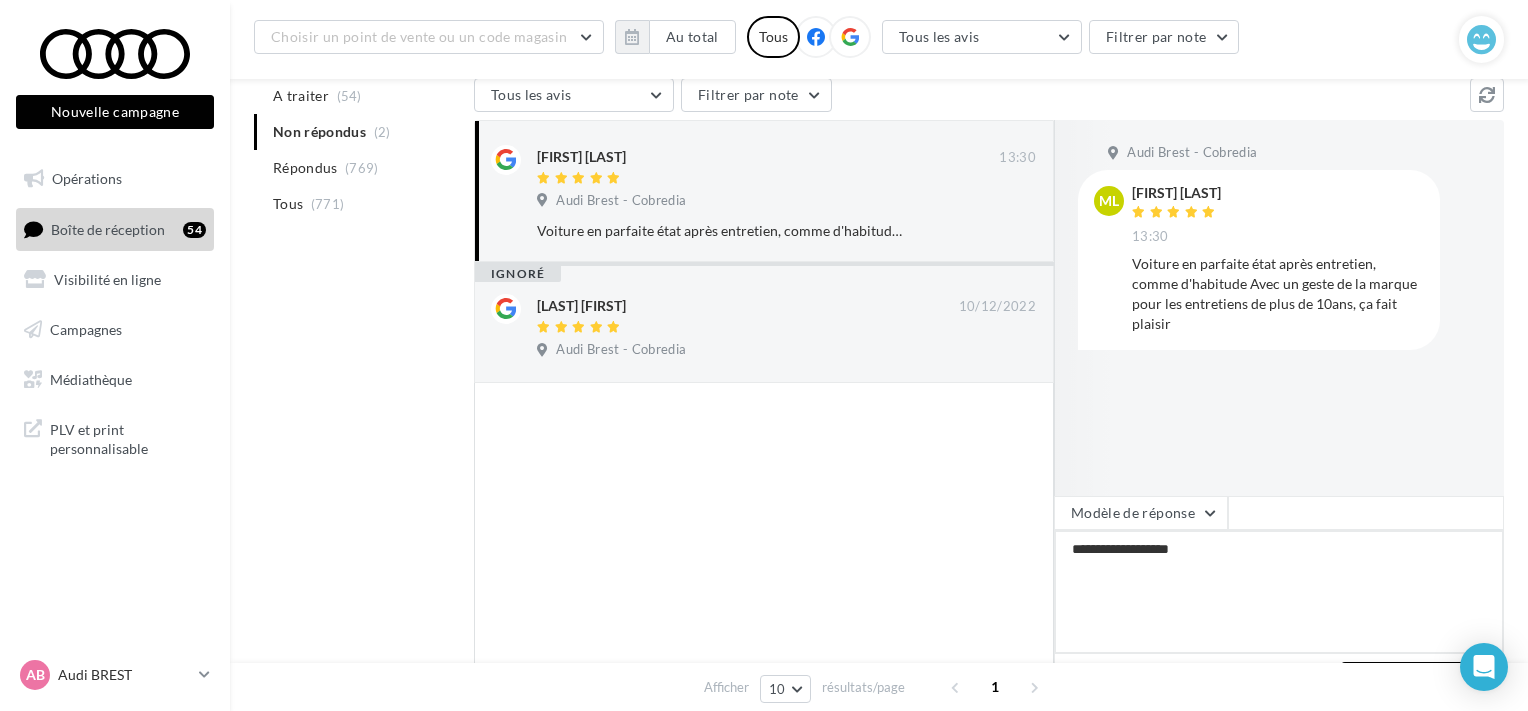 type on "**********" 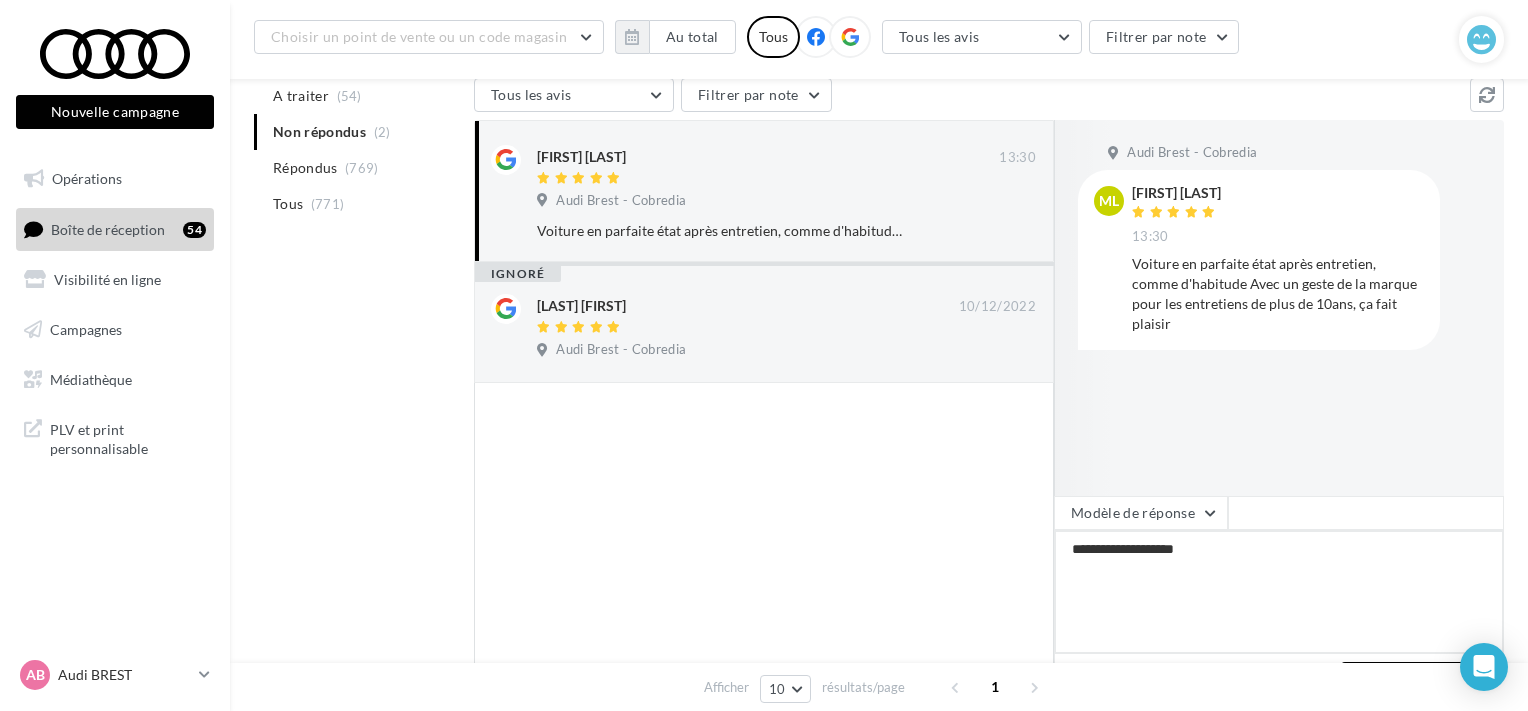 type on "**********" 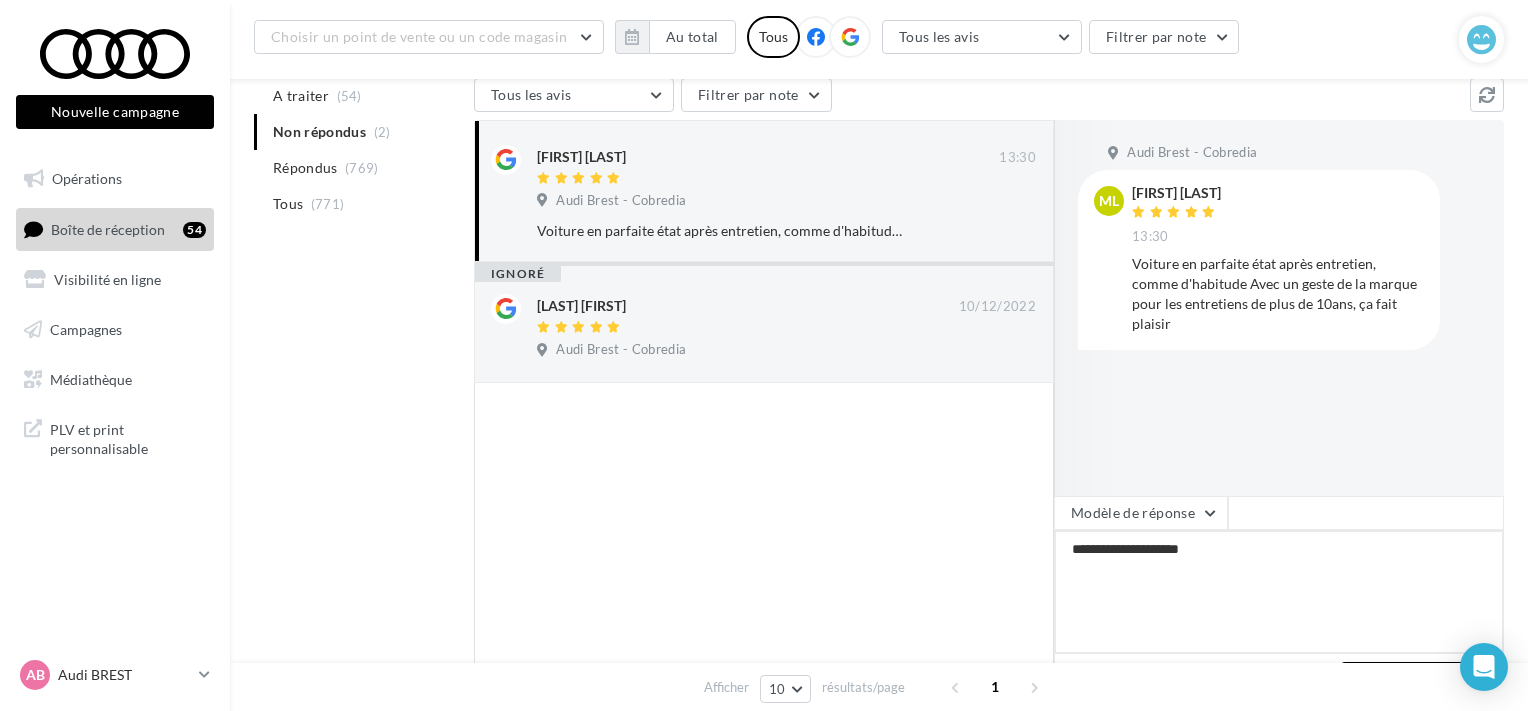 type on "**********" 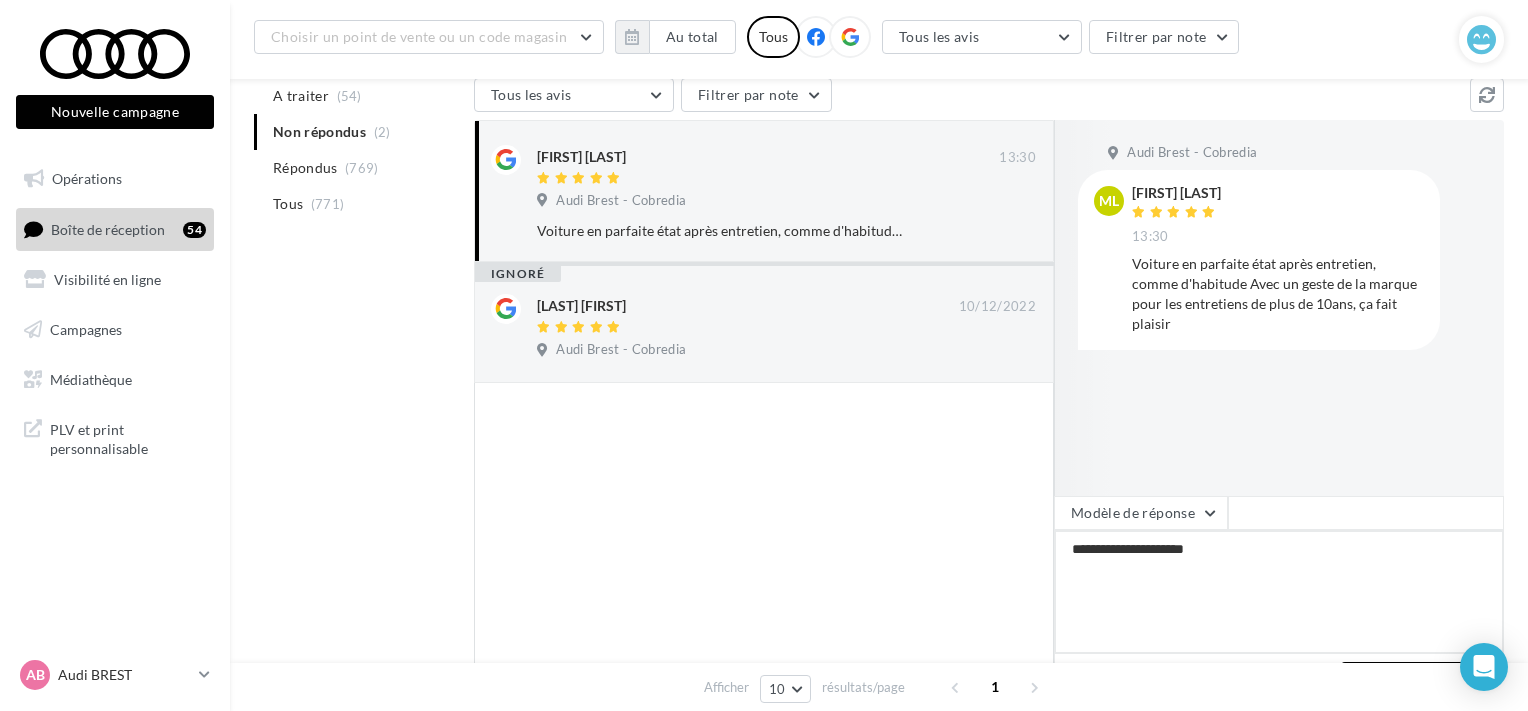 type on "**********" 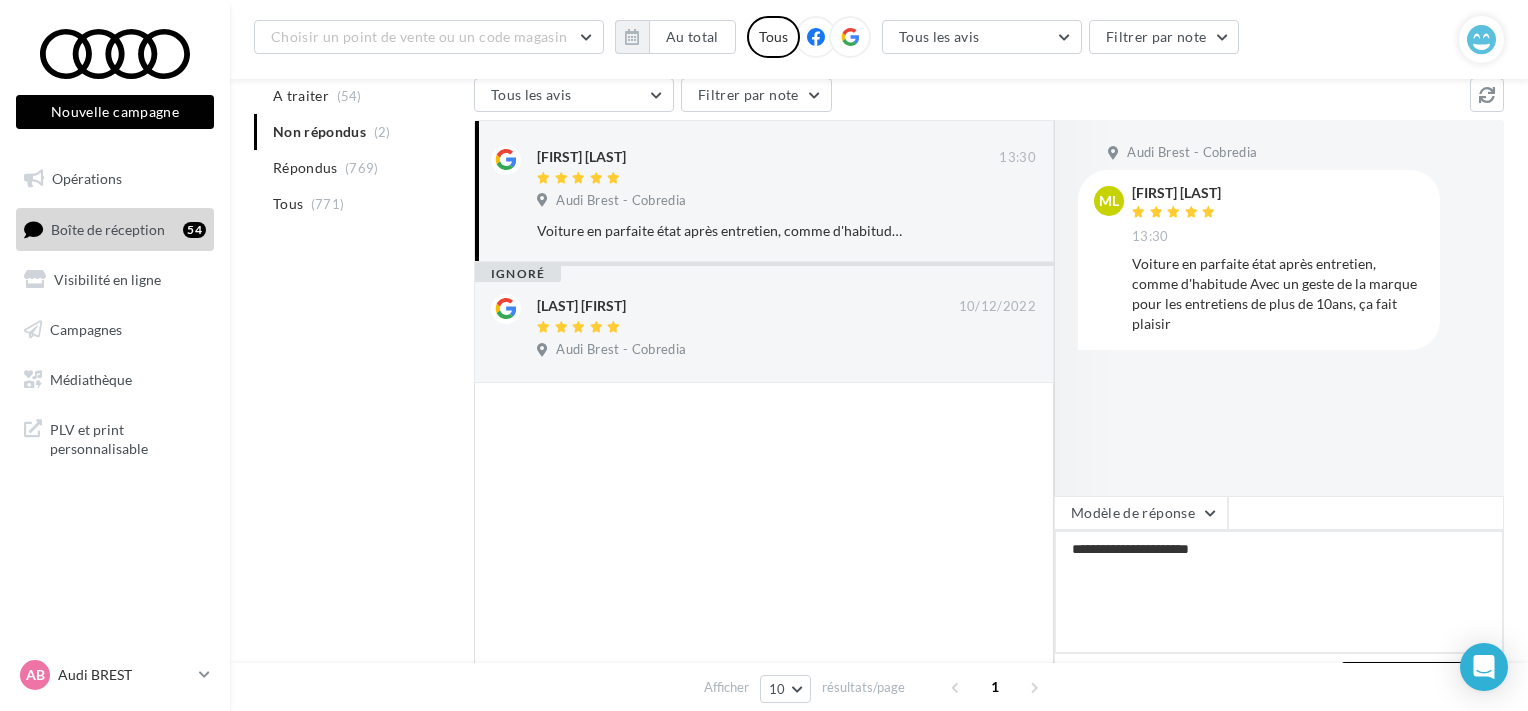 type on "**********" 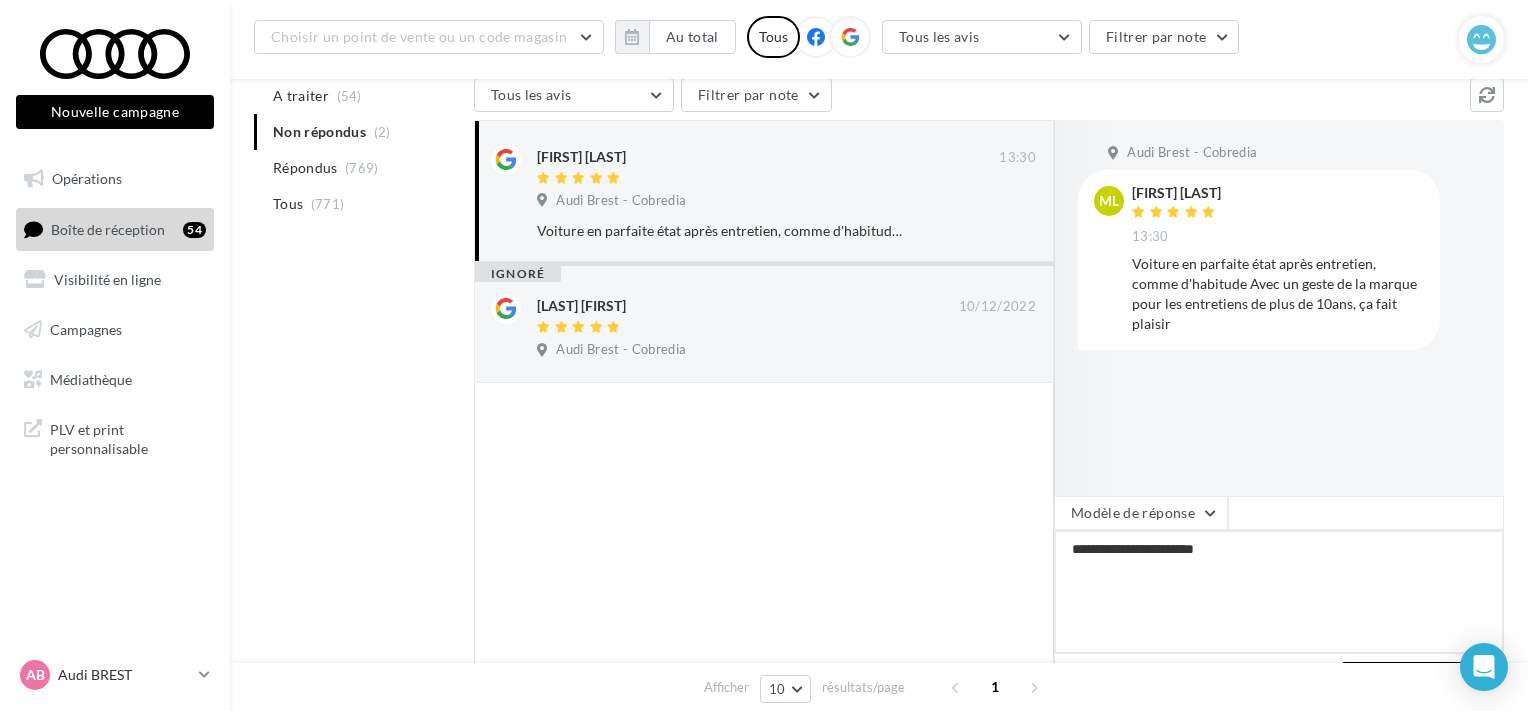 type on "**********" 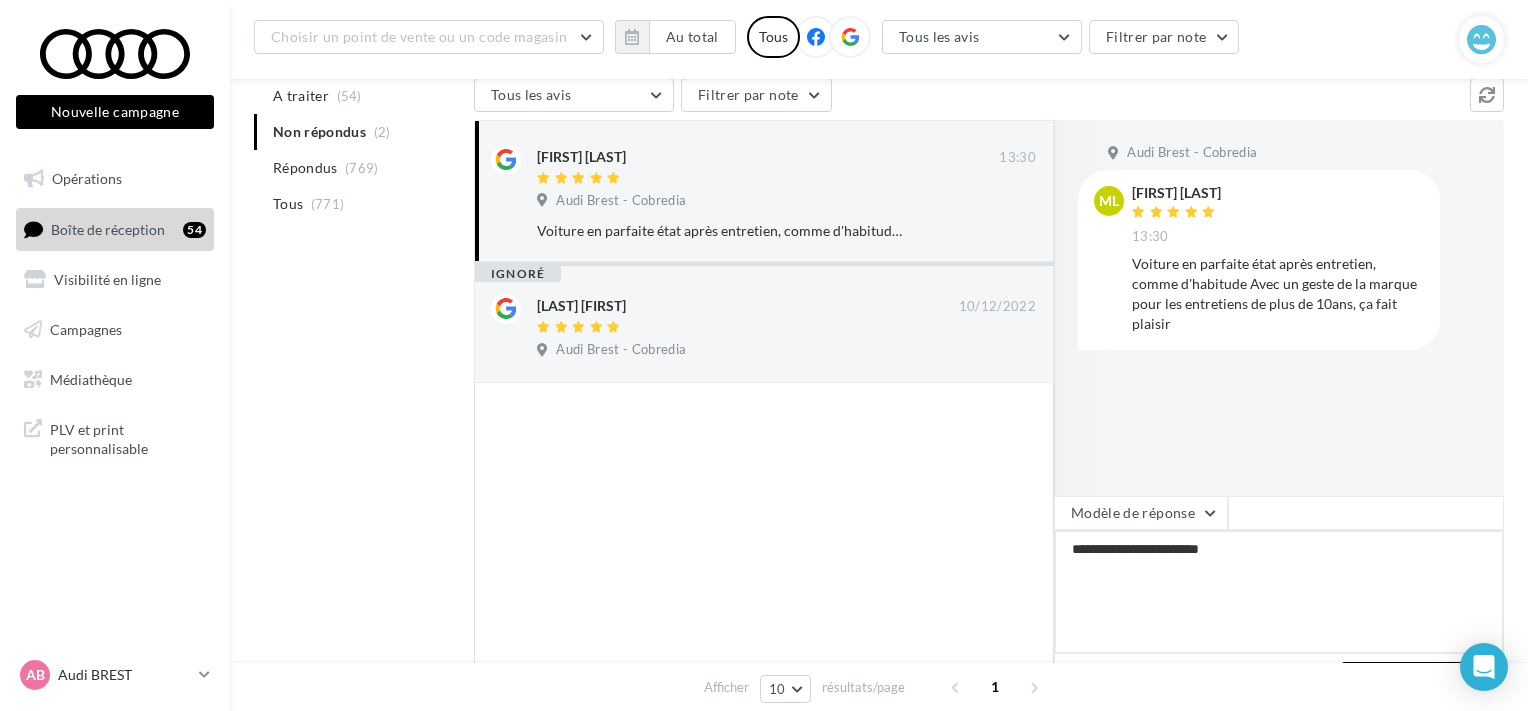 type on "**********" 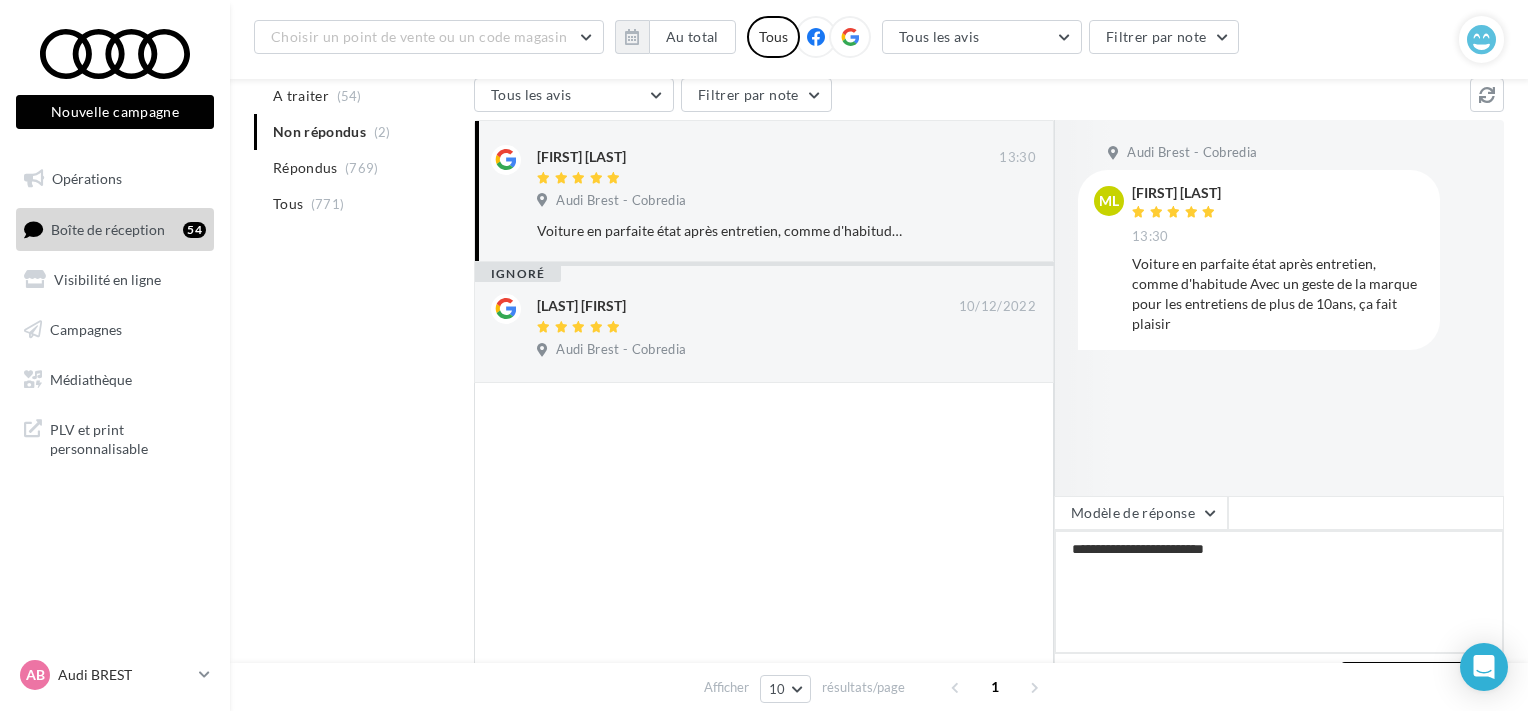 type on "**********" 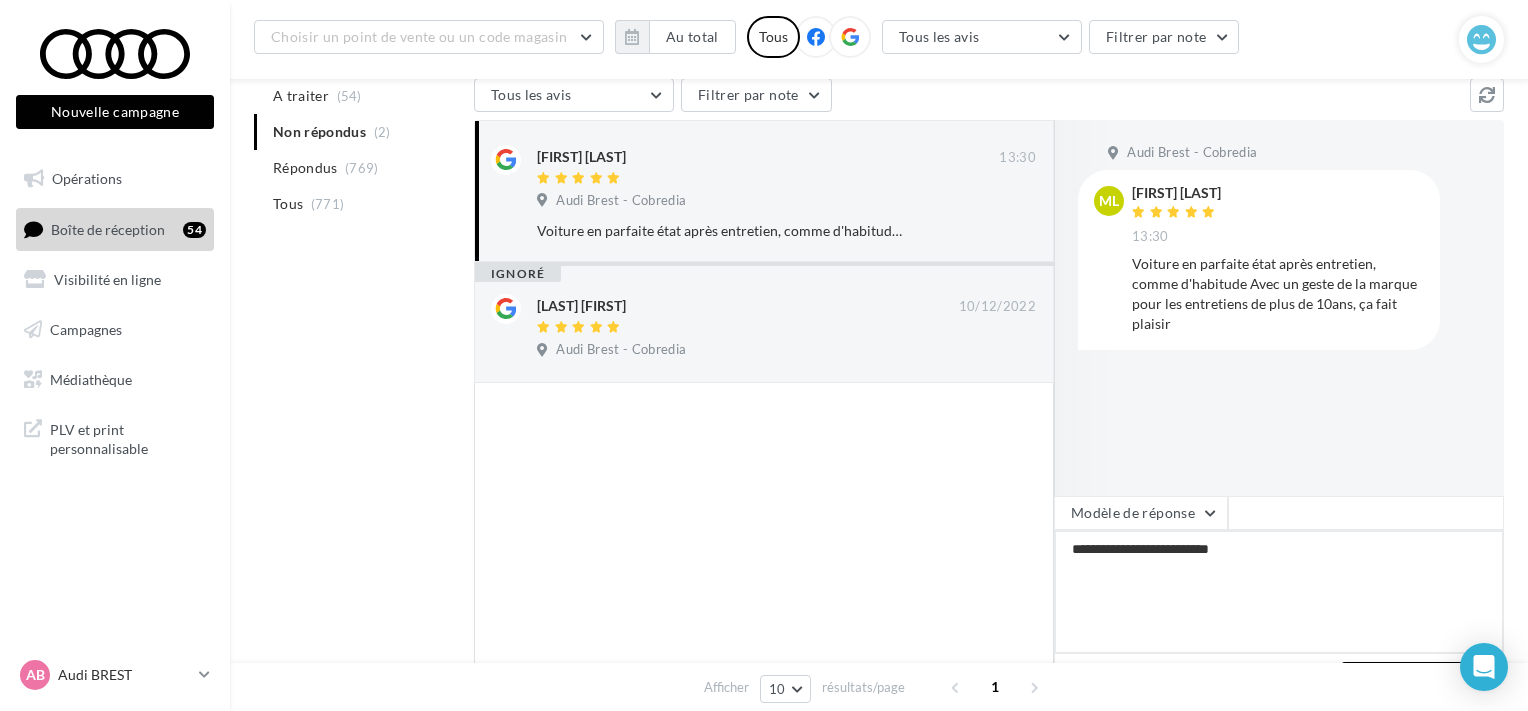 type on "**********" 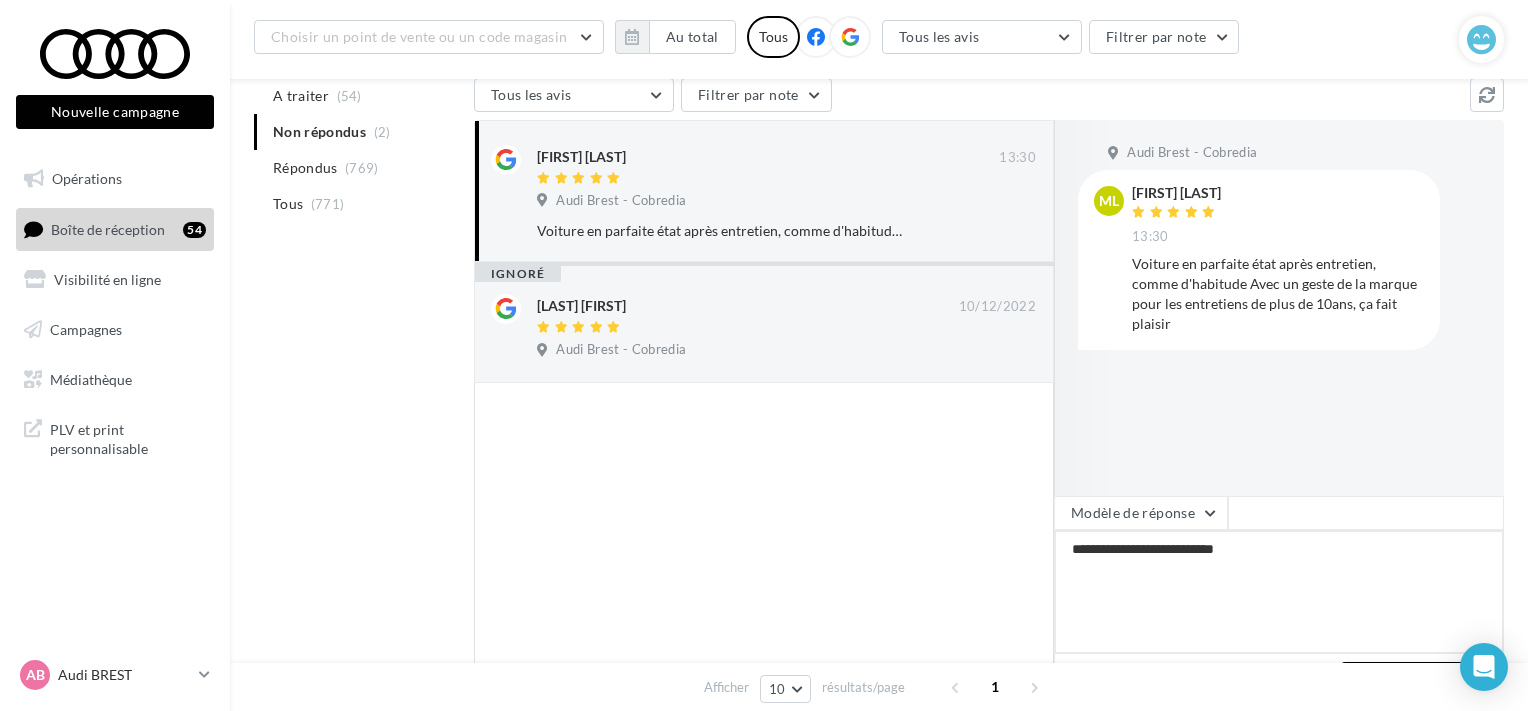 type on "**********" 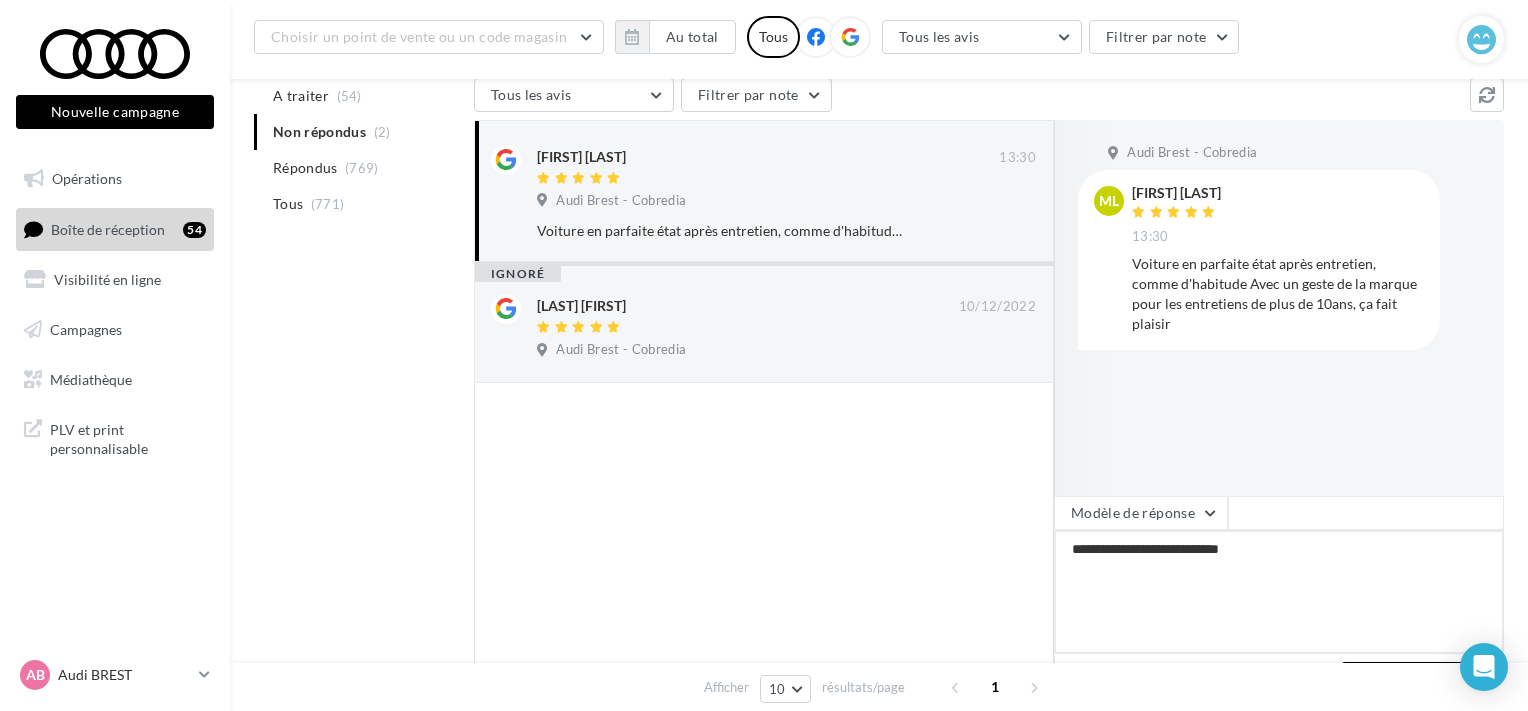 type on "**********" 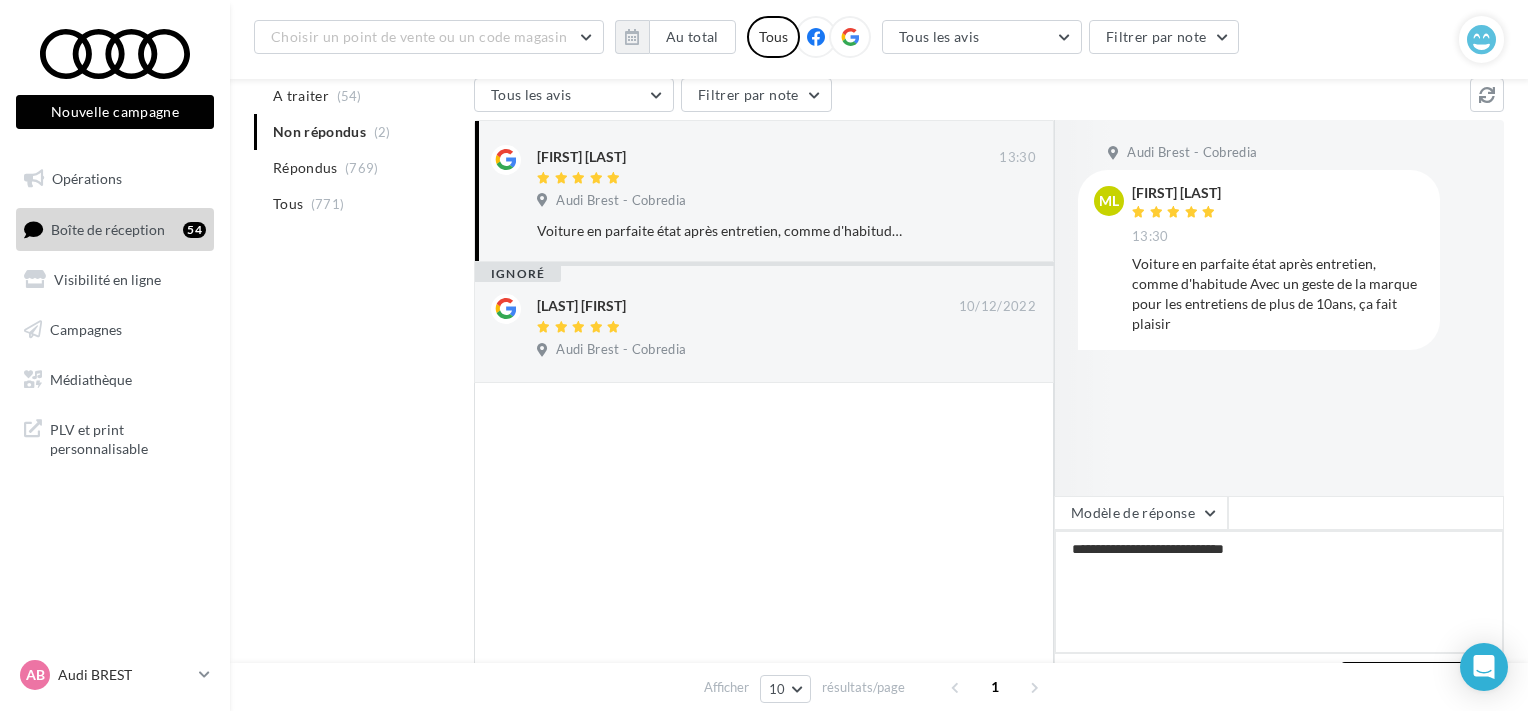 type on "**********" 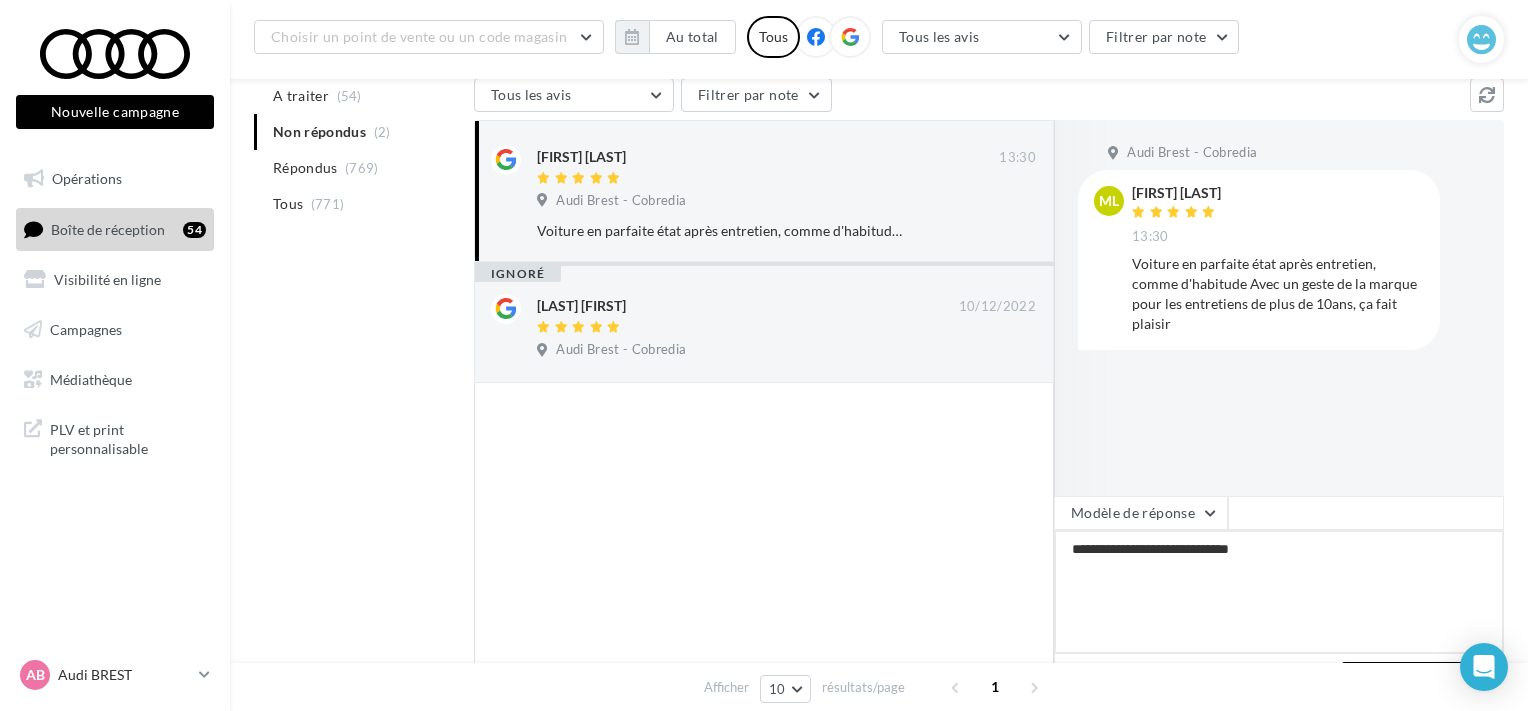 type on "**********" 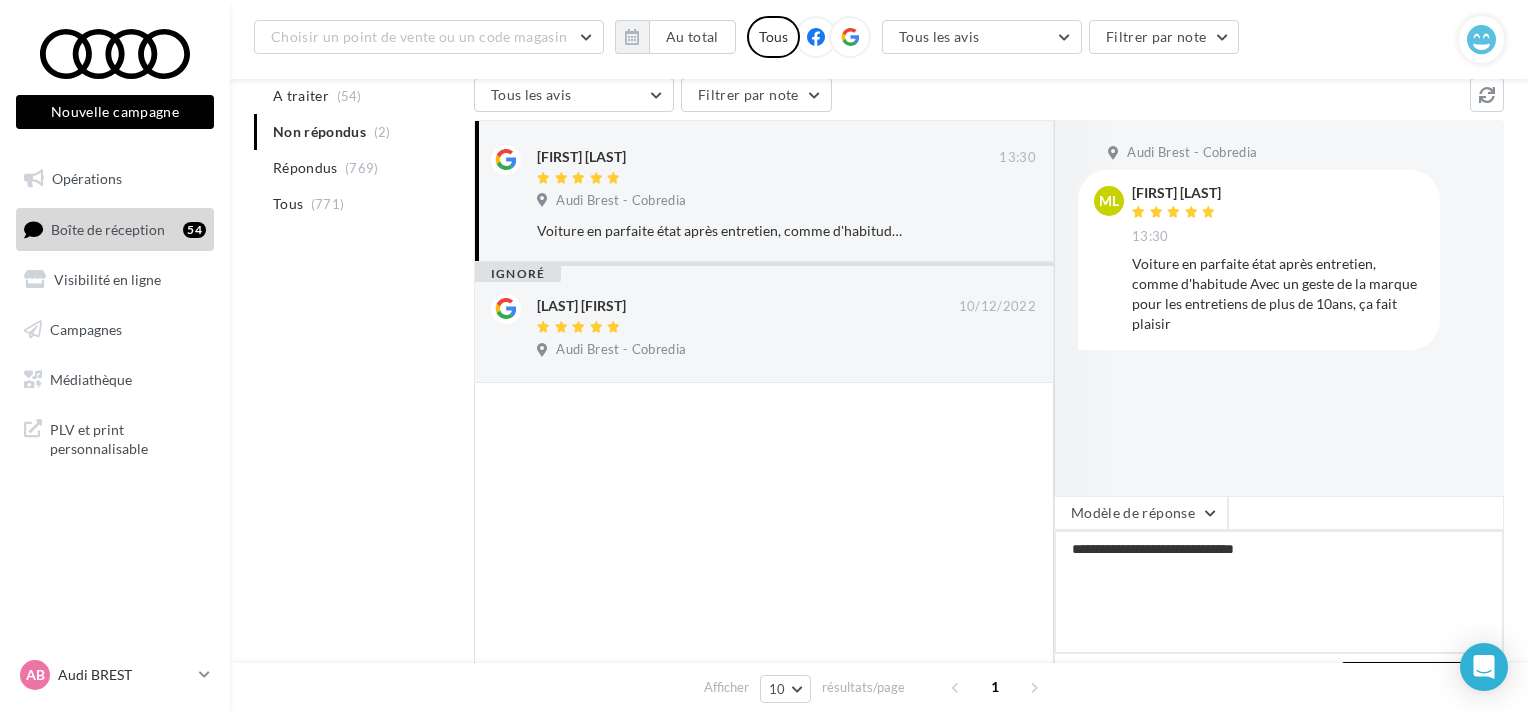 type on "**********" 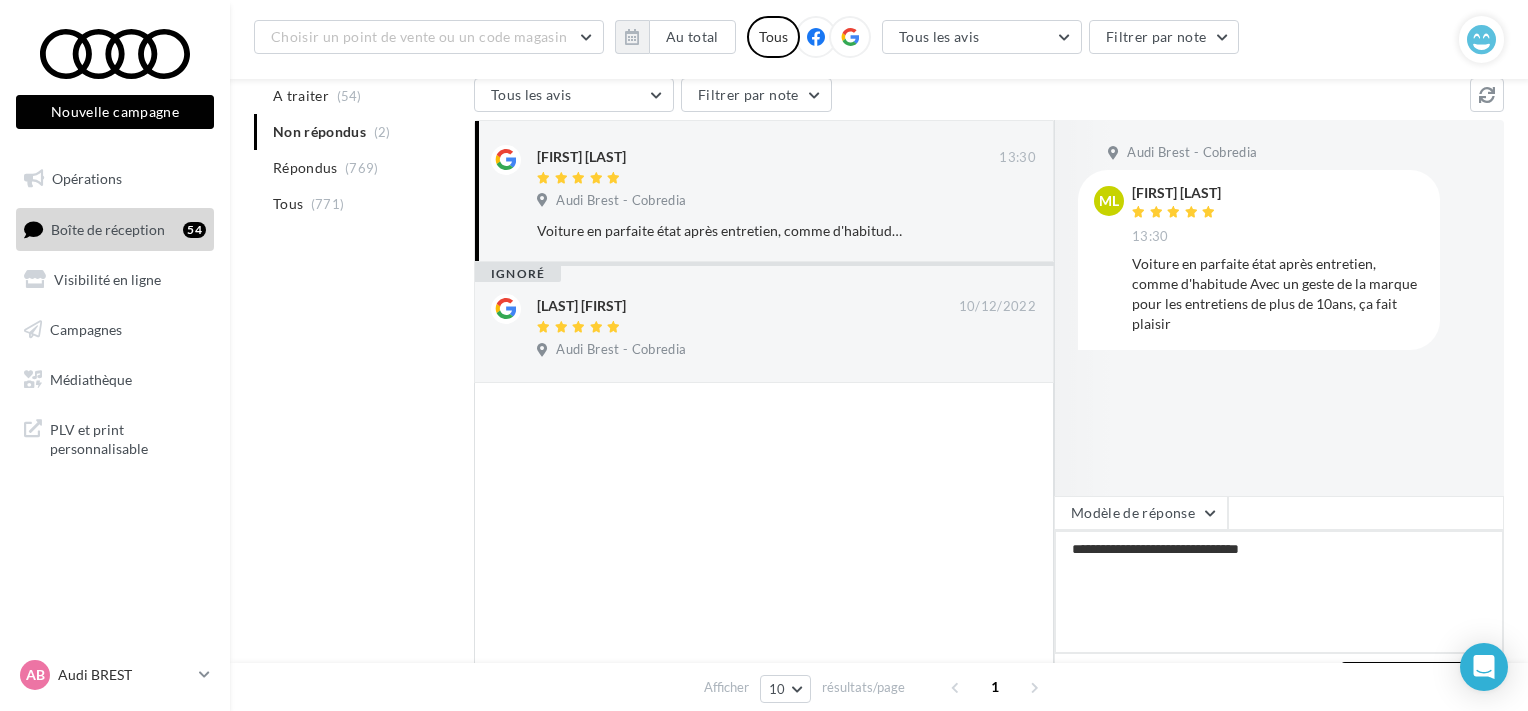 type on "**********" 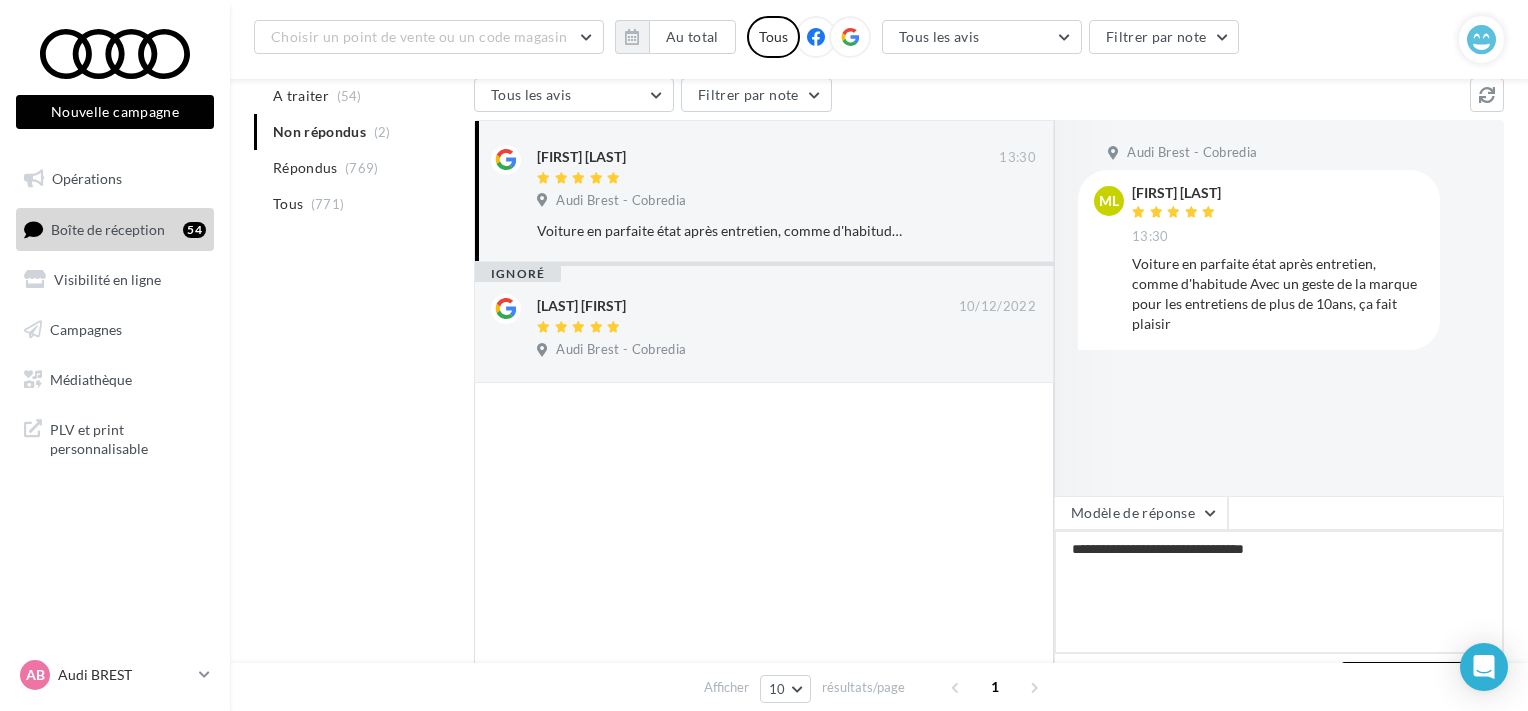 type on "**********" 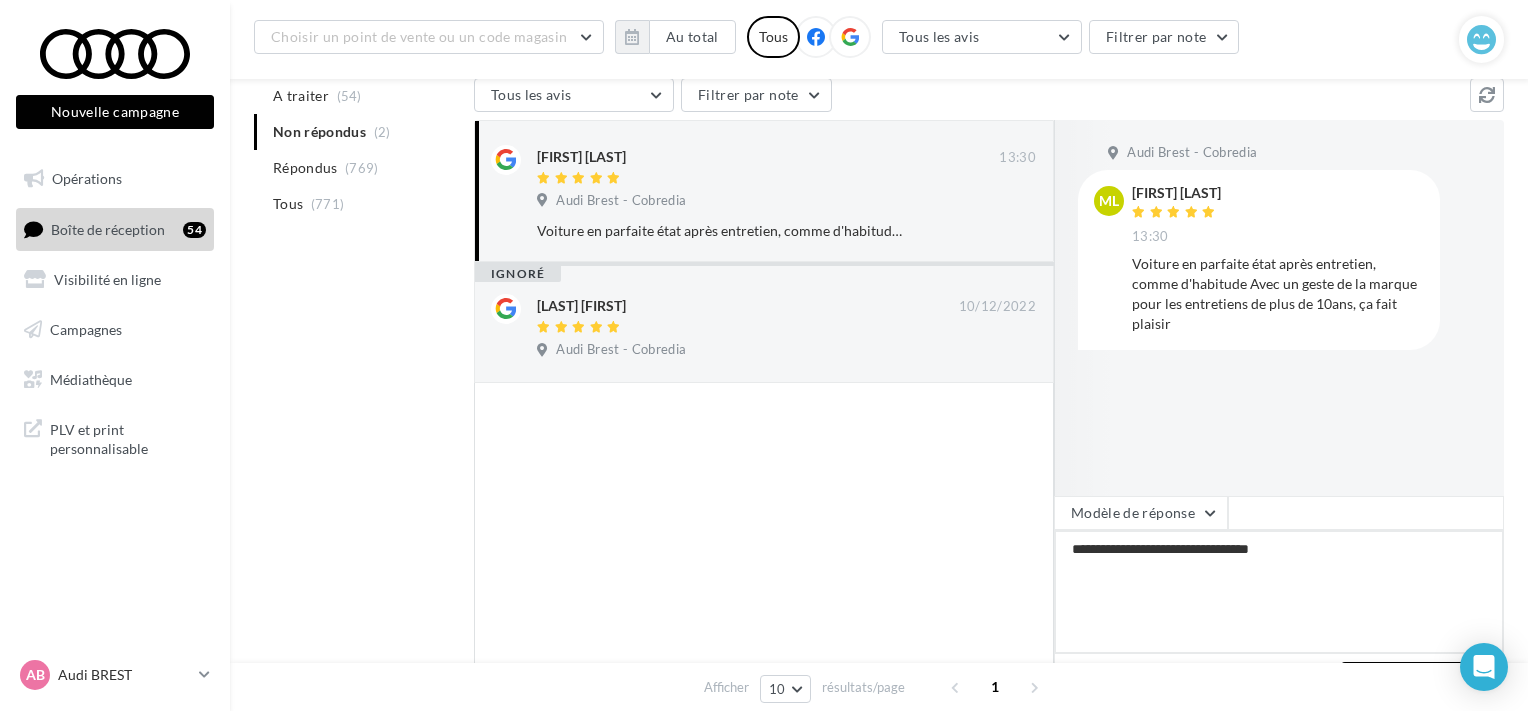 type on "**********" 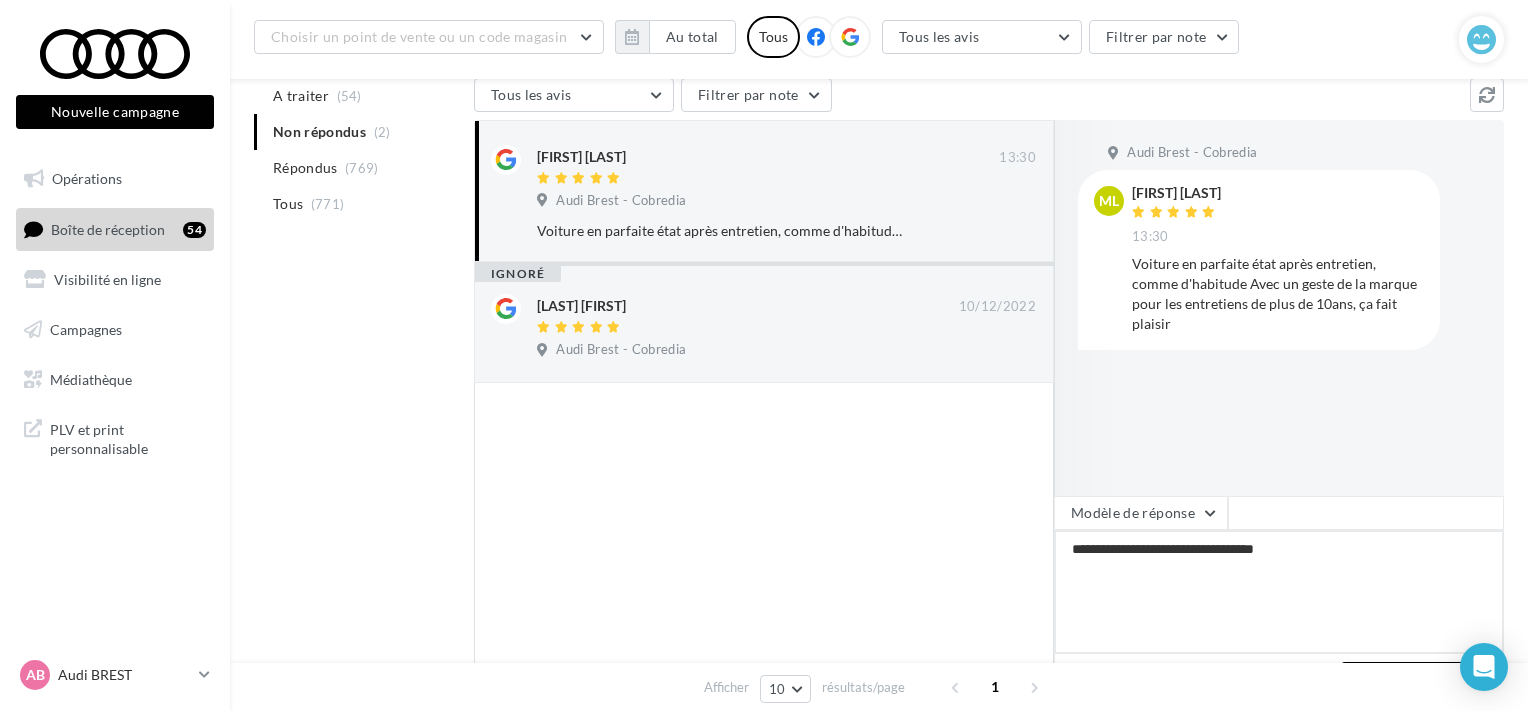 type on "**********" 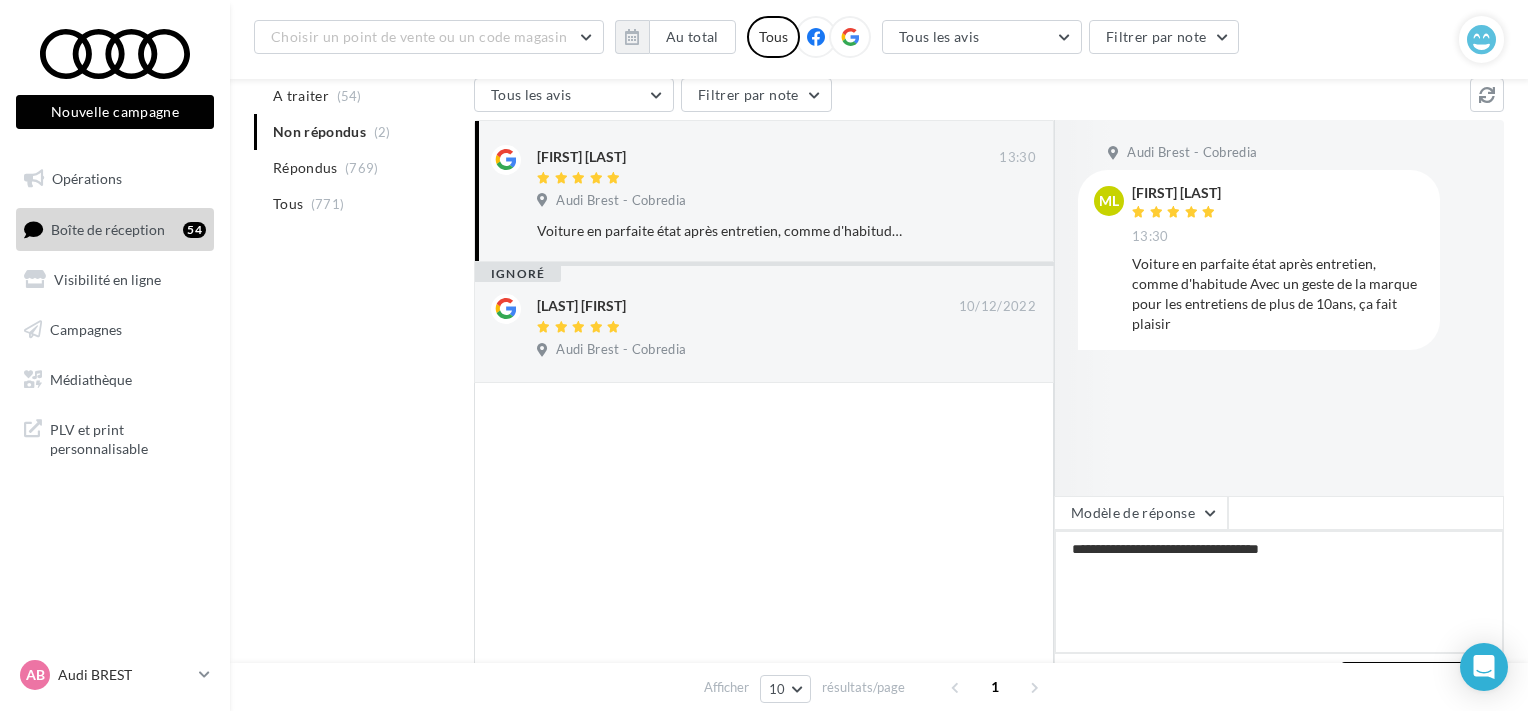 type on "**********" 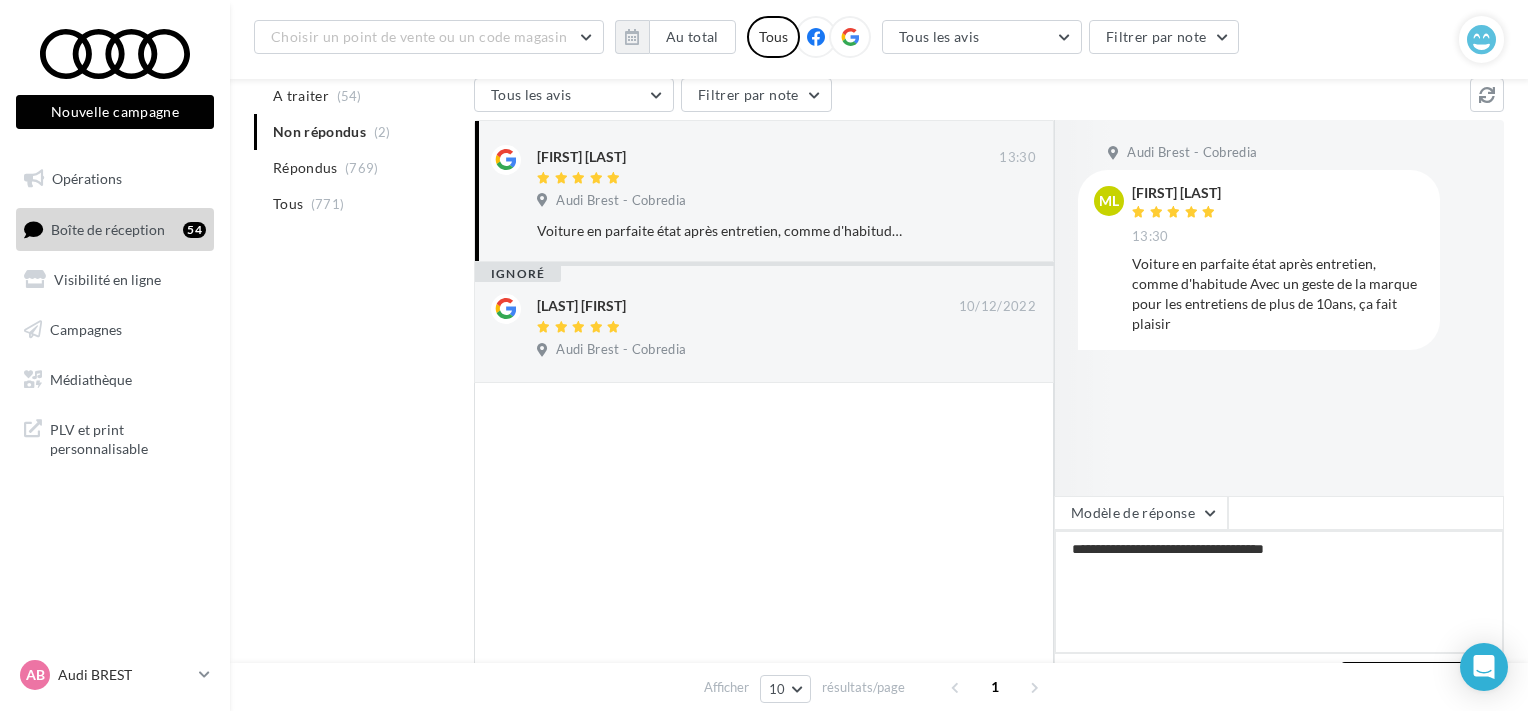 type on "**********" 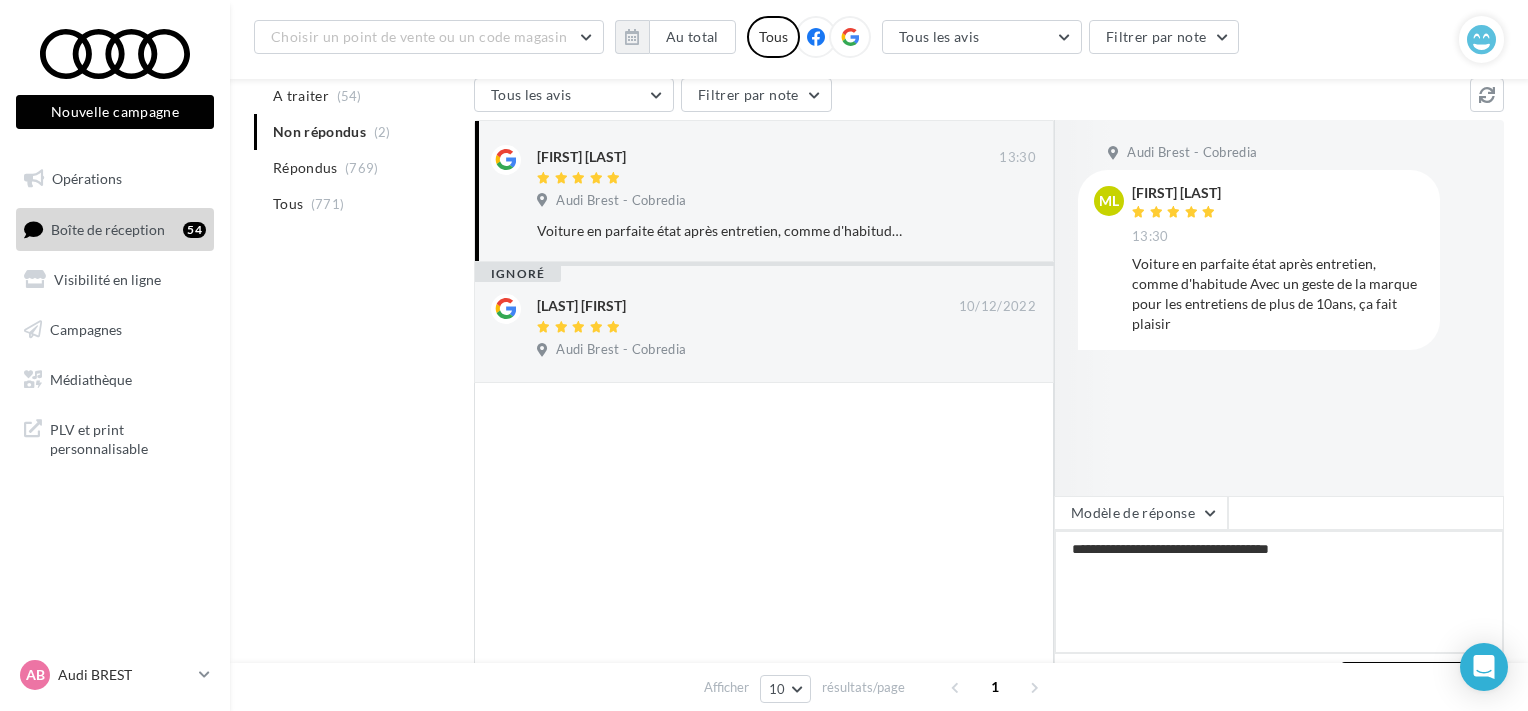 type on "**********" 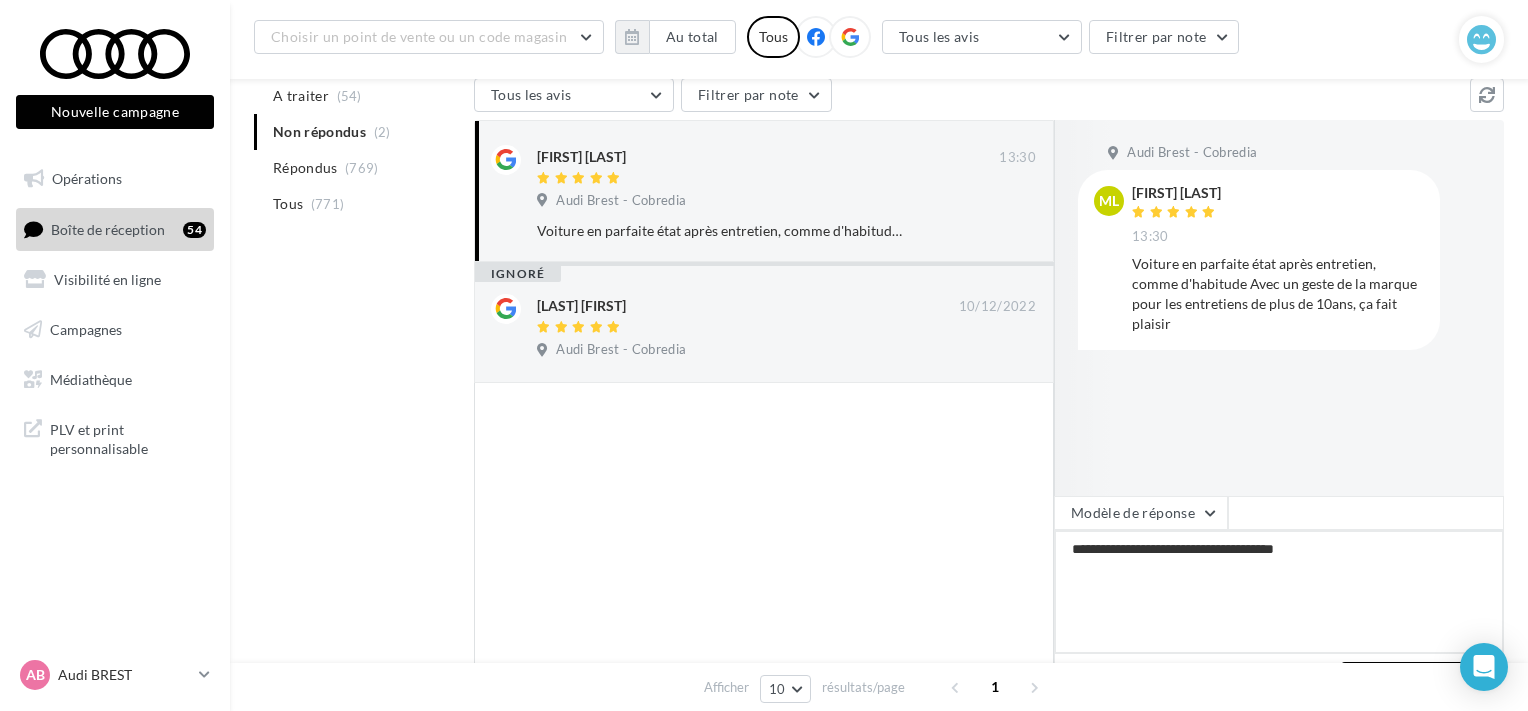 type on "**********" 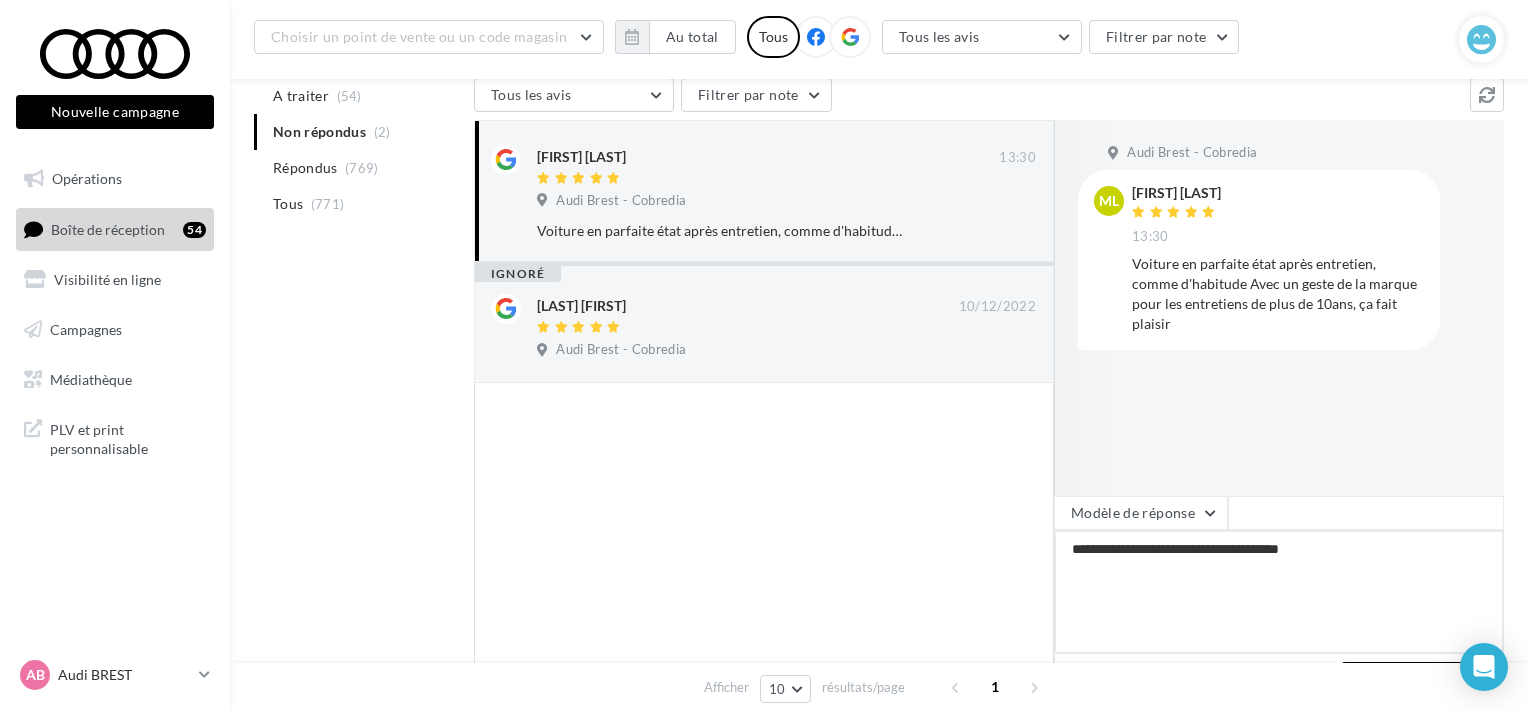 type on "**********" 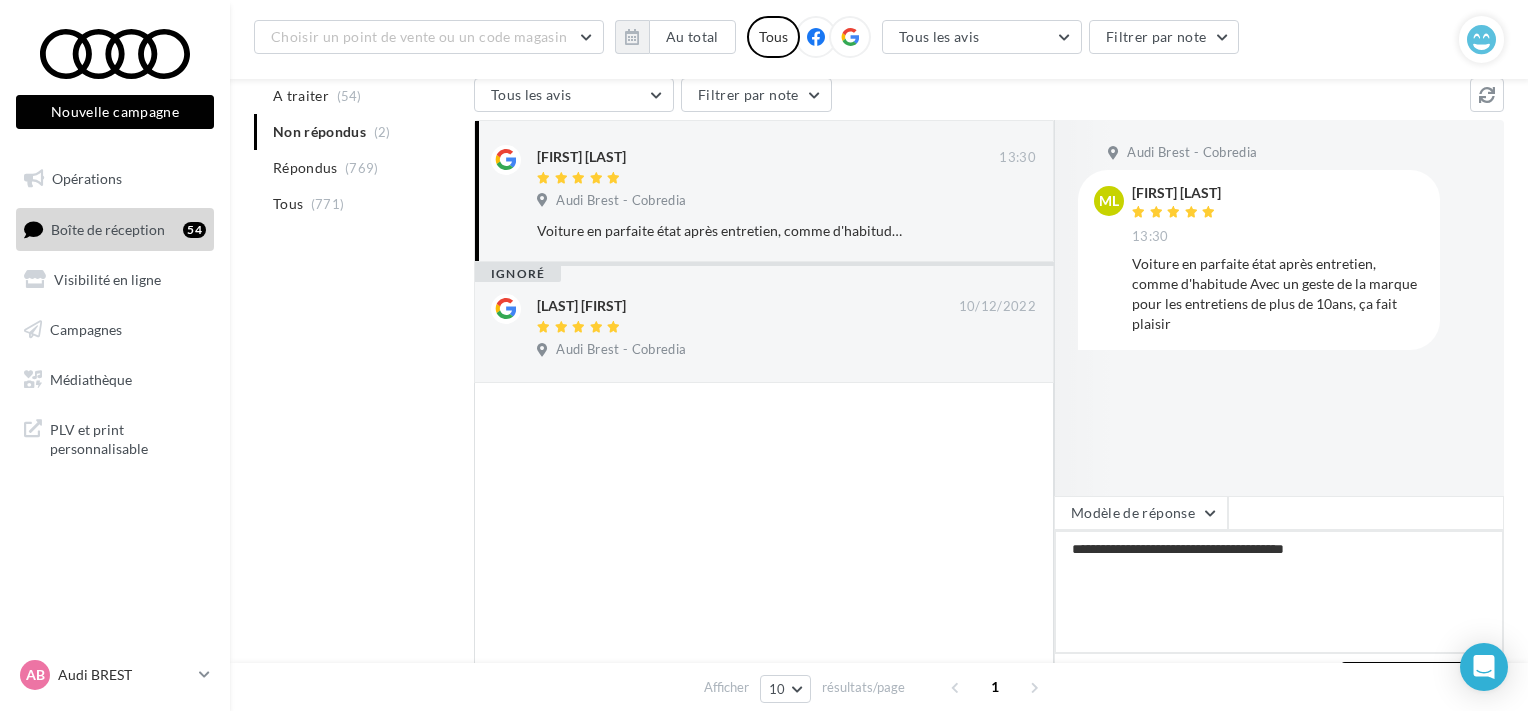 type on "**********" 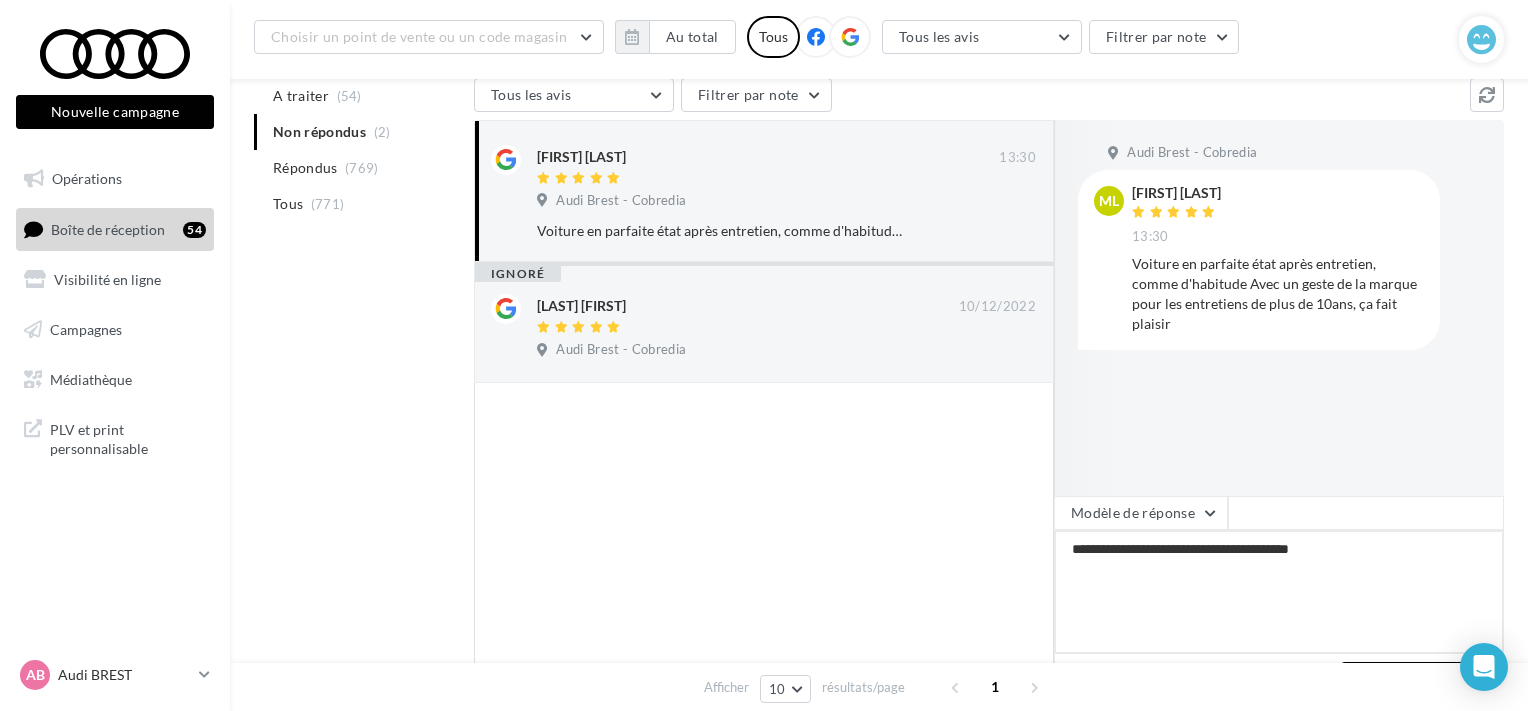 type on "**********" 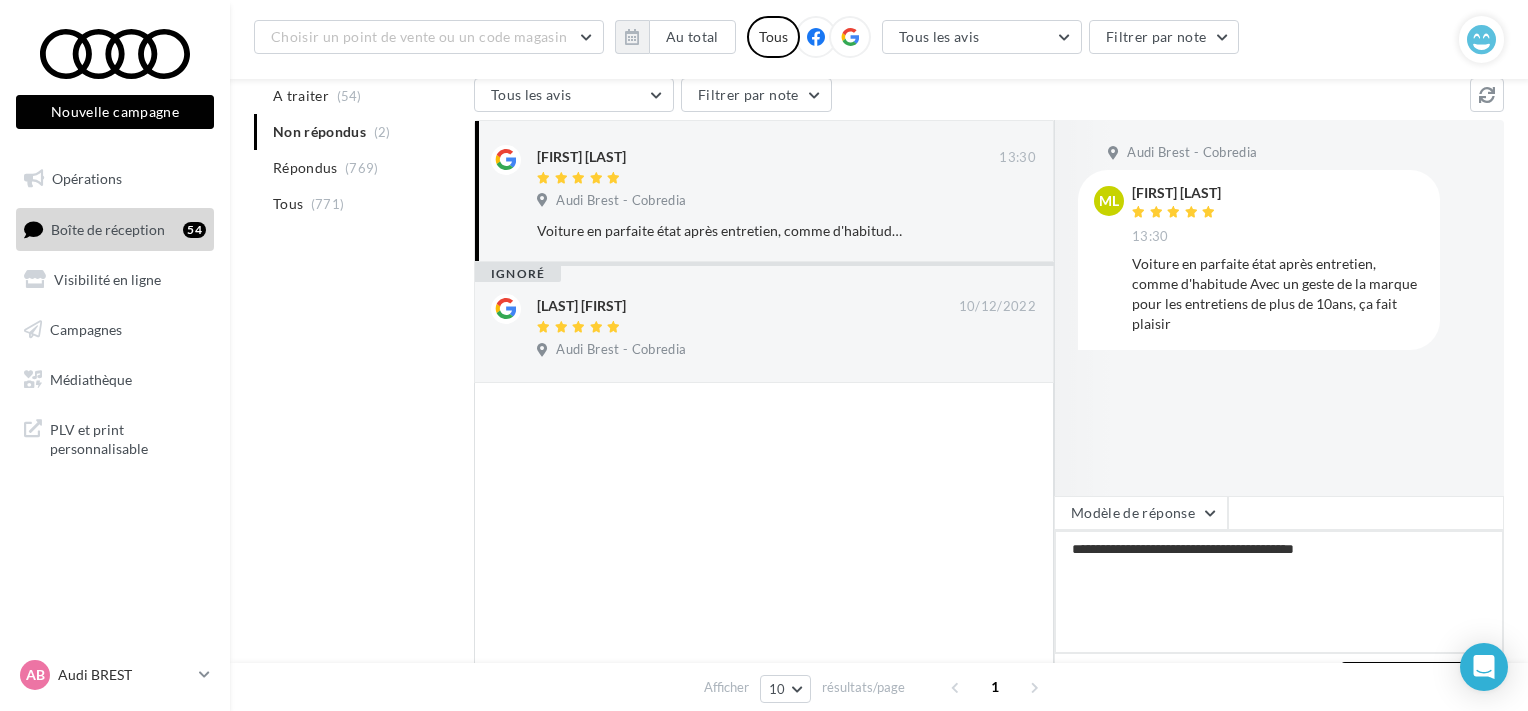 type on "**********" 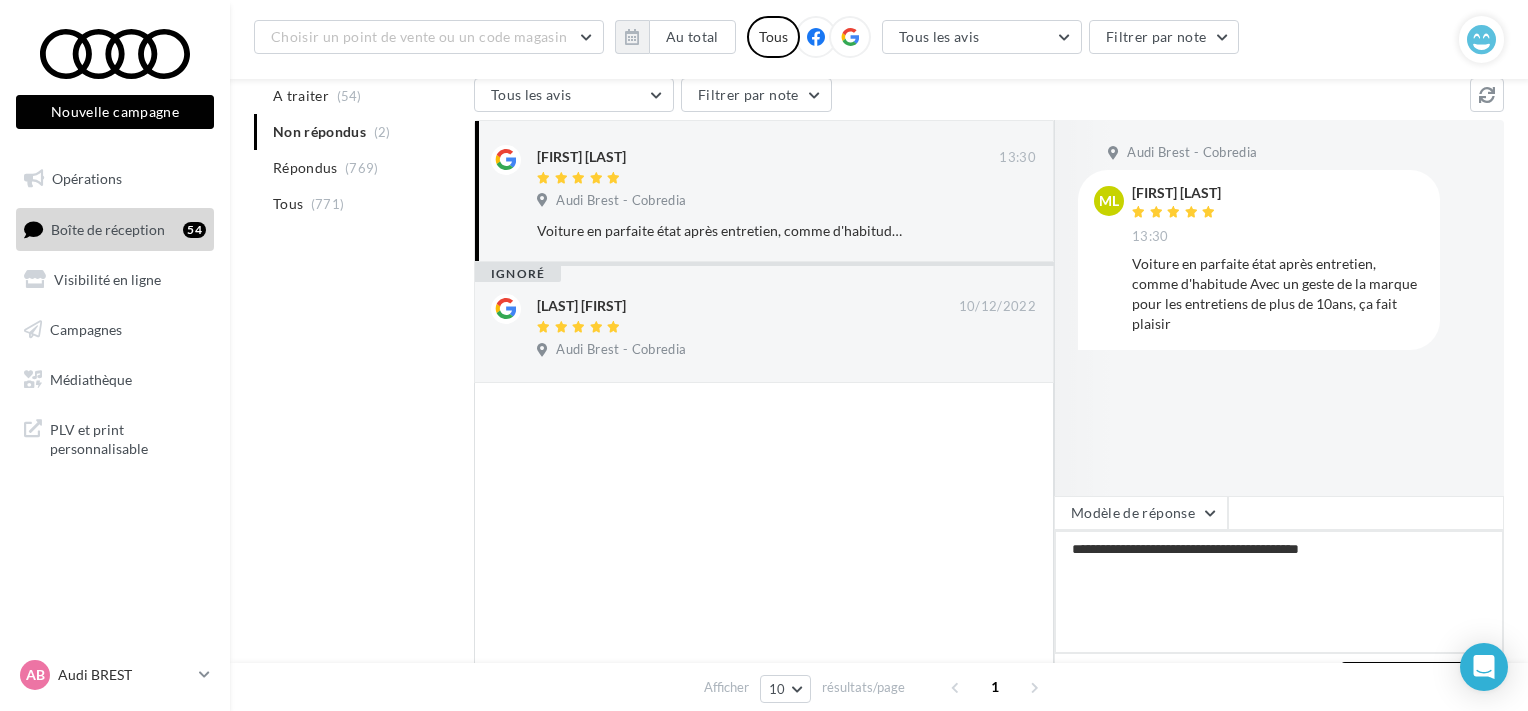 type on "**********" 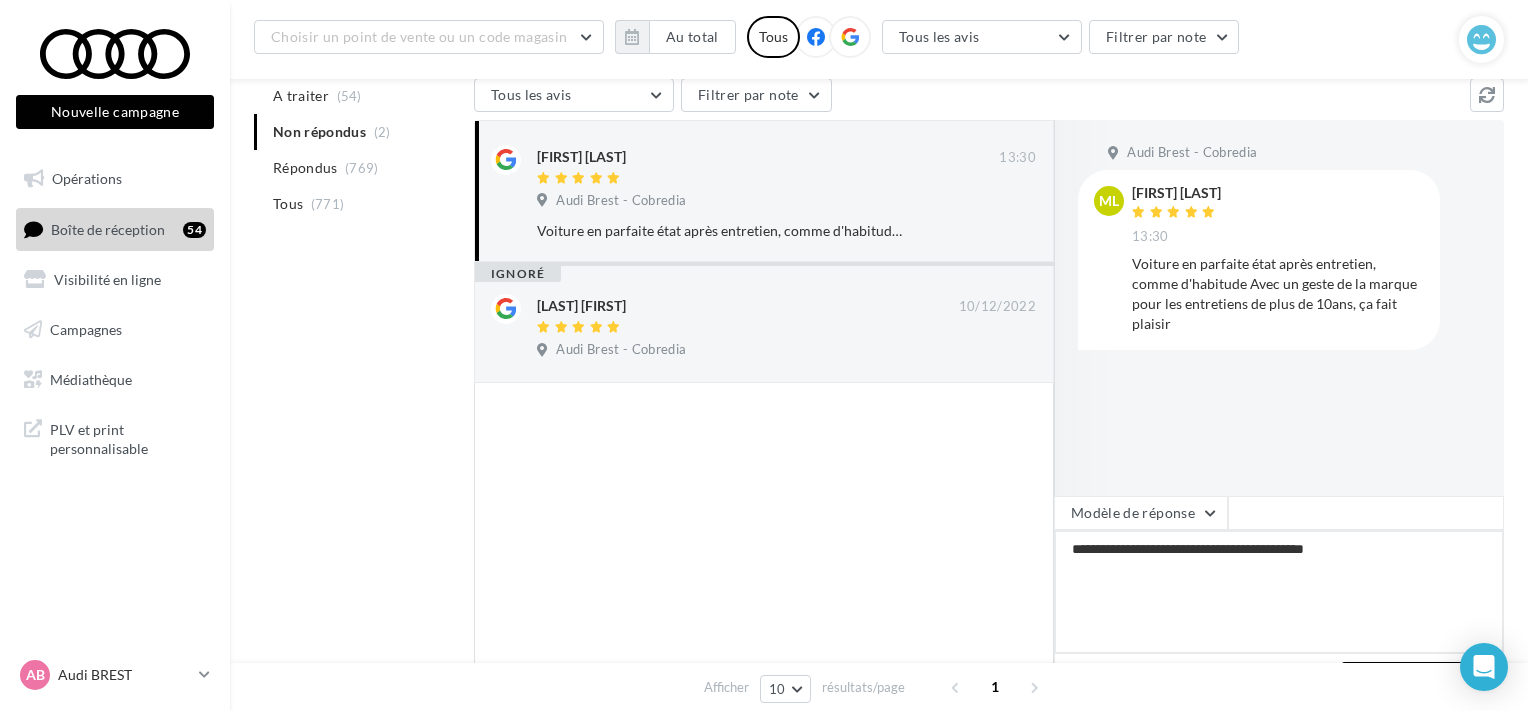 type on "**********" 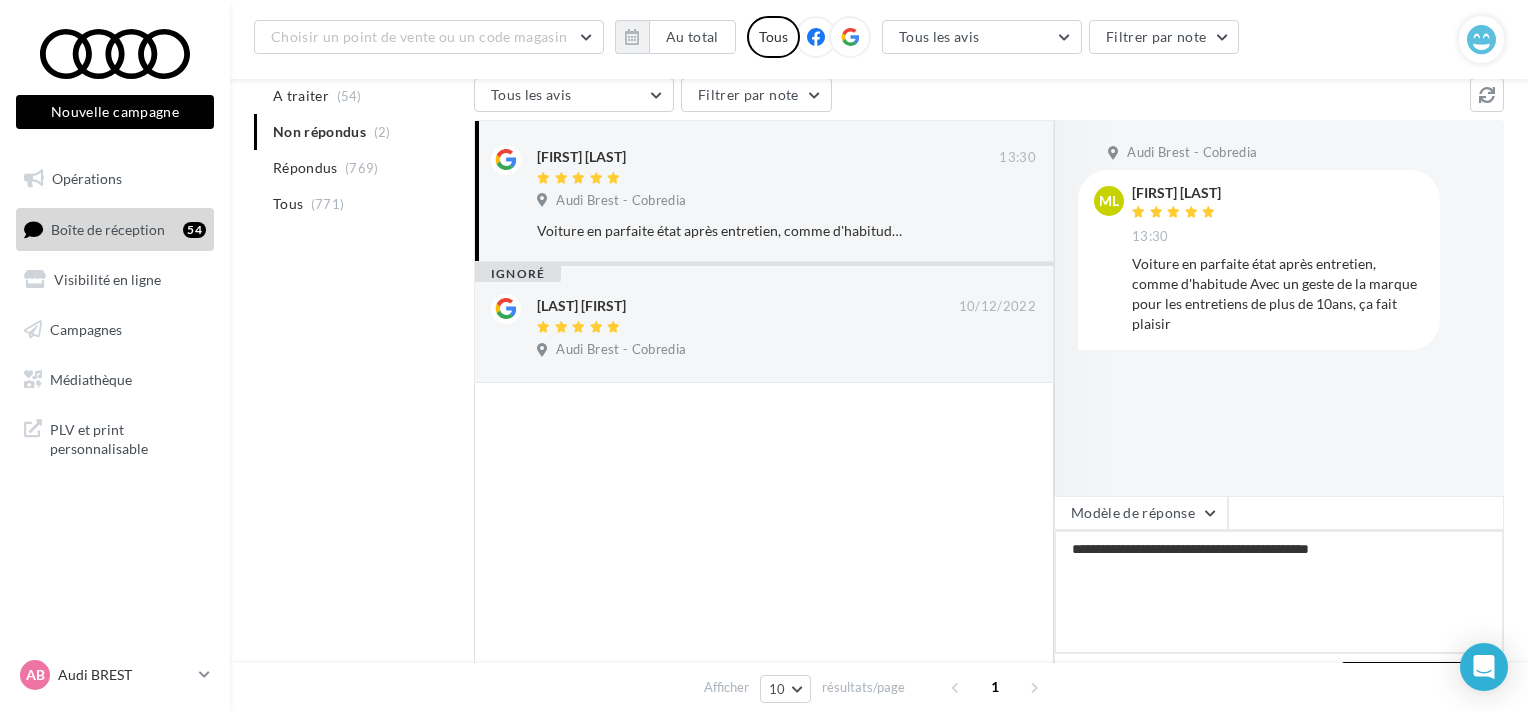 type on "**********" 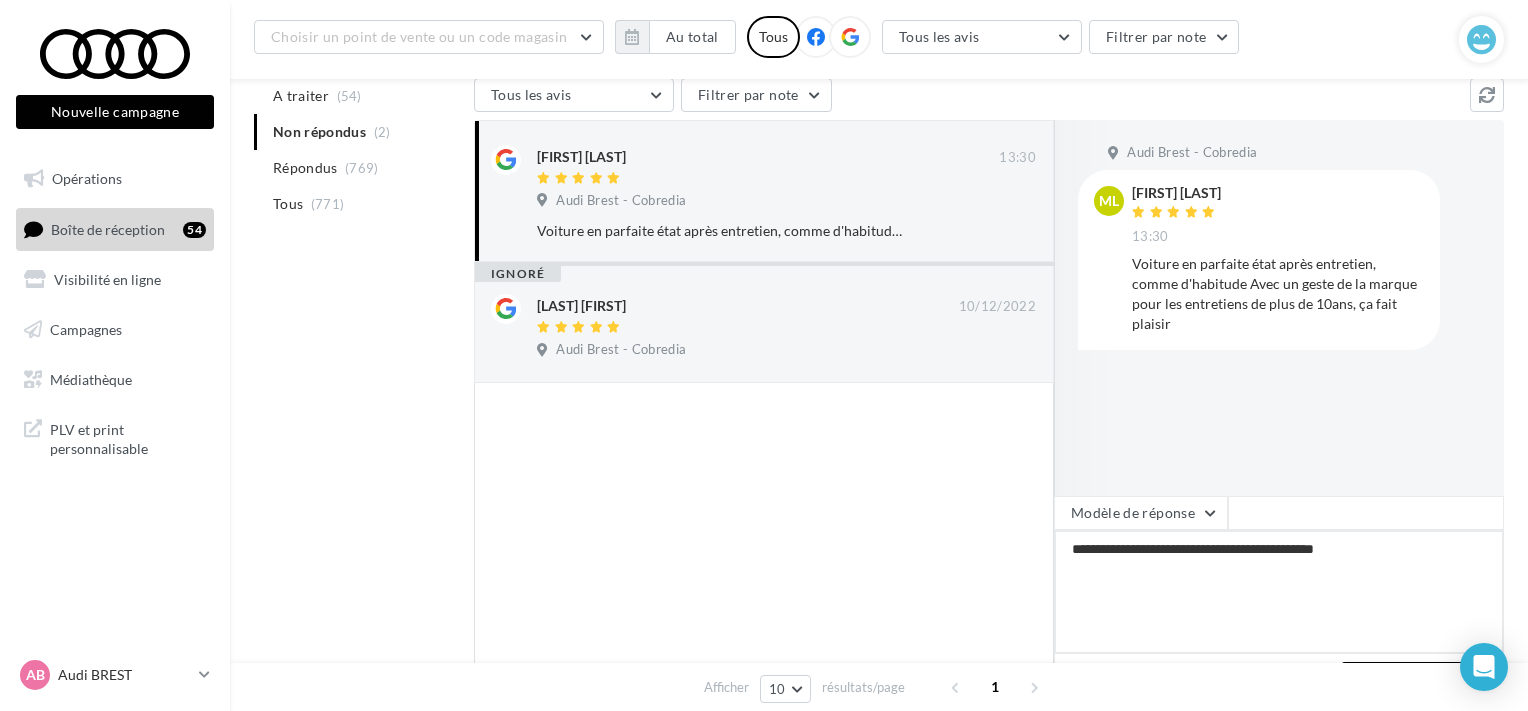 type on "**********" 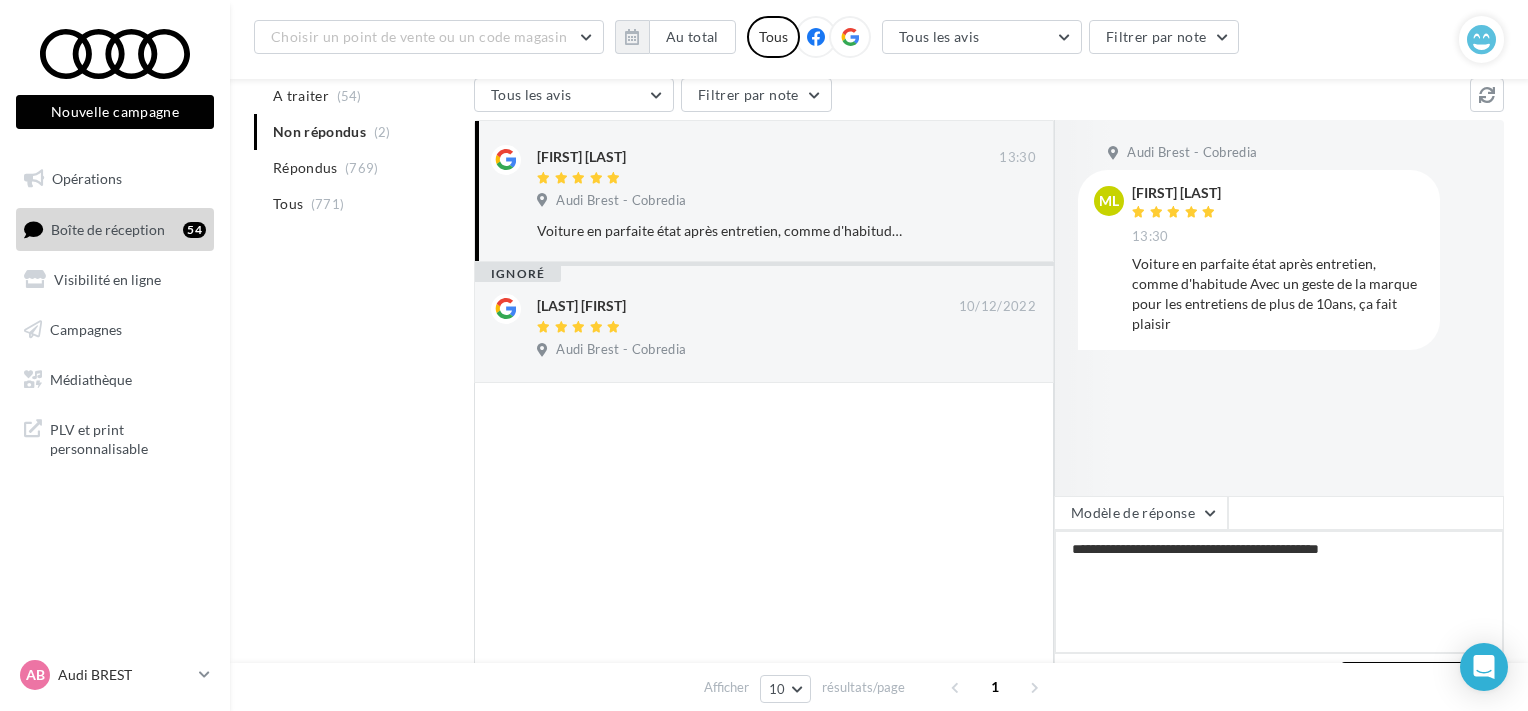 type on "**********" 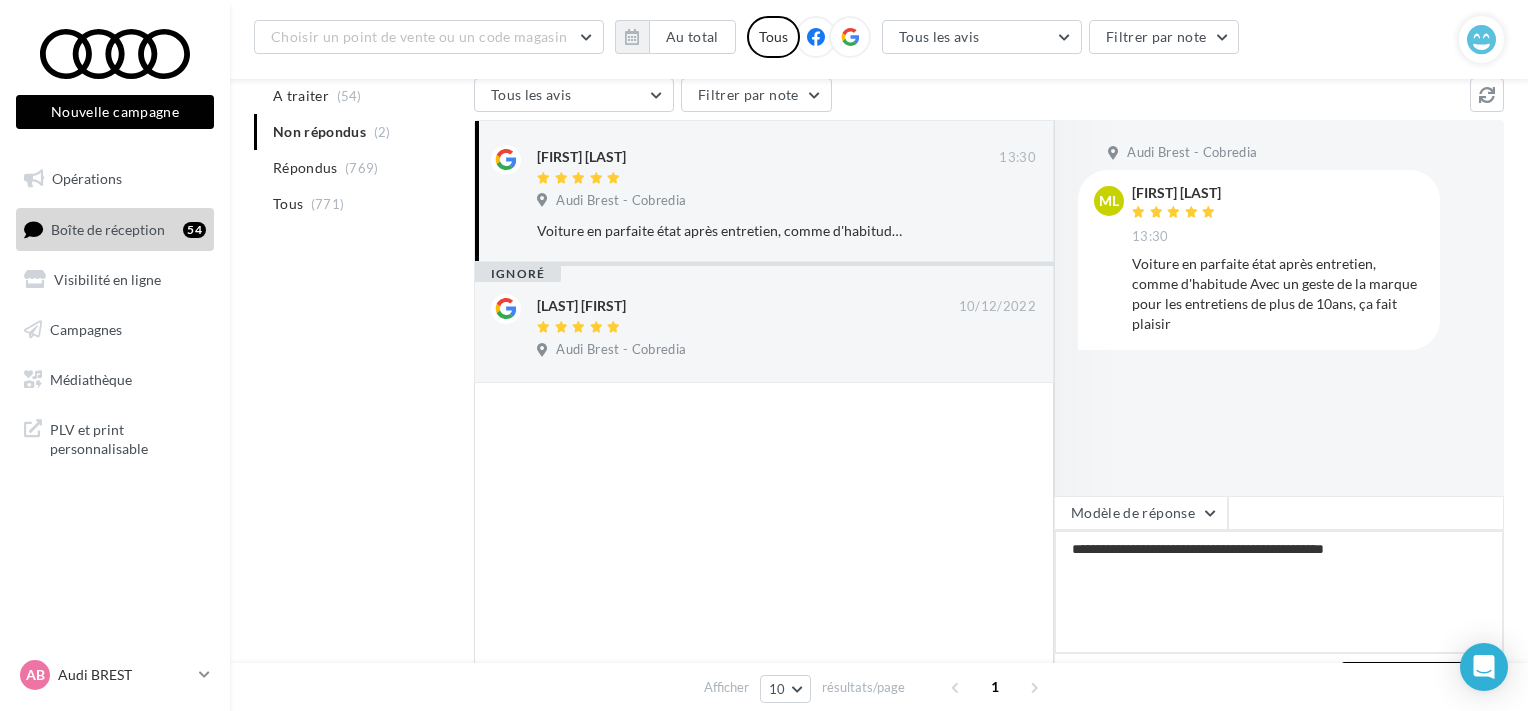 type on "**********" 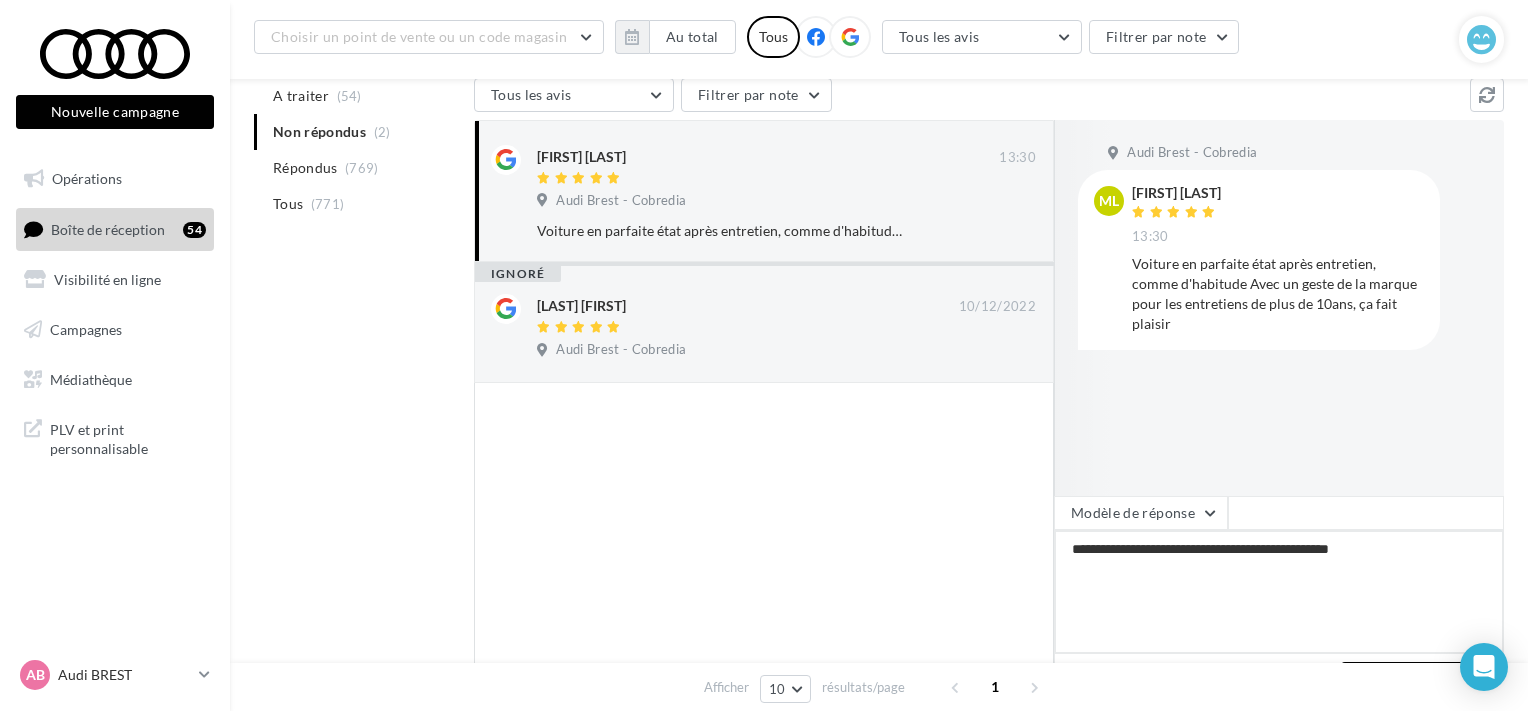 type on "**********" 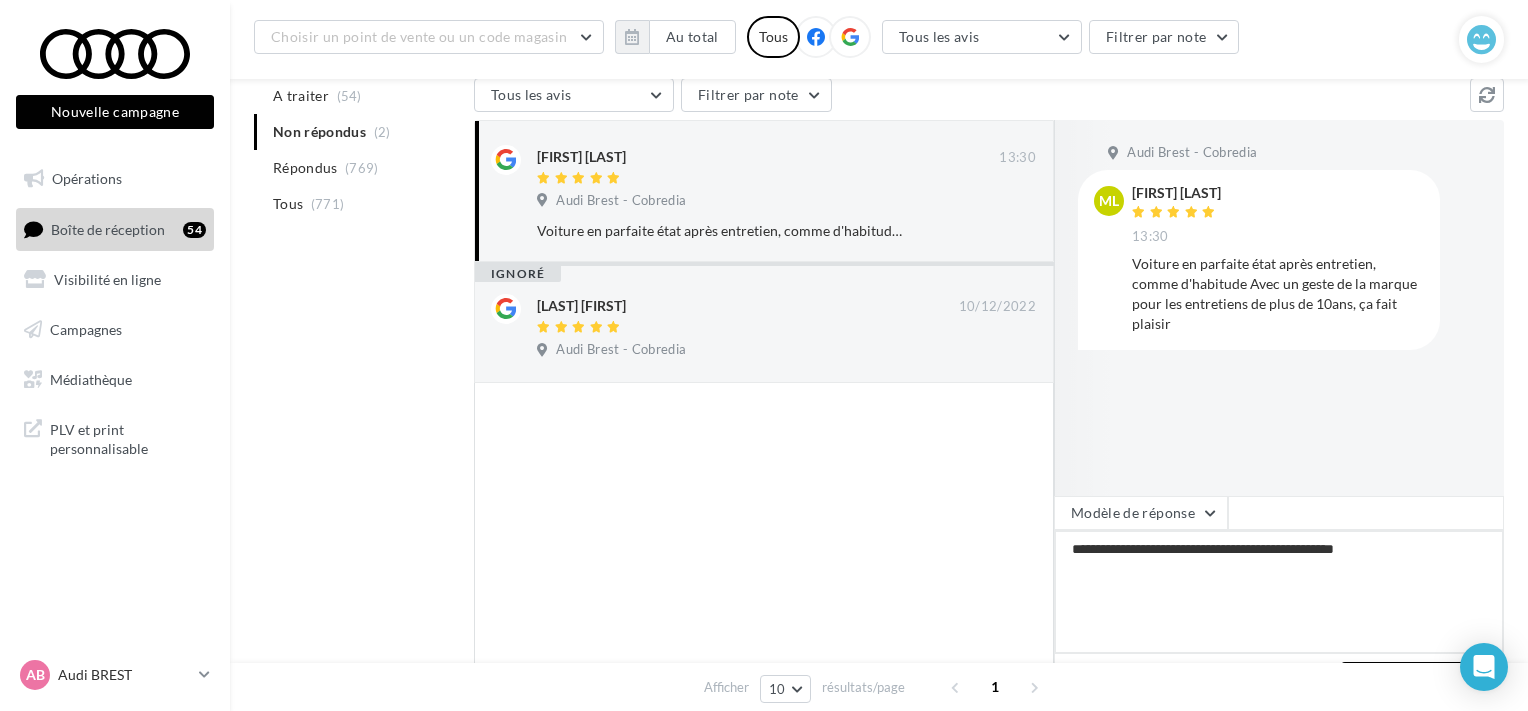 type on "**********" 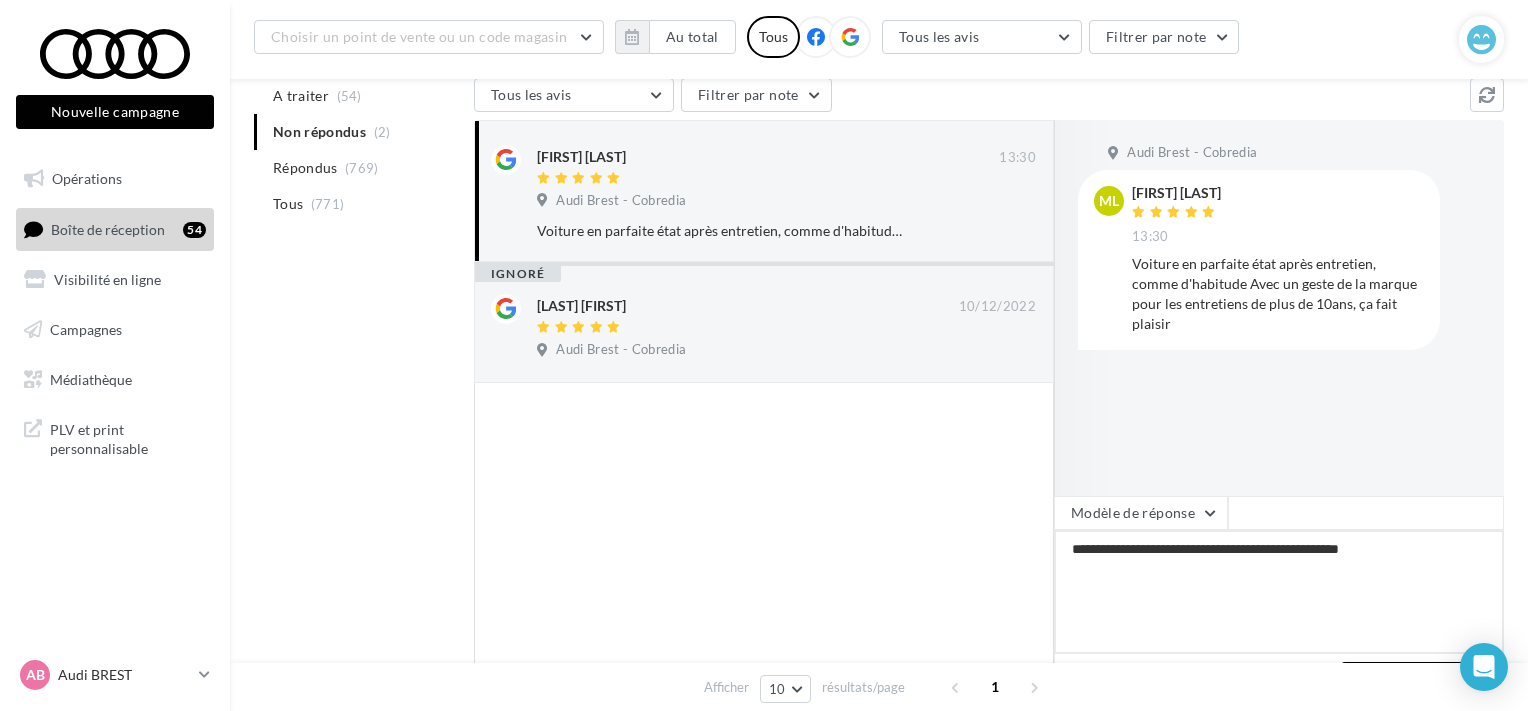 type on "**********" 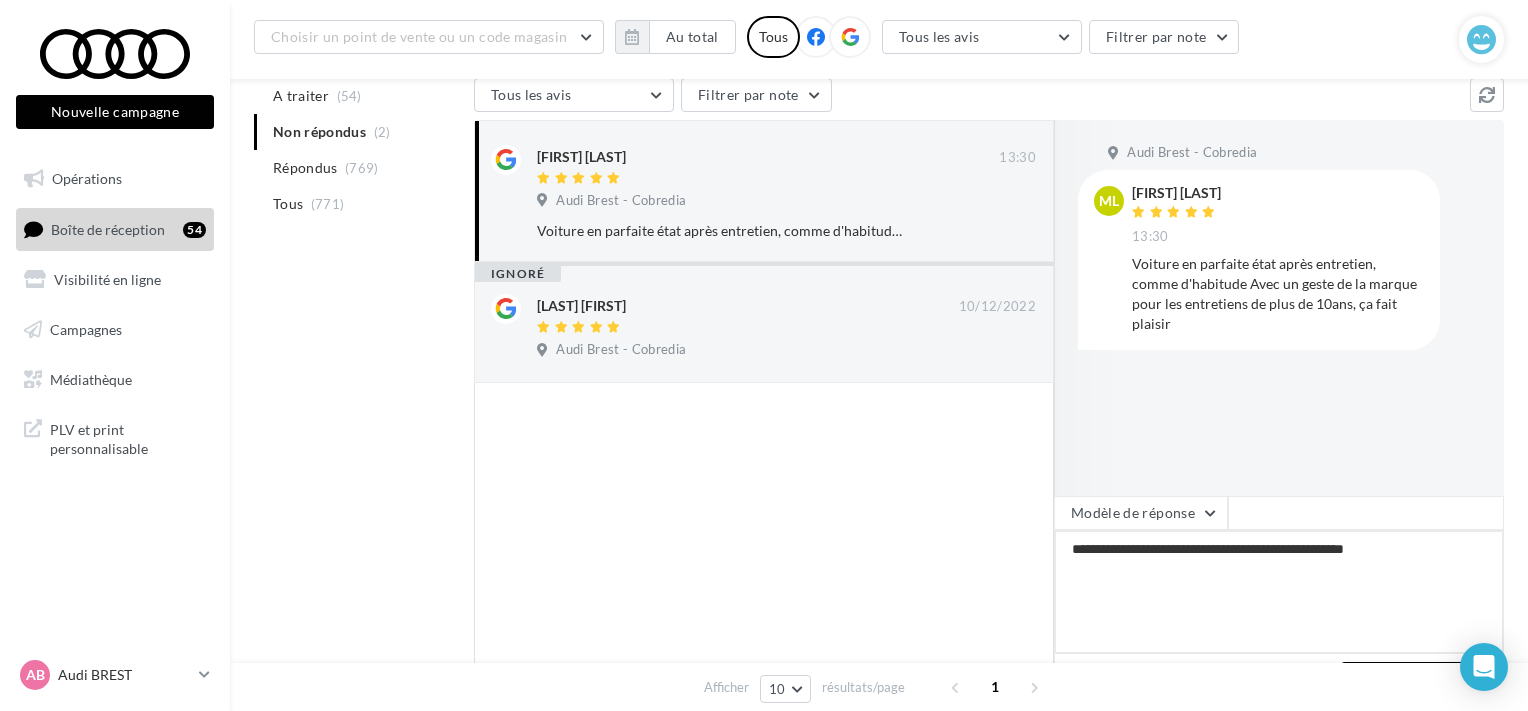 type on "**********" 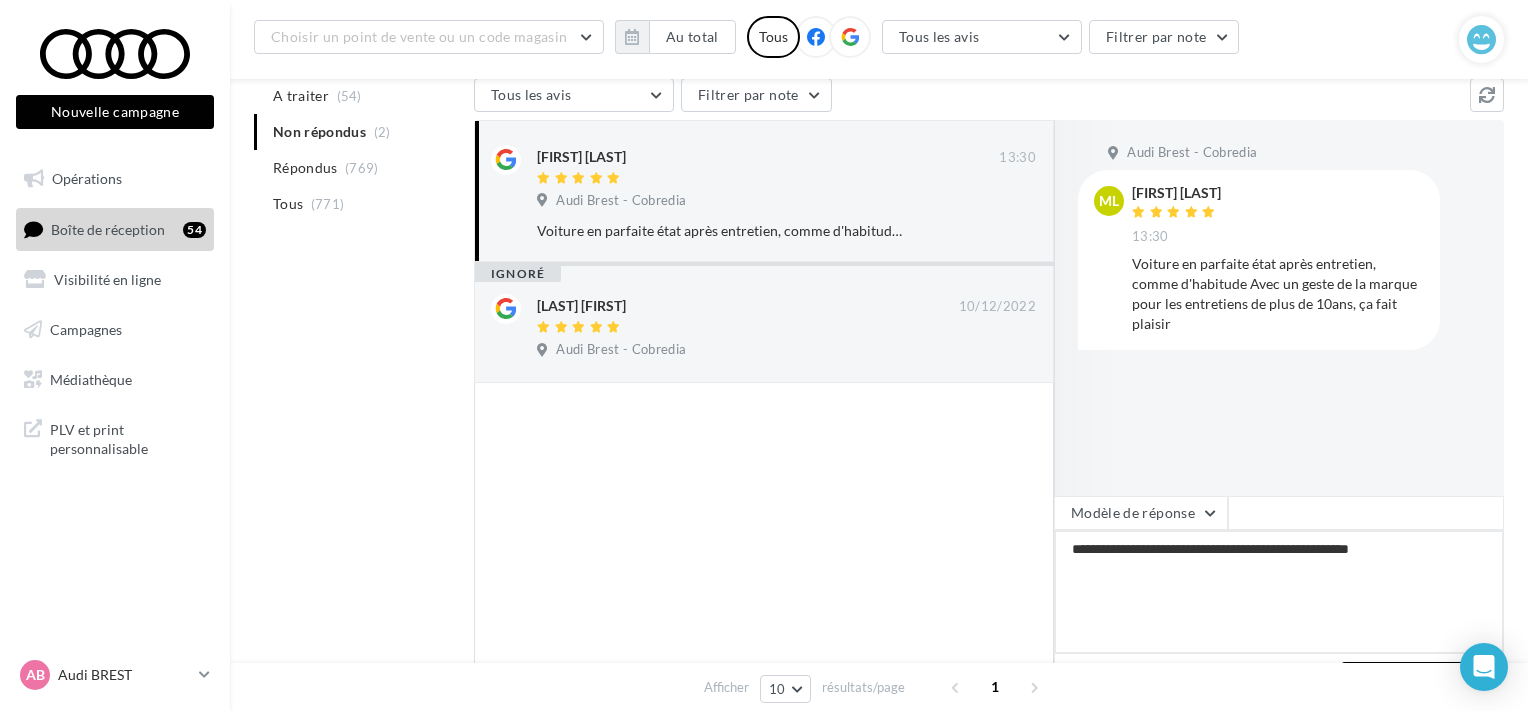 type on "**********" 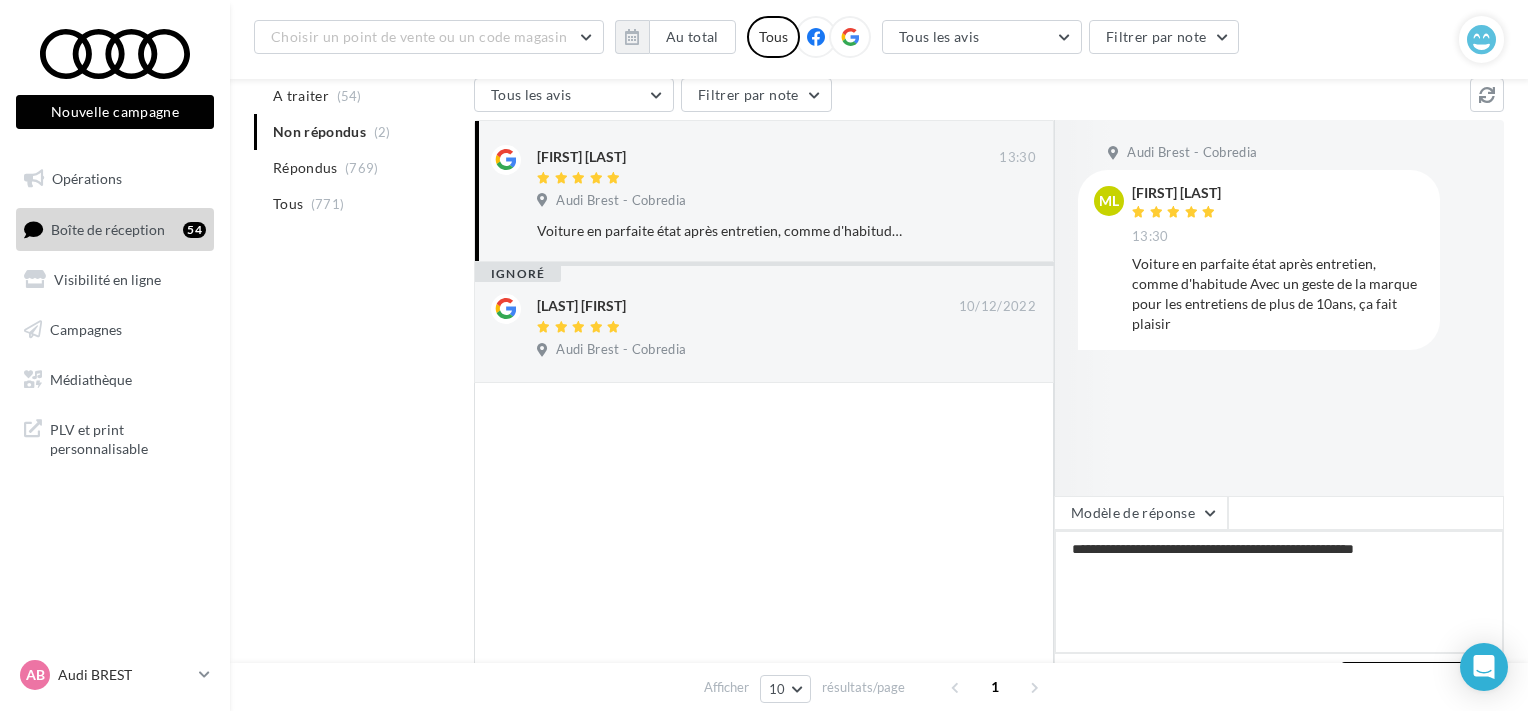 type on "**********" 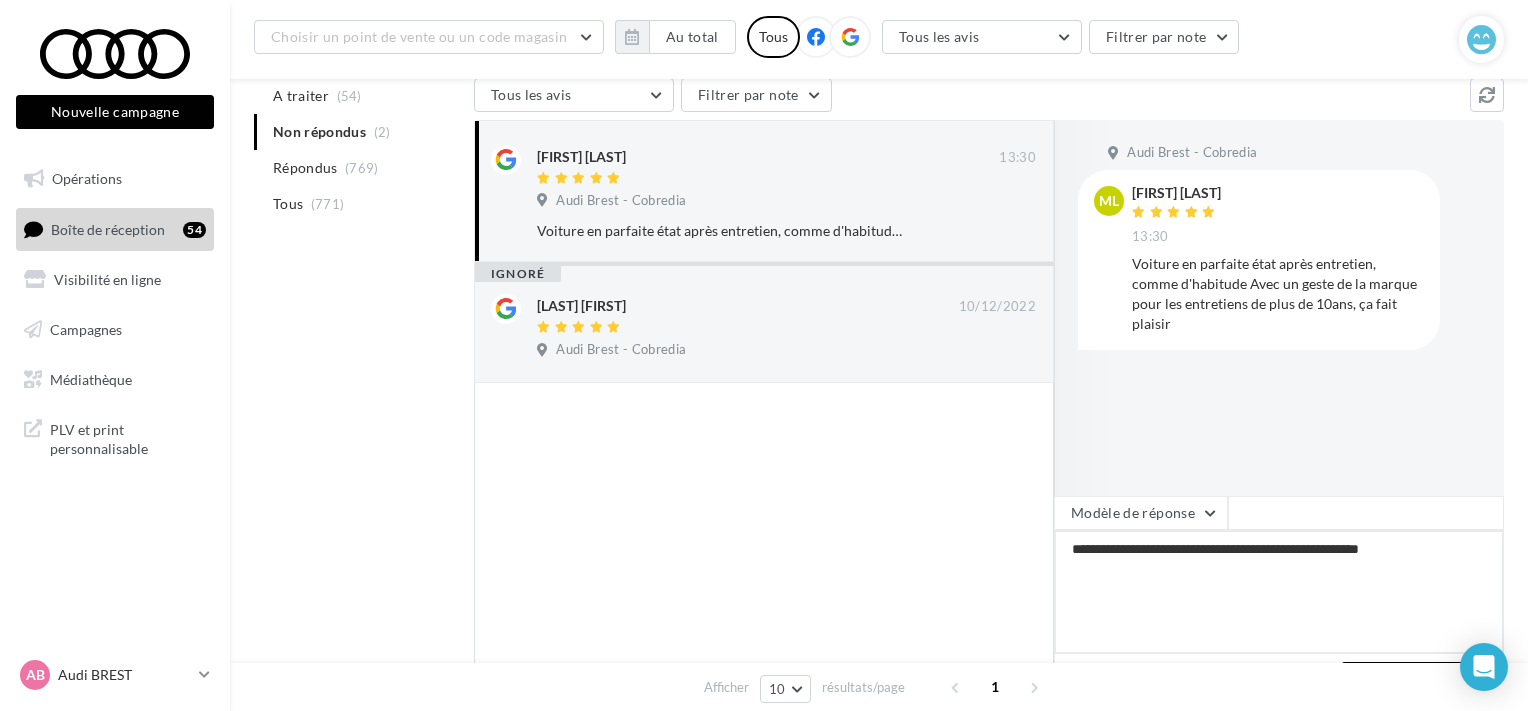 type on "**********" 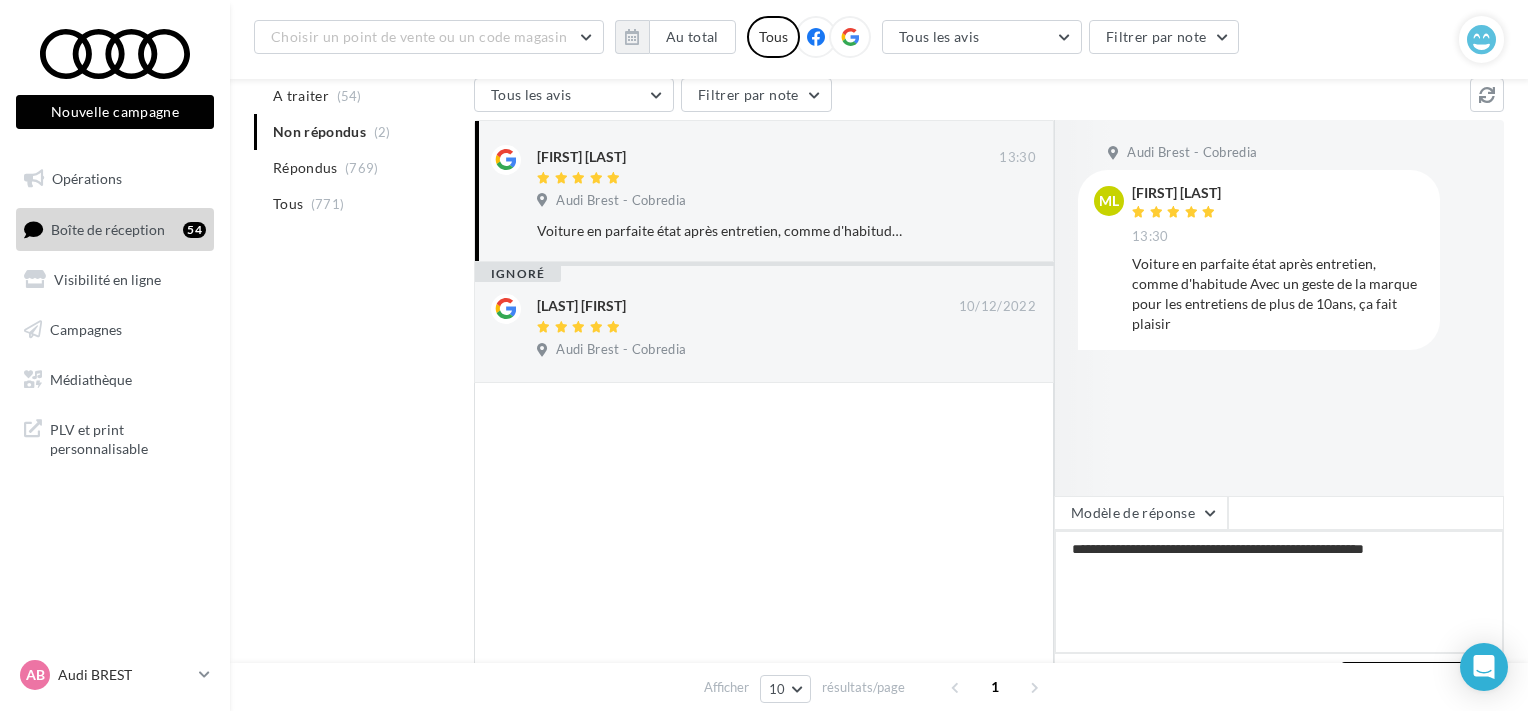 type on "**********" 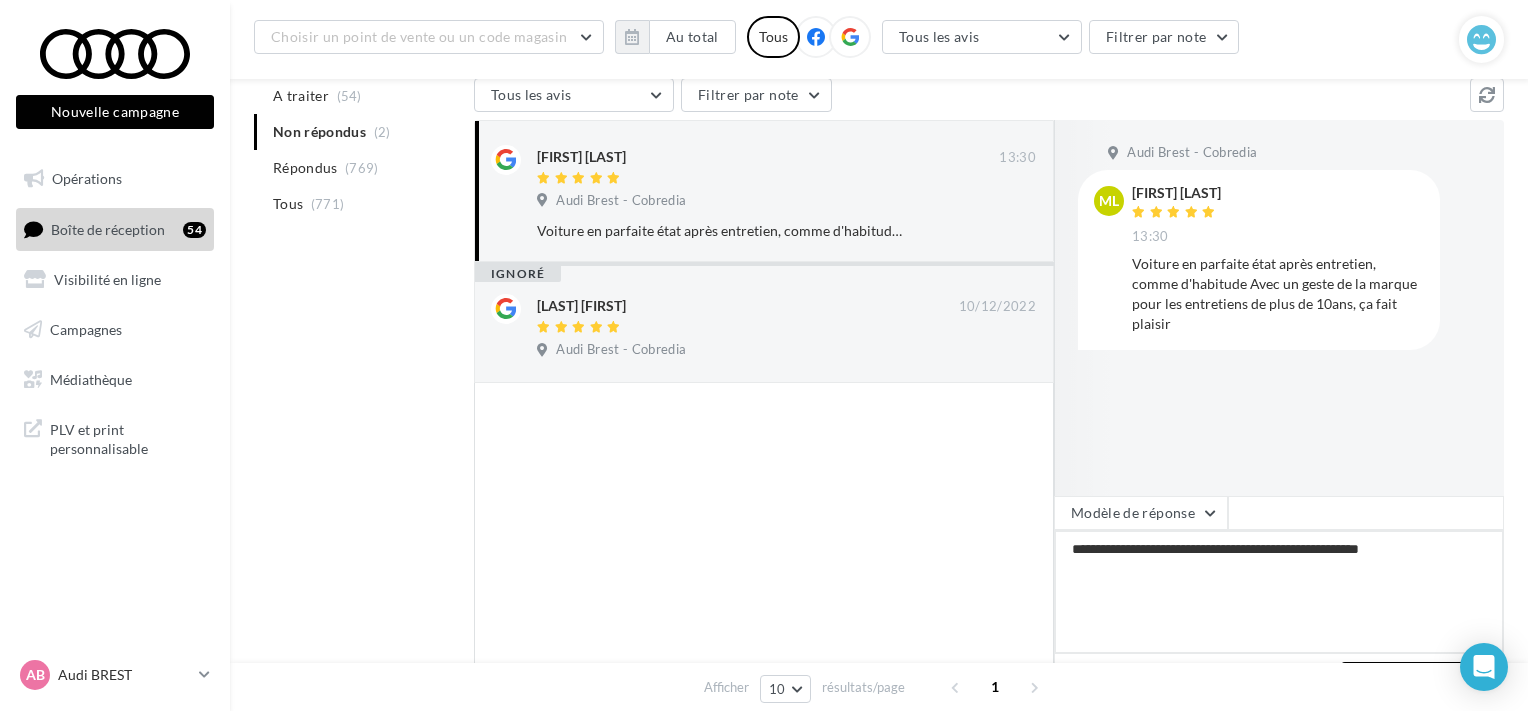 type on "**********" 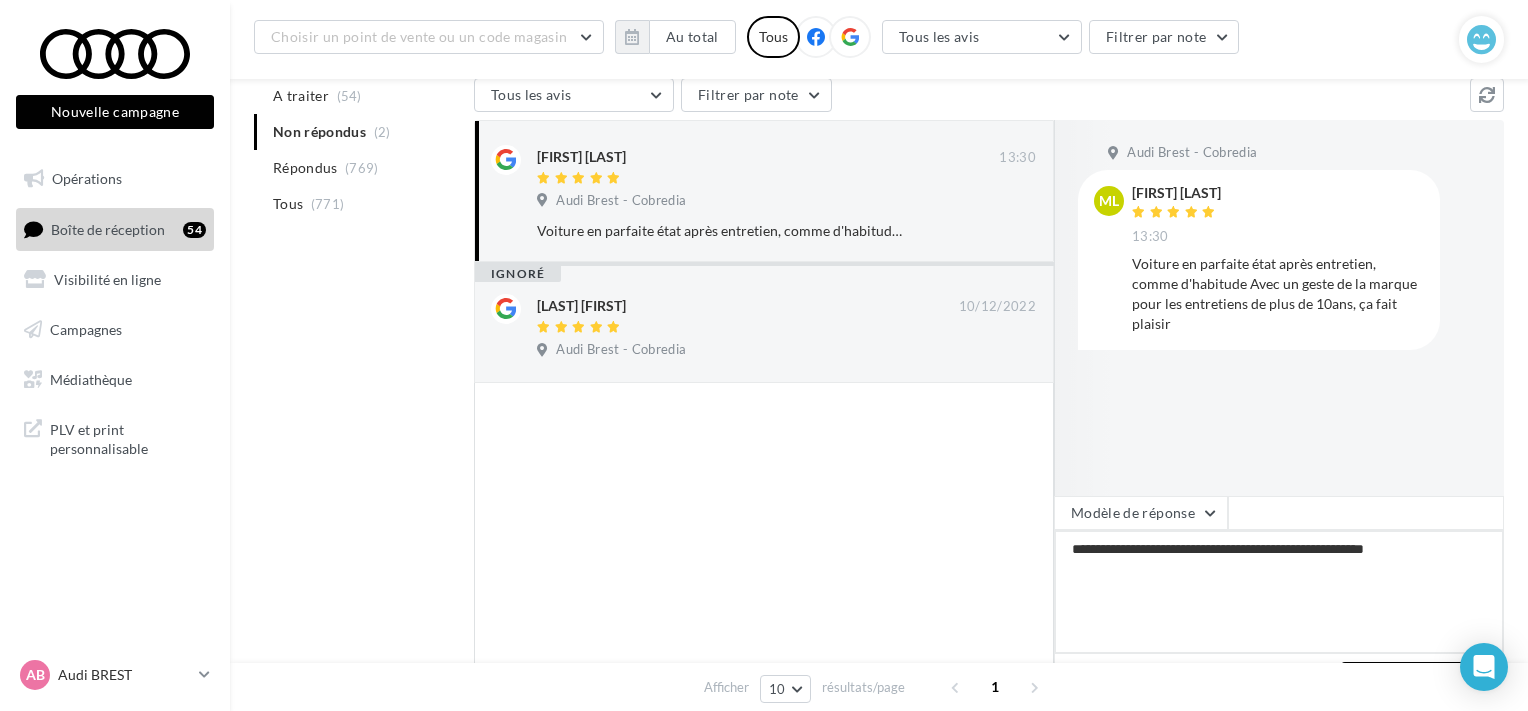 type on "**********" 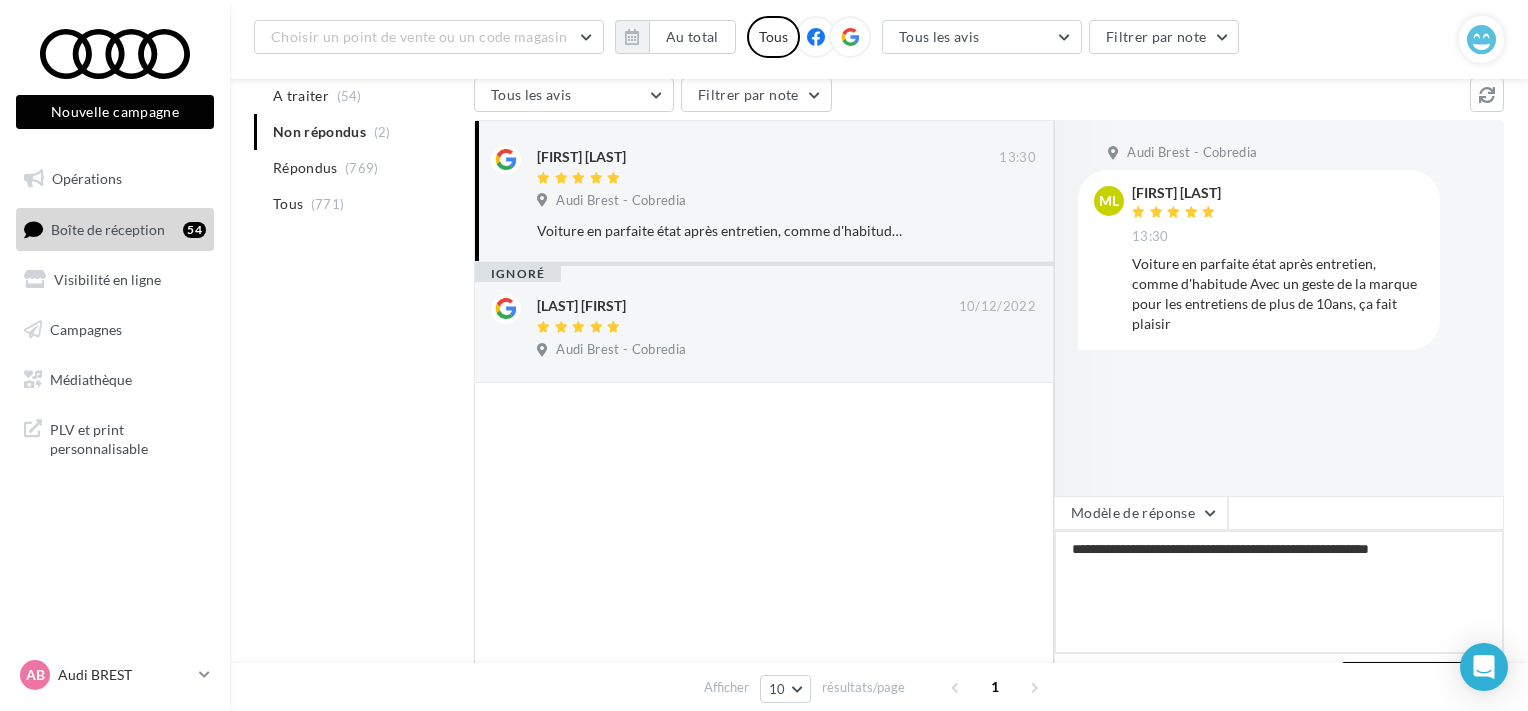type on "**********" 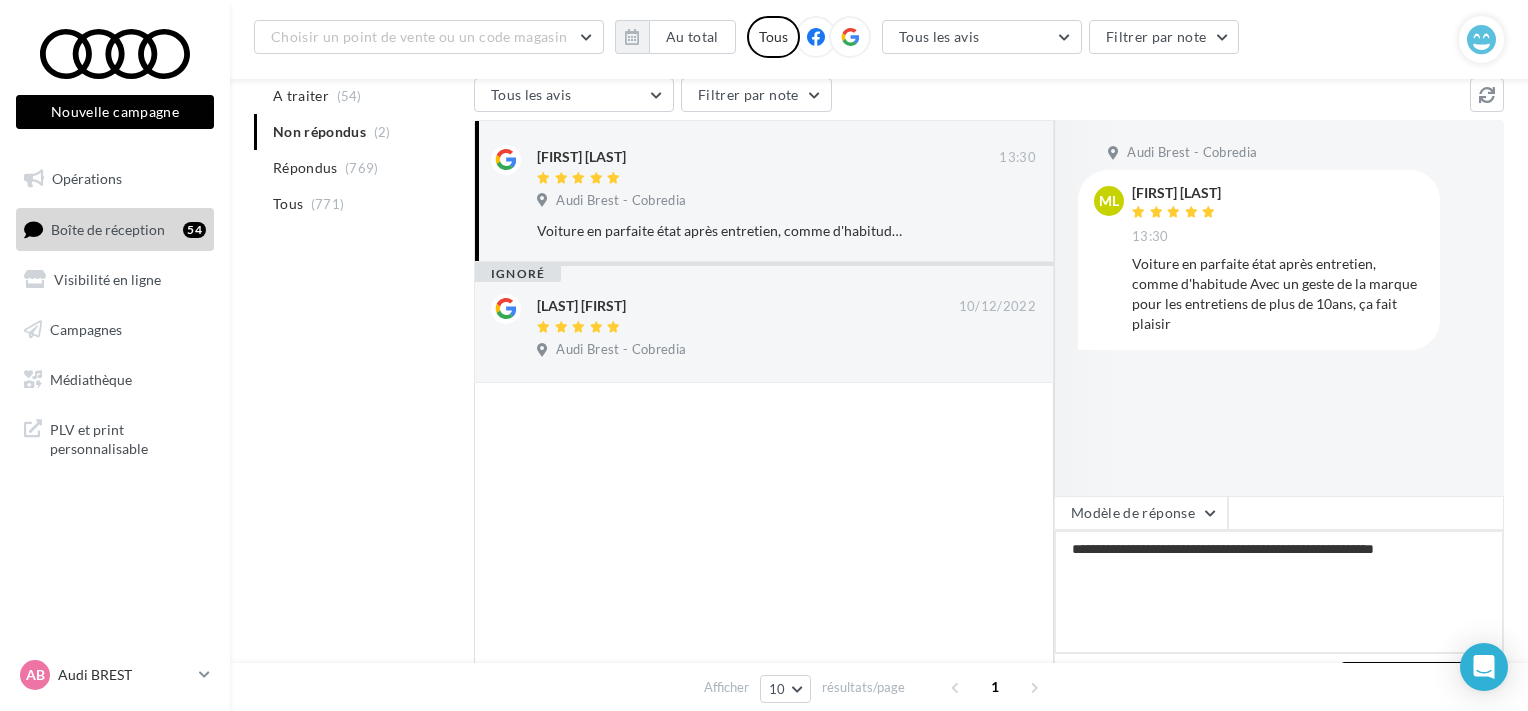 type on "**********" 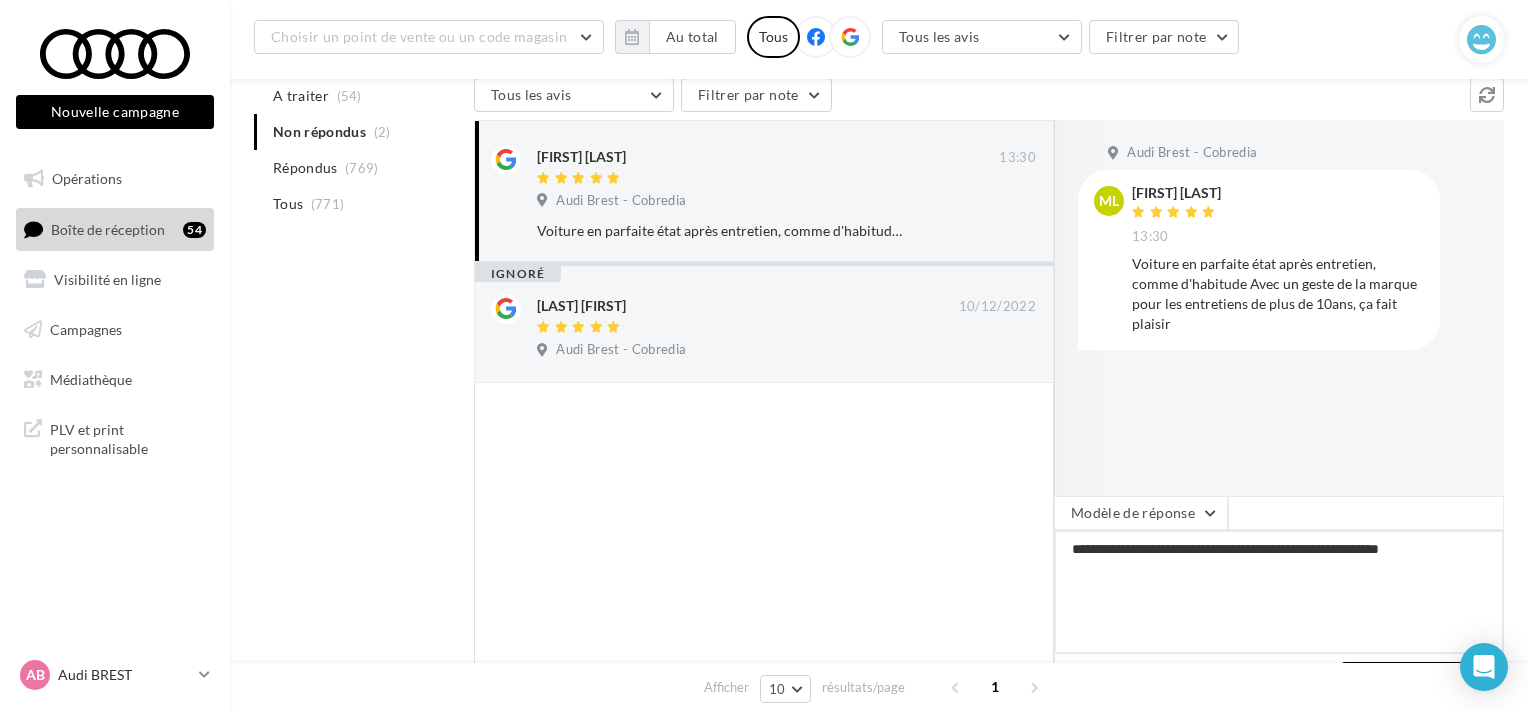 type on "**********" 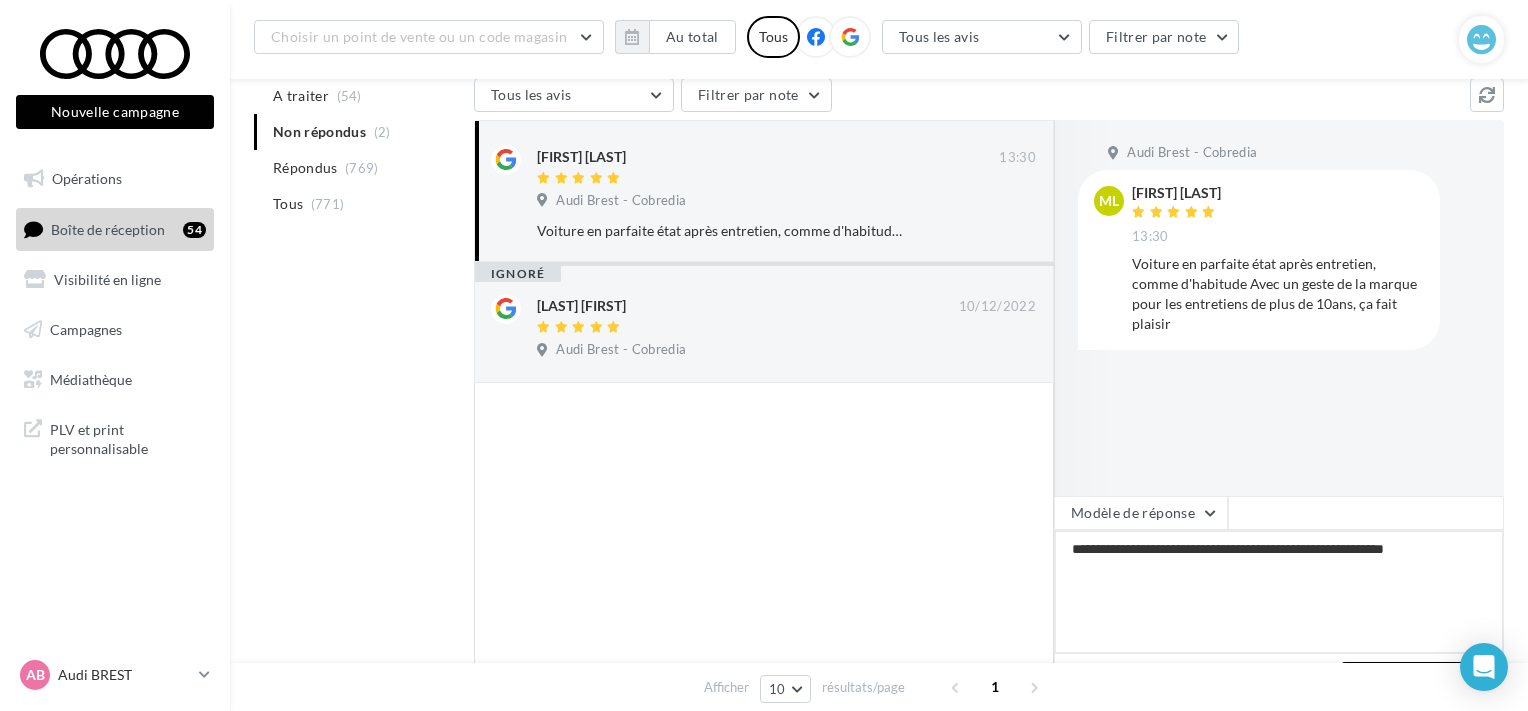 type on "**********" 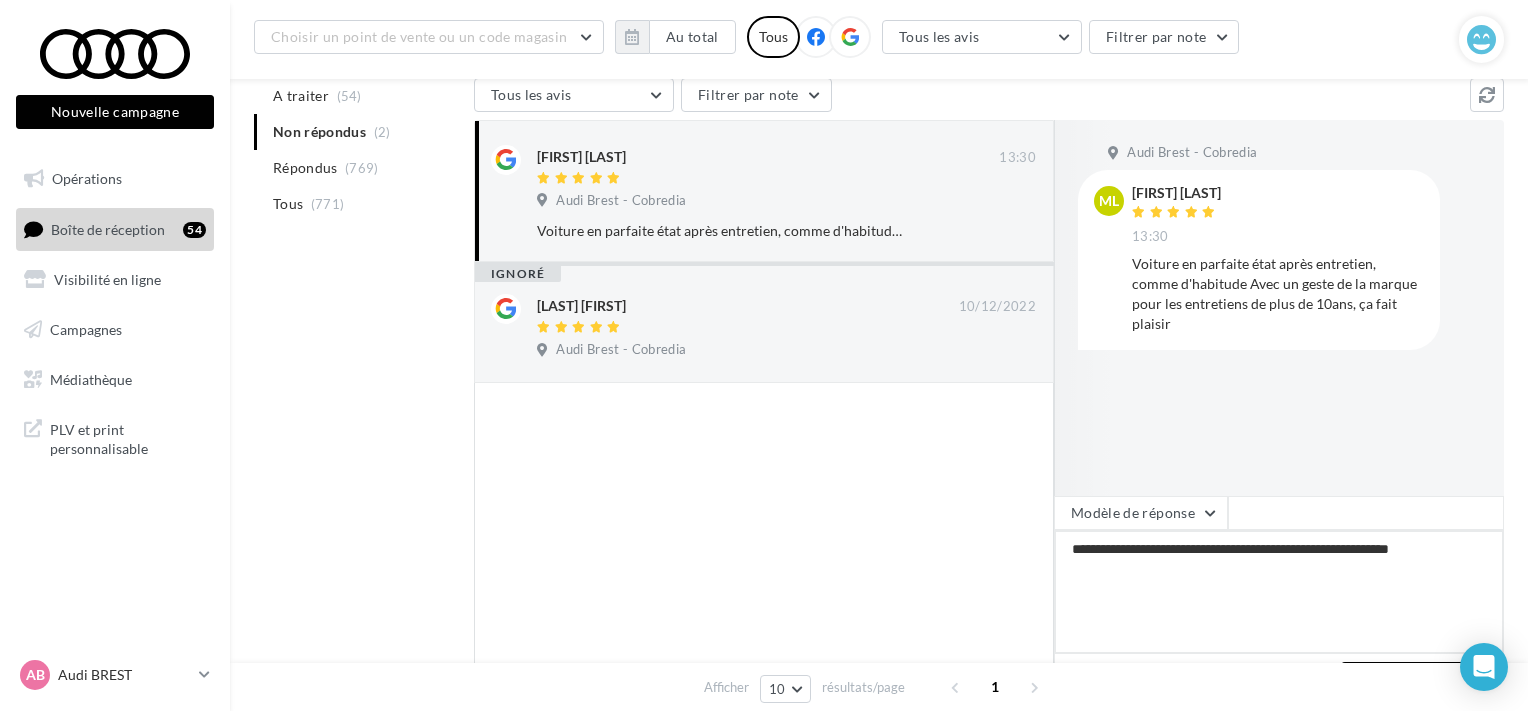 type on "**********" 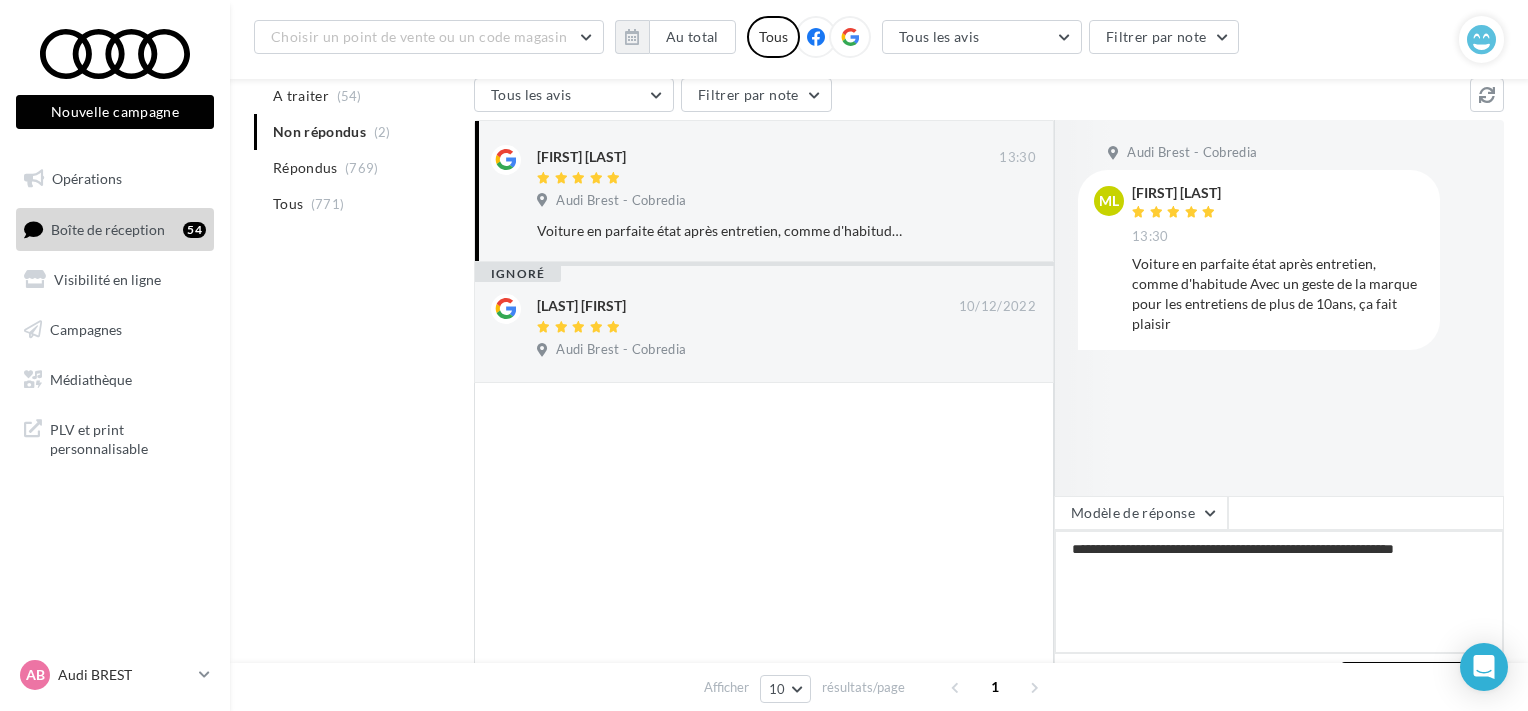 type on "**********" 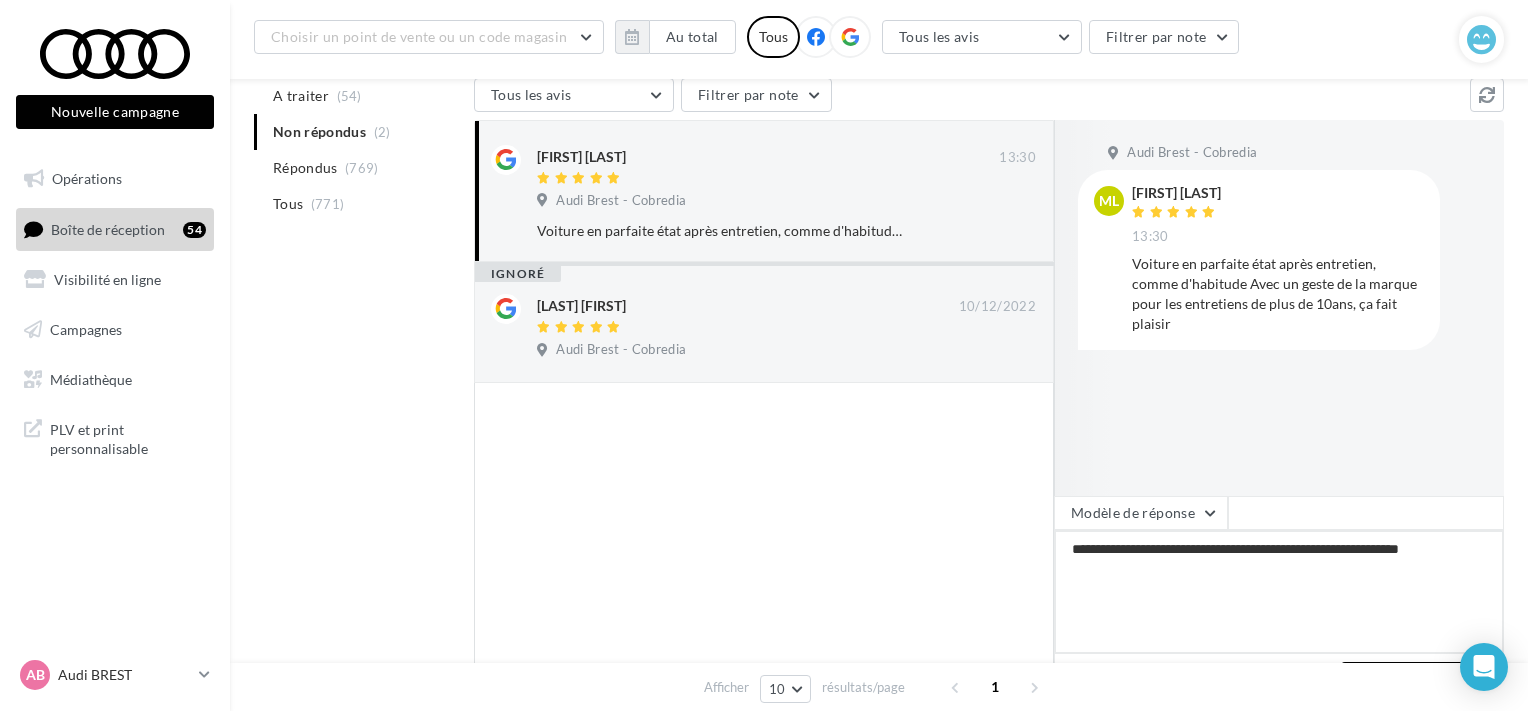 type on "**********" 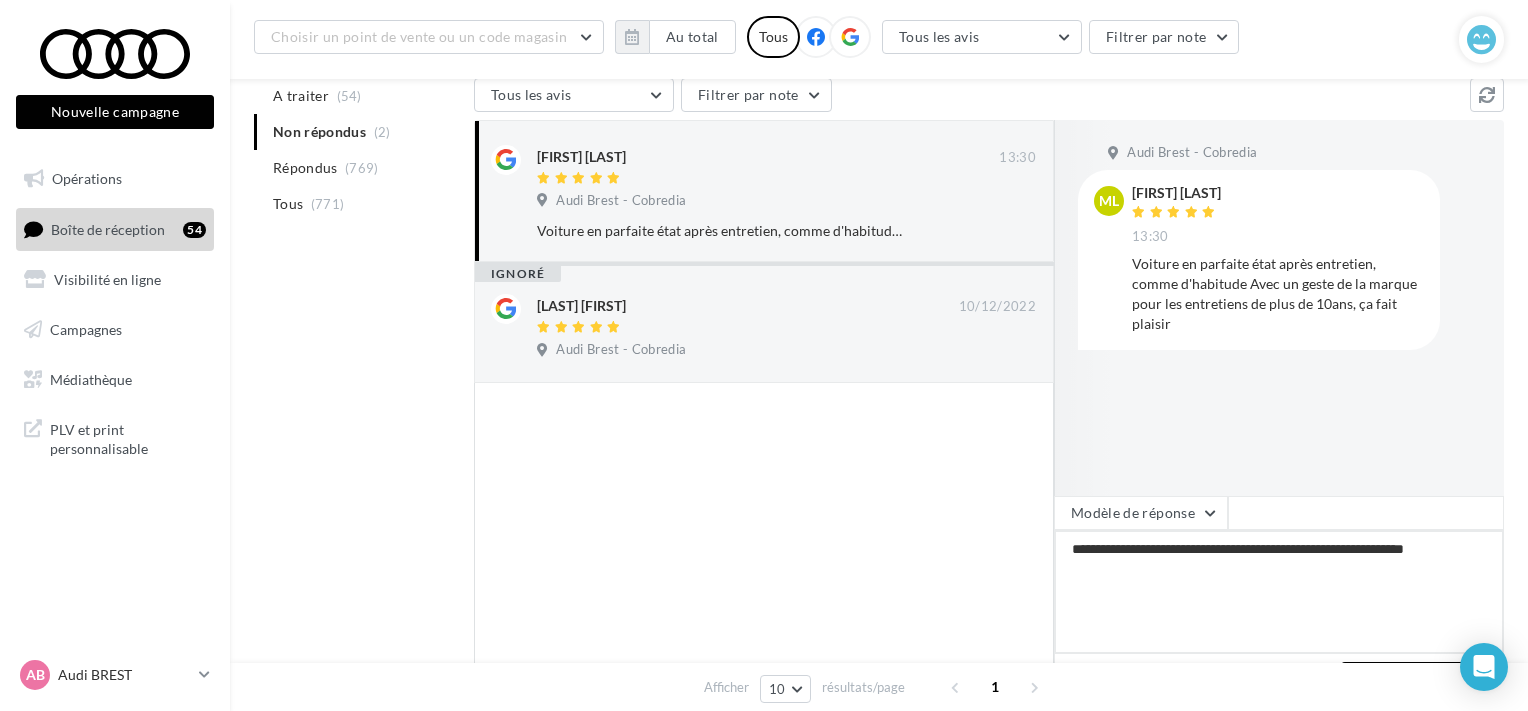 type on "**********" 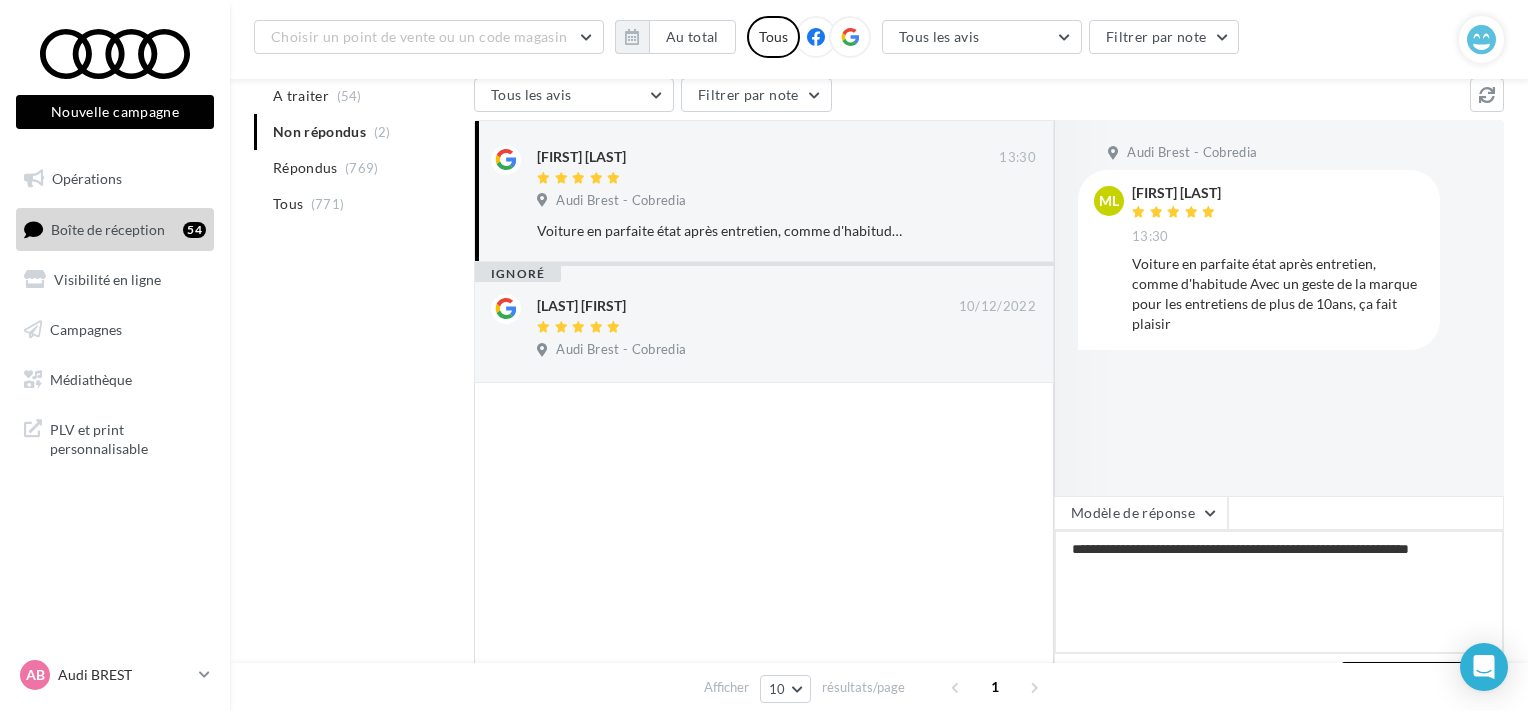 type on "**********" 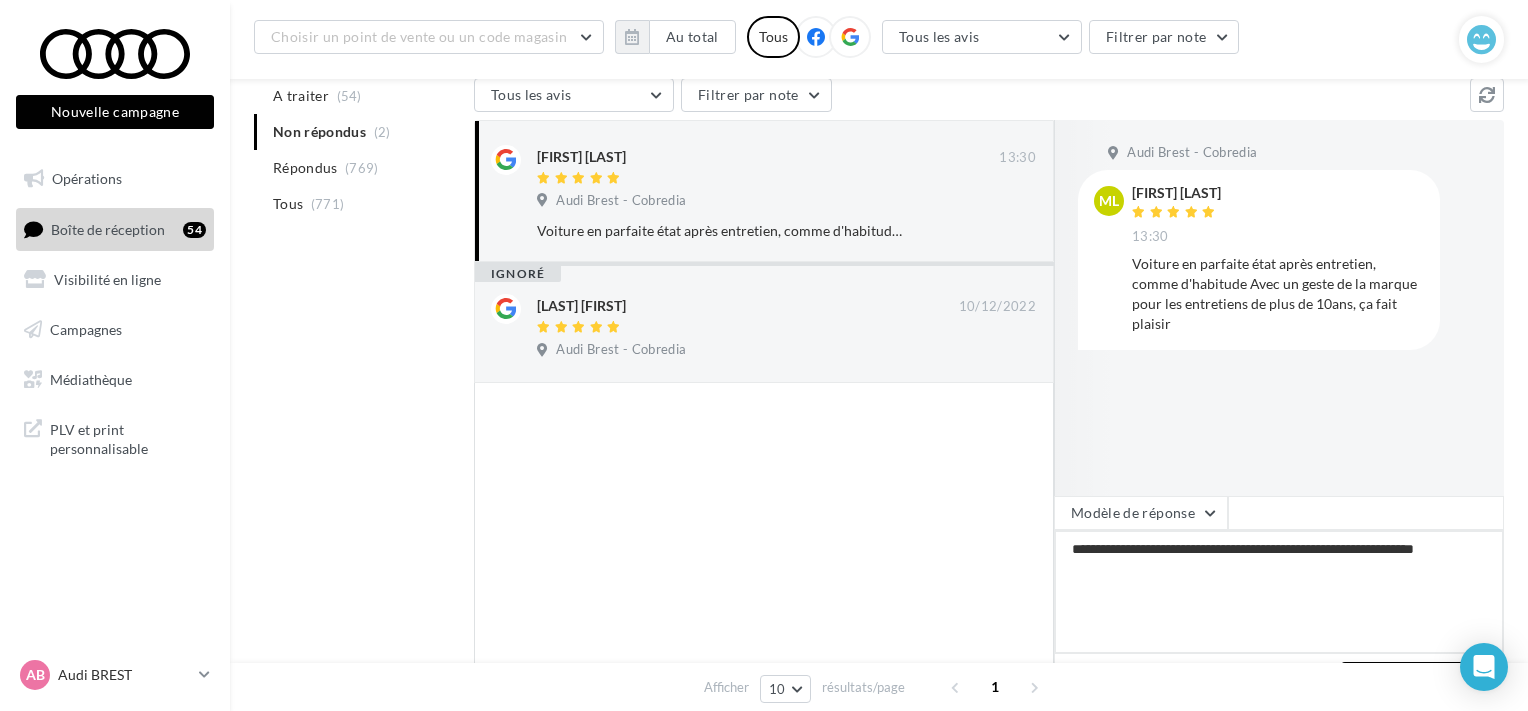 type on "**********" 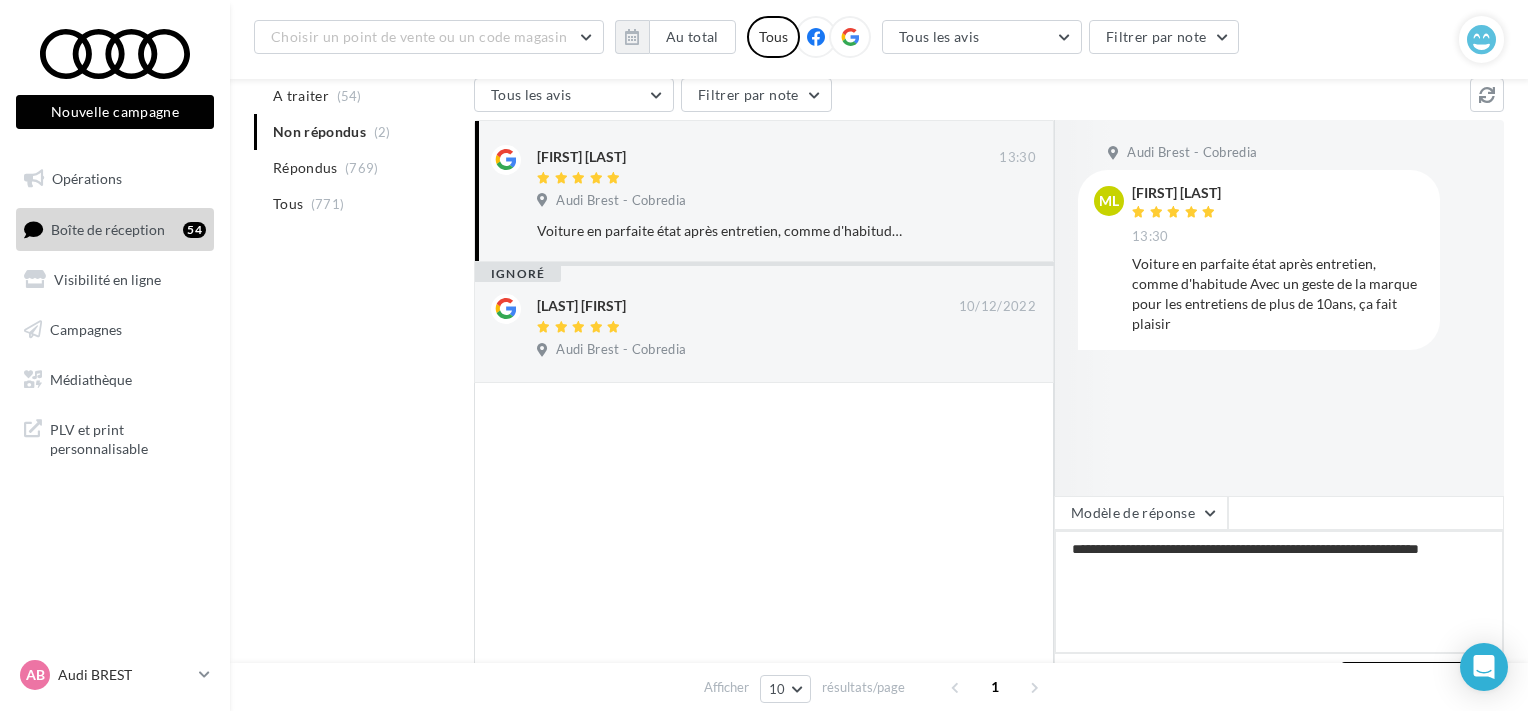 type on "**********" 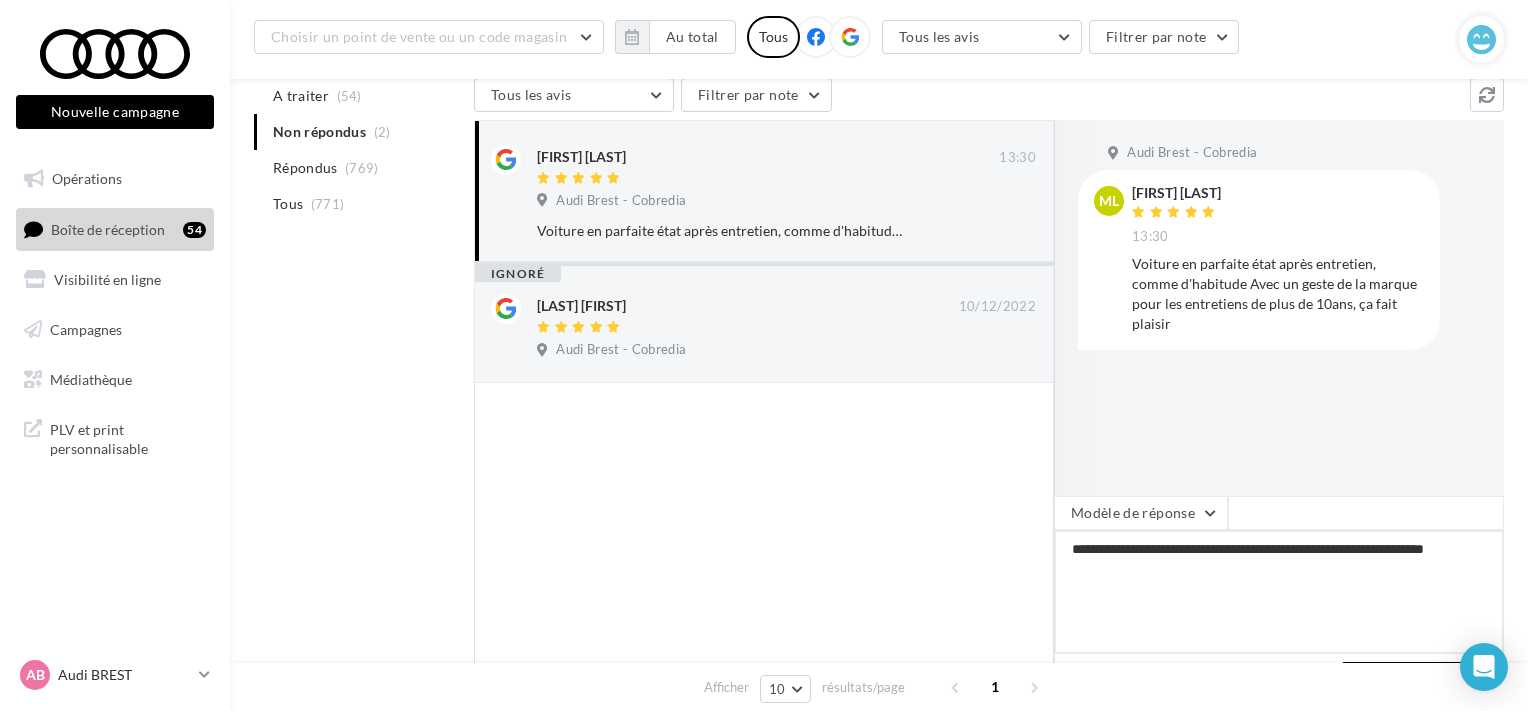 type on "**********" 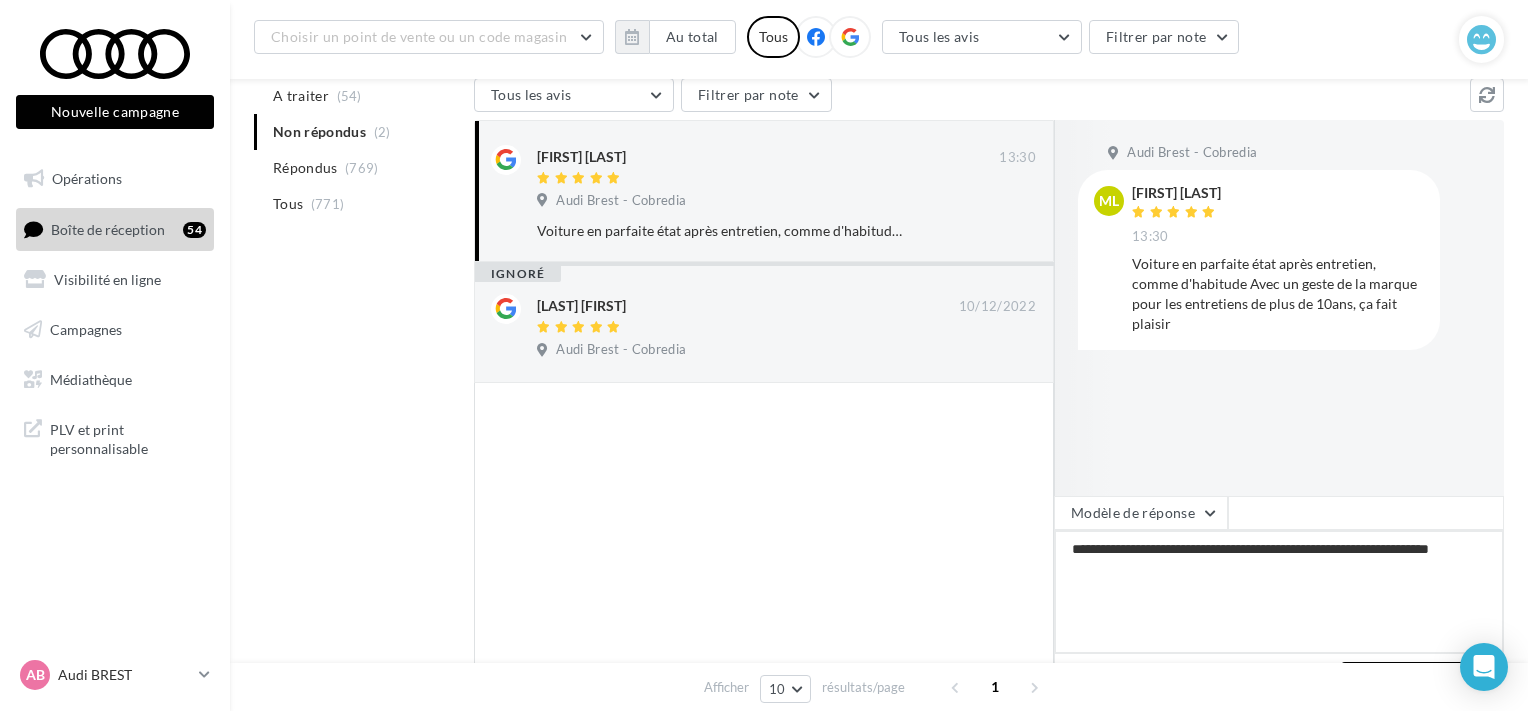type on "**********" 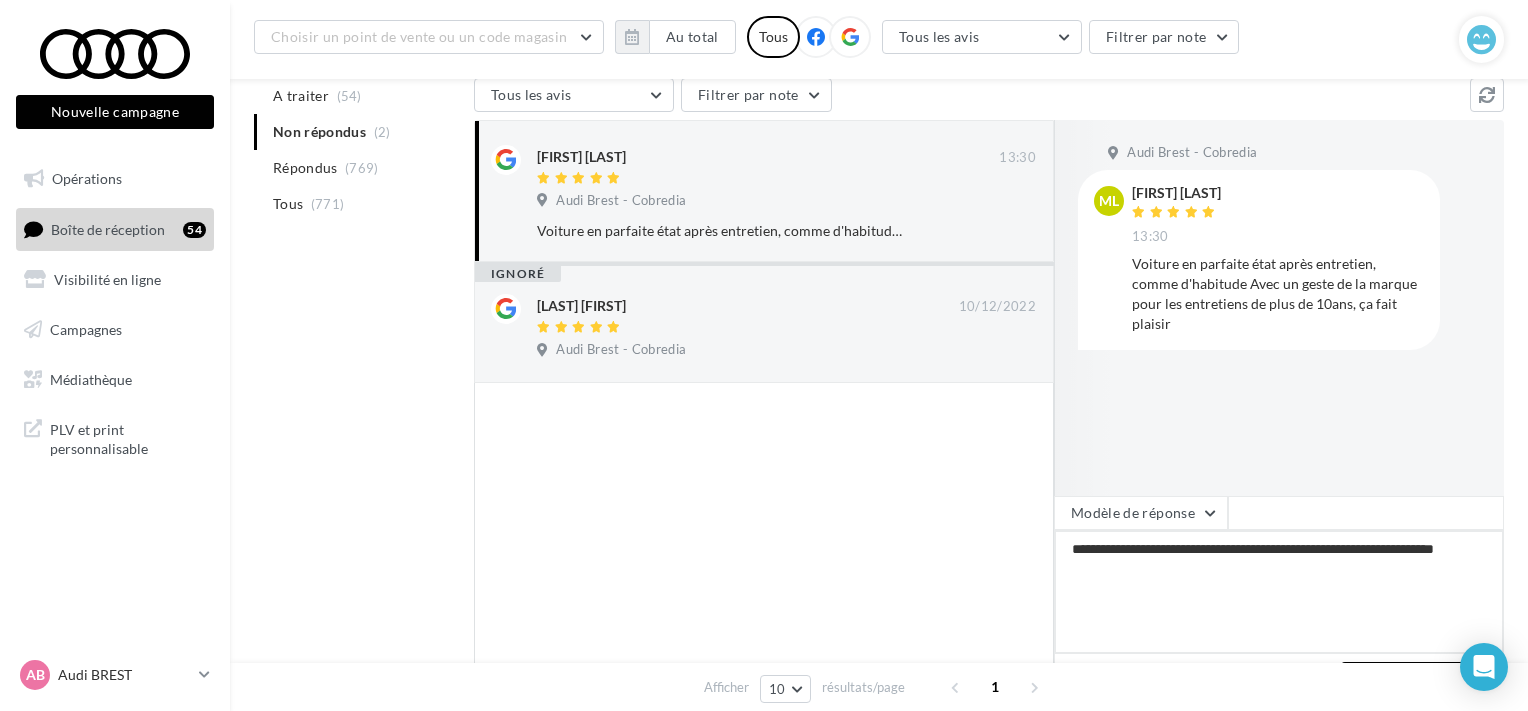 type on "**********" 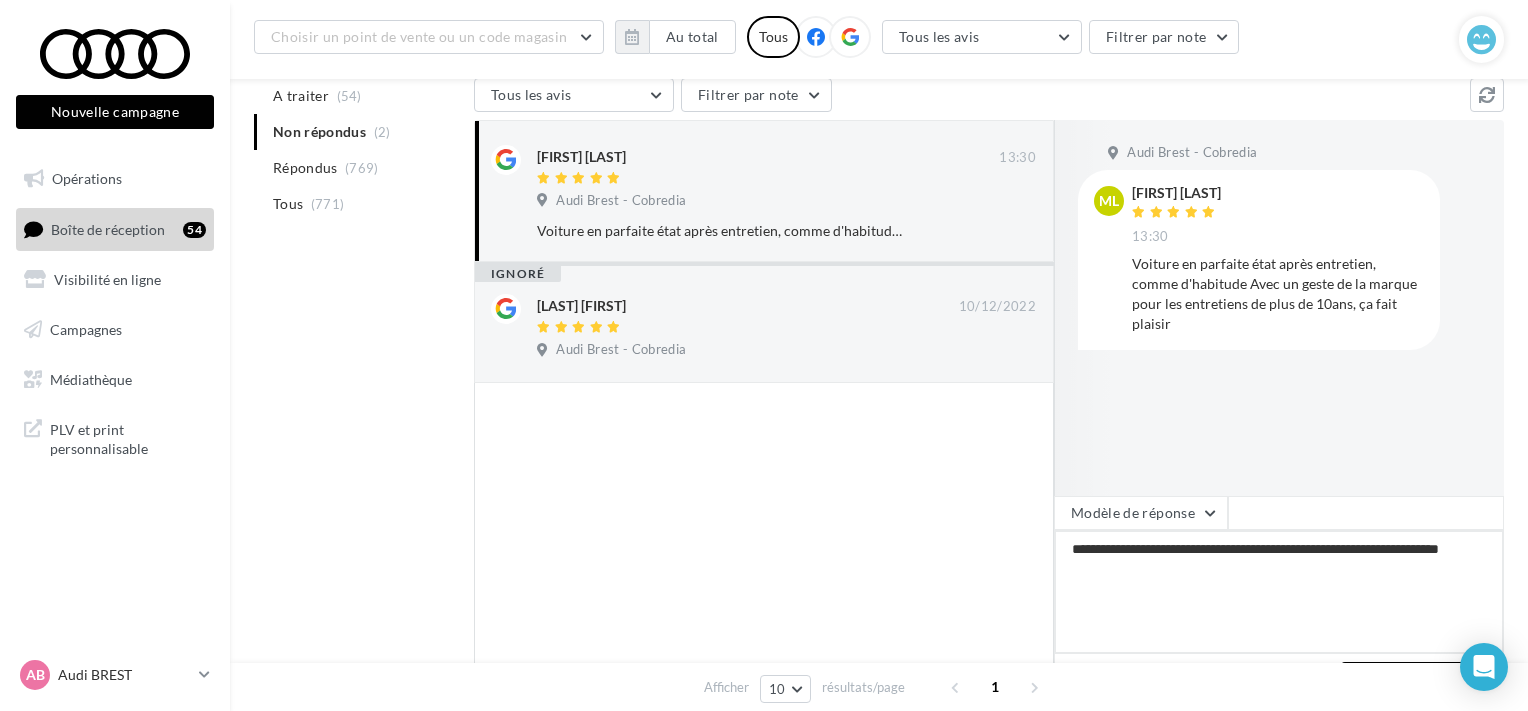 type on "**********" 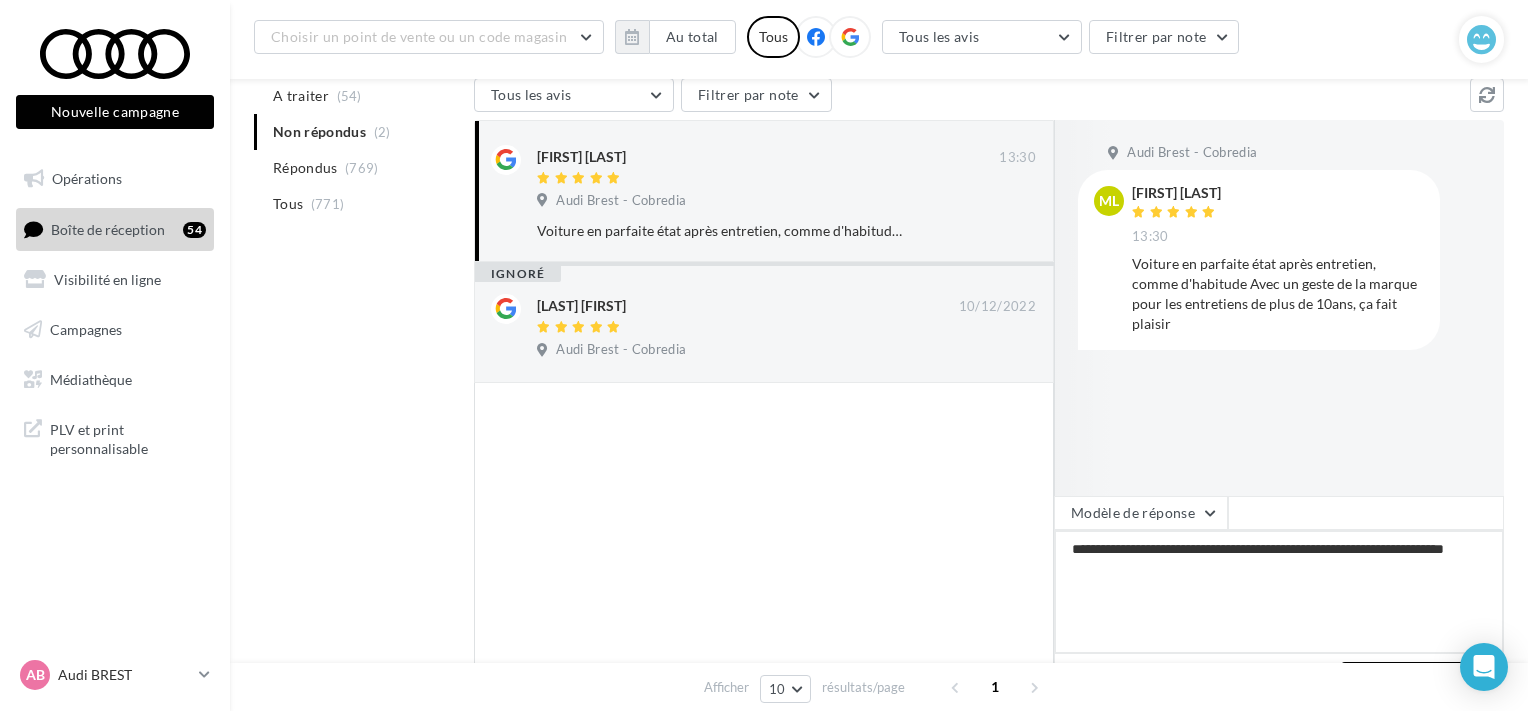 type on "**********" 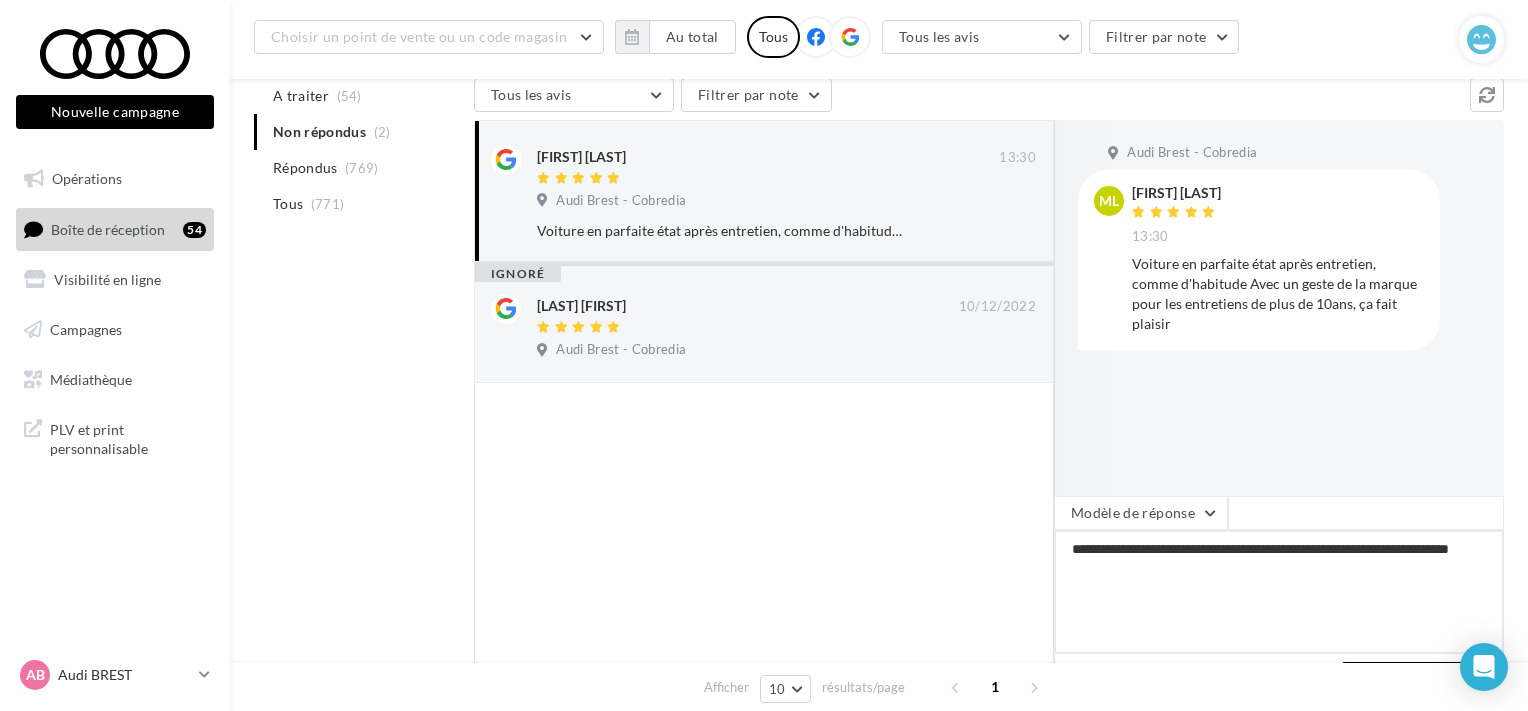 type on "**********" 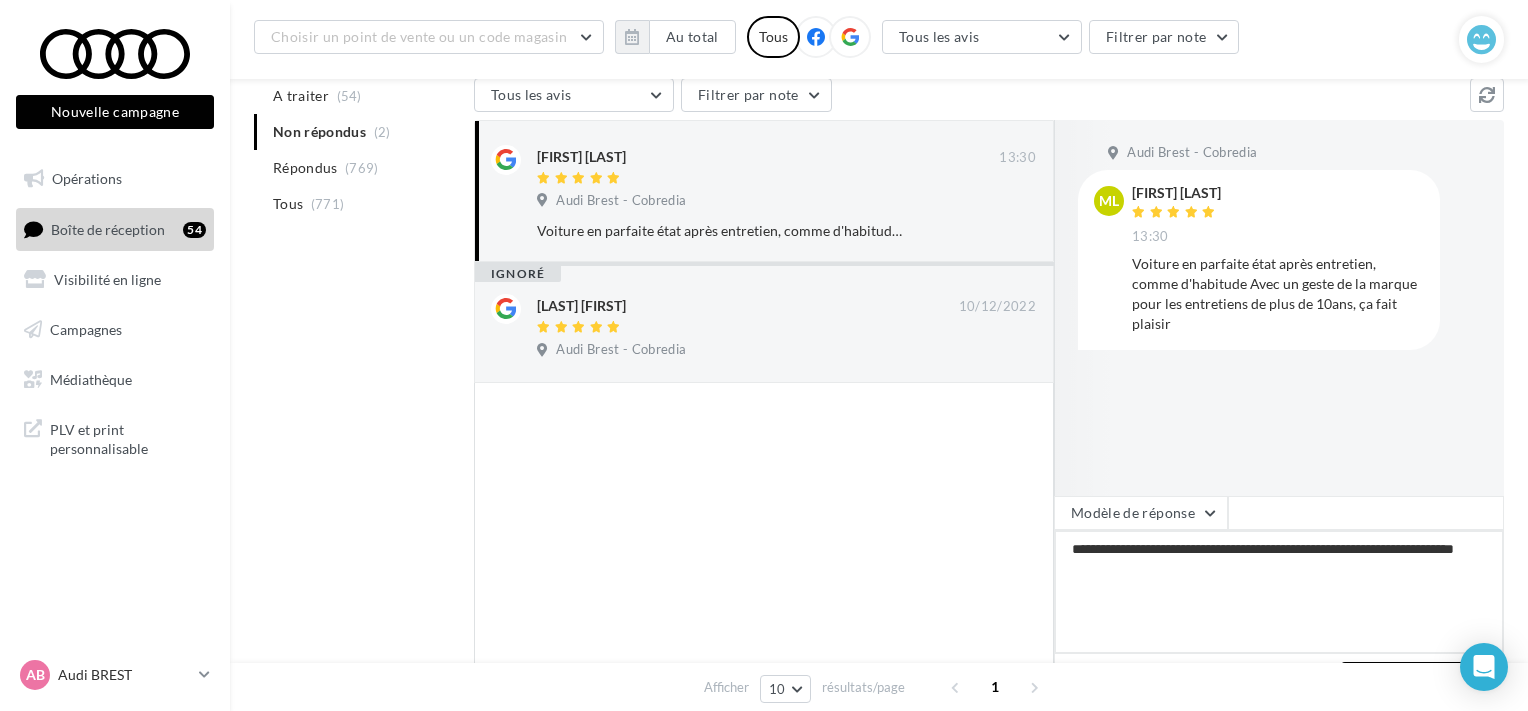 type on "**********" 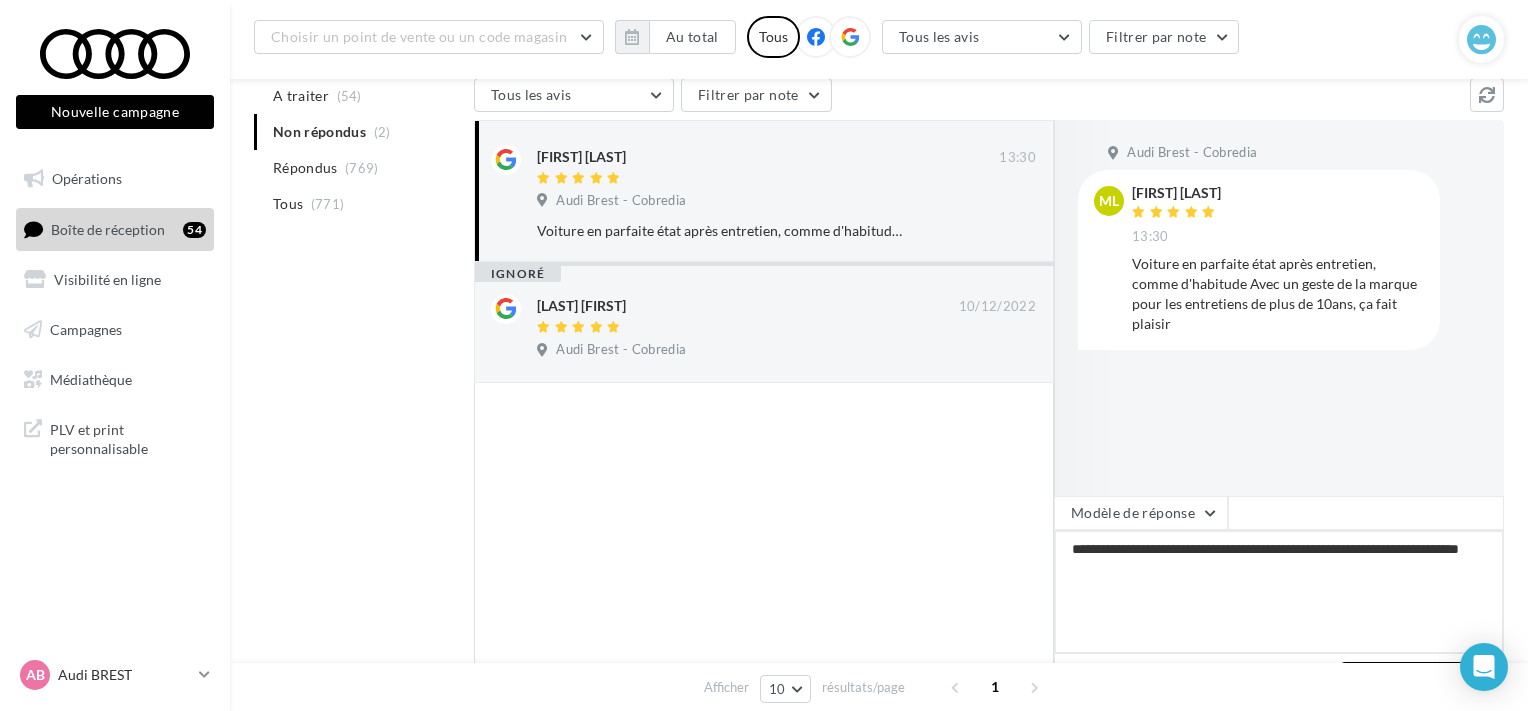type on "**********" 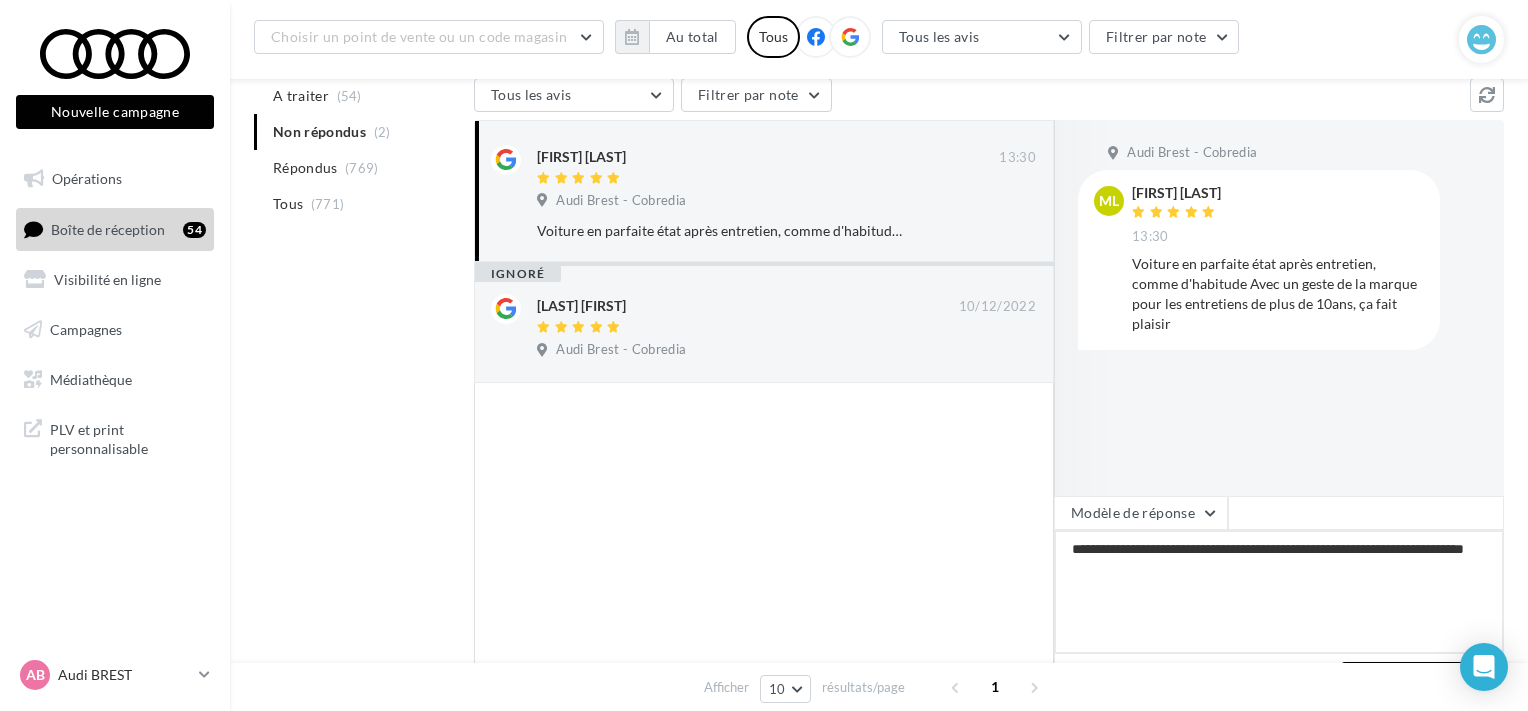 type on "**********" 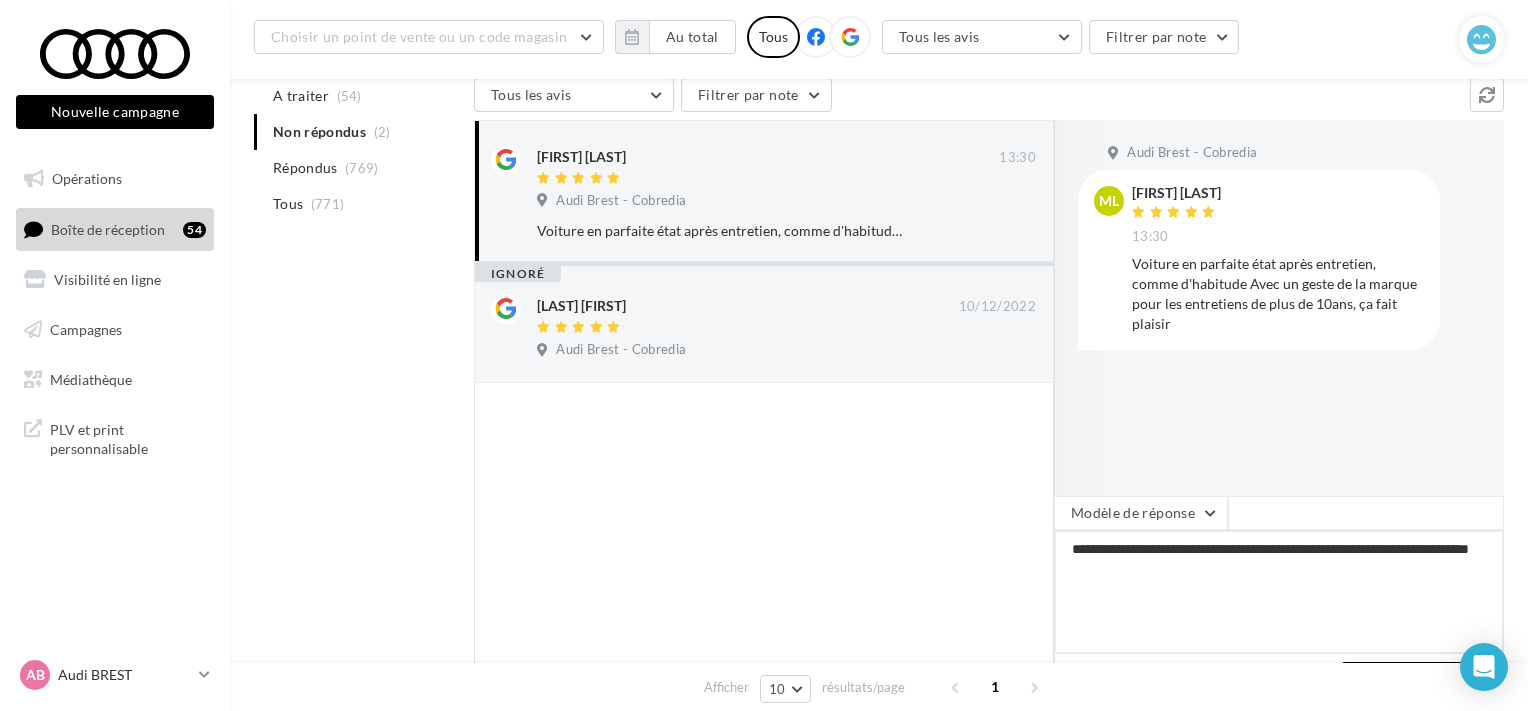 type on "**********" 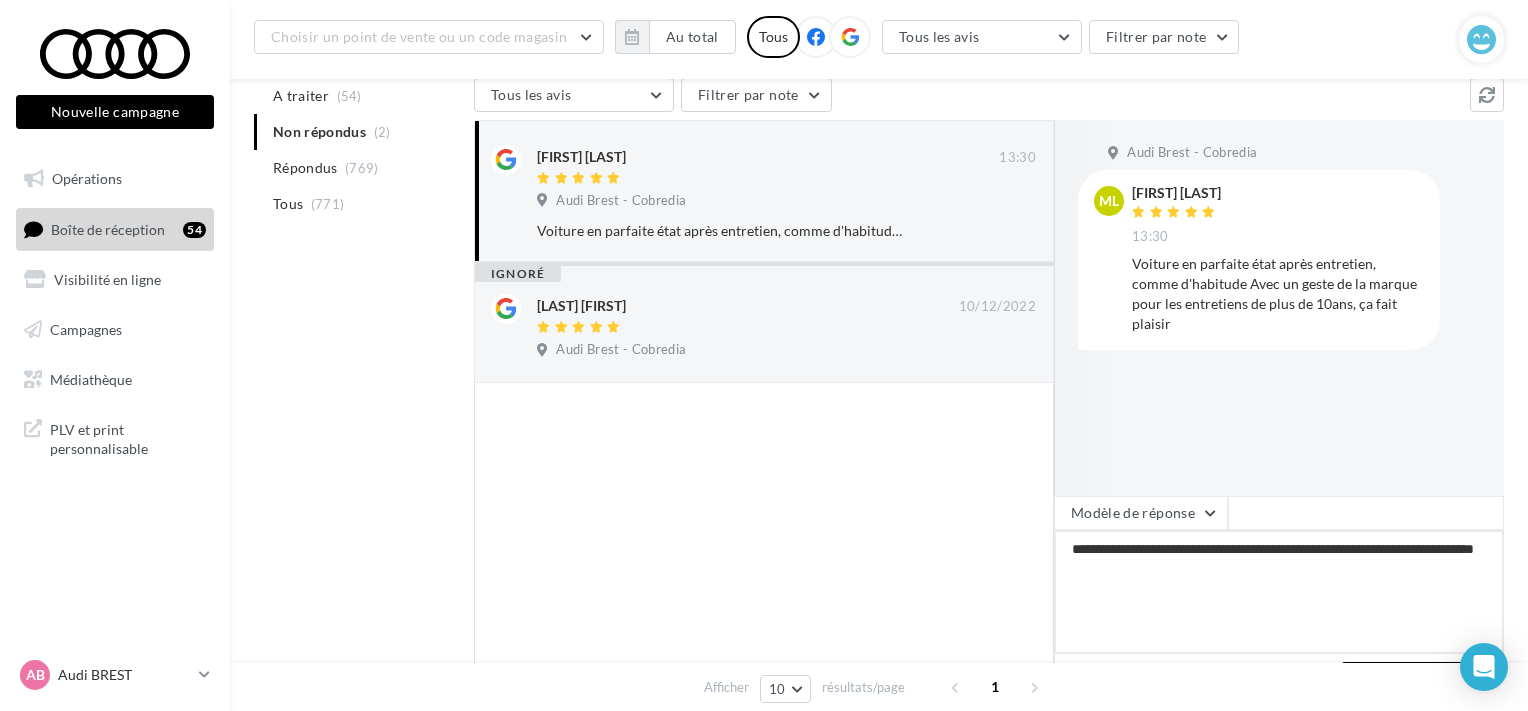 type on "**********" 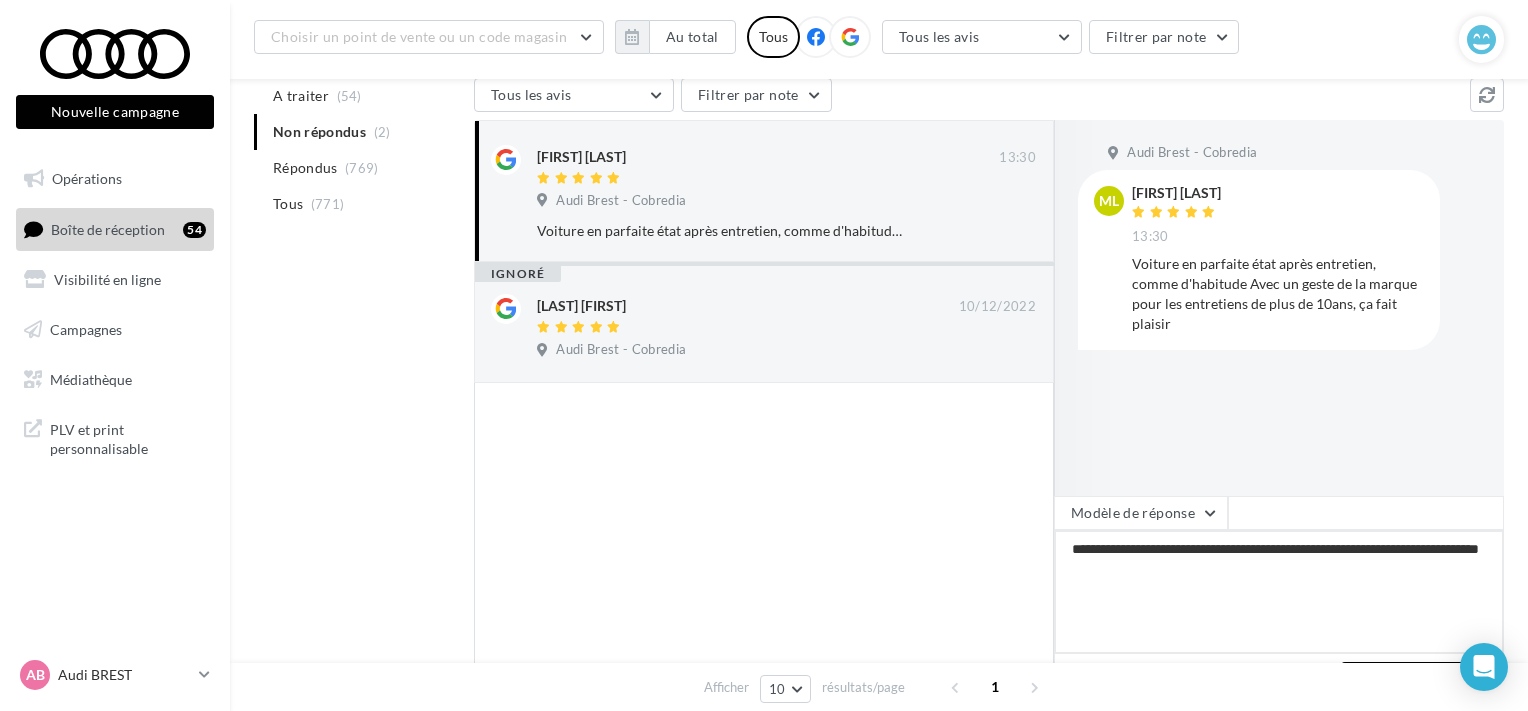 type on "**********" 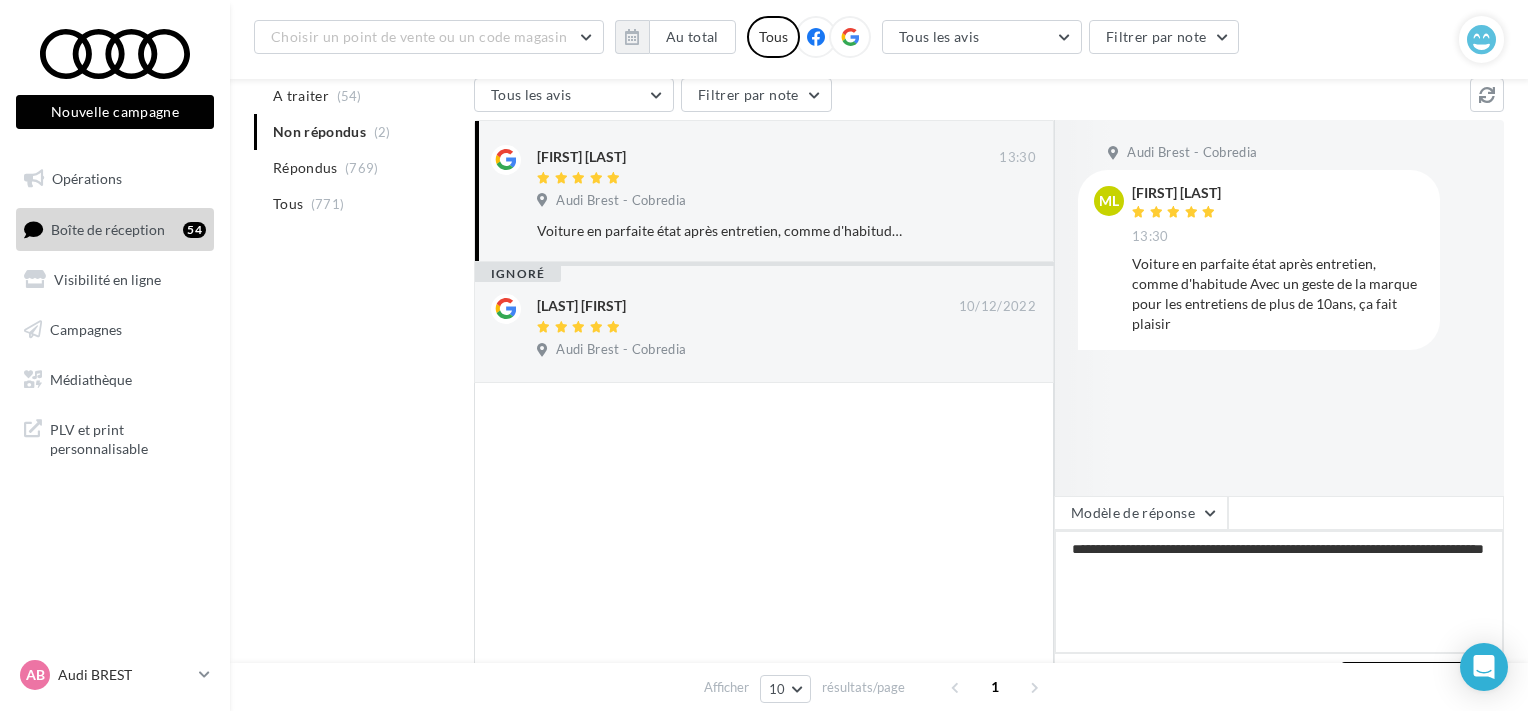 type on "**********" 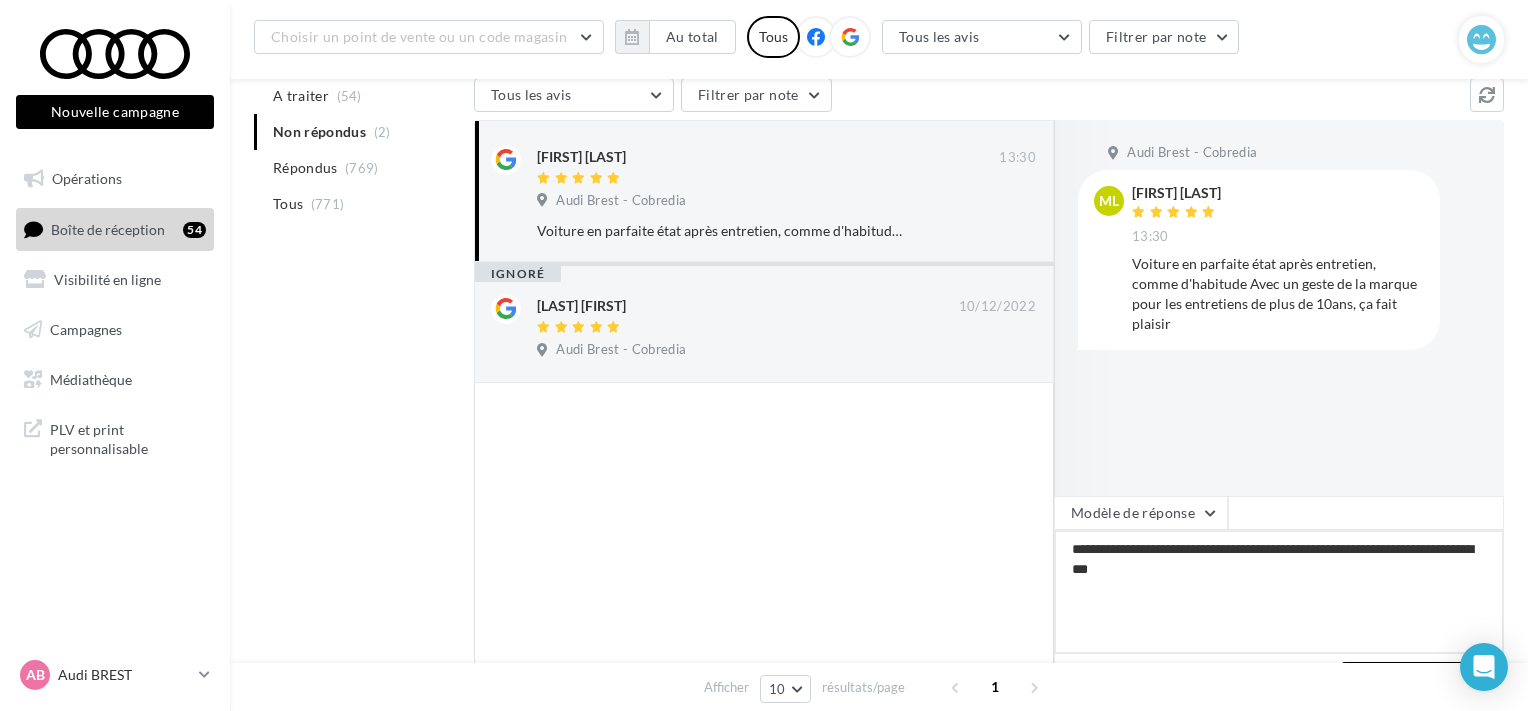 type on "**********" 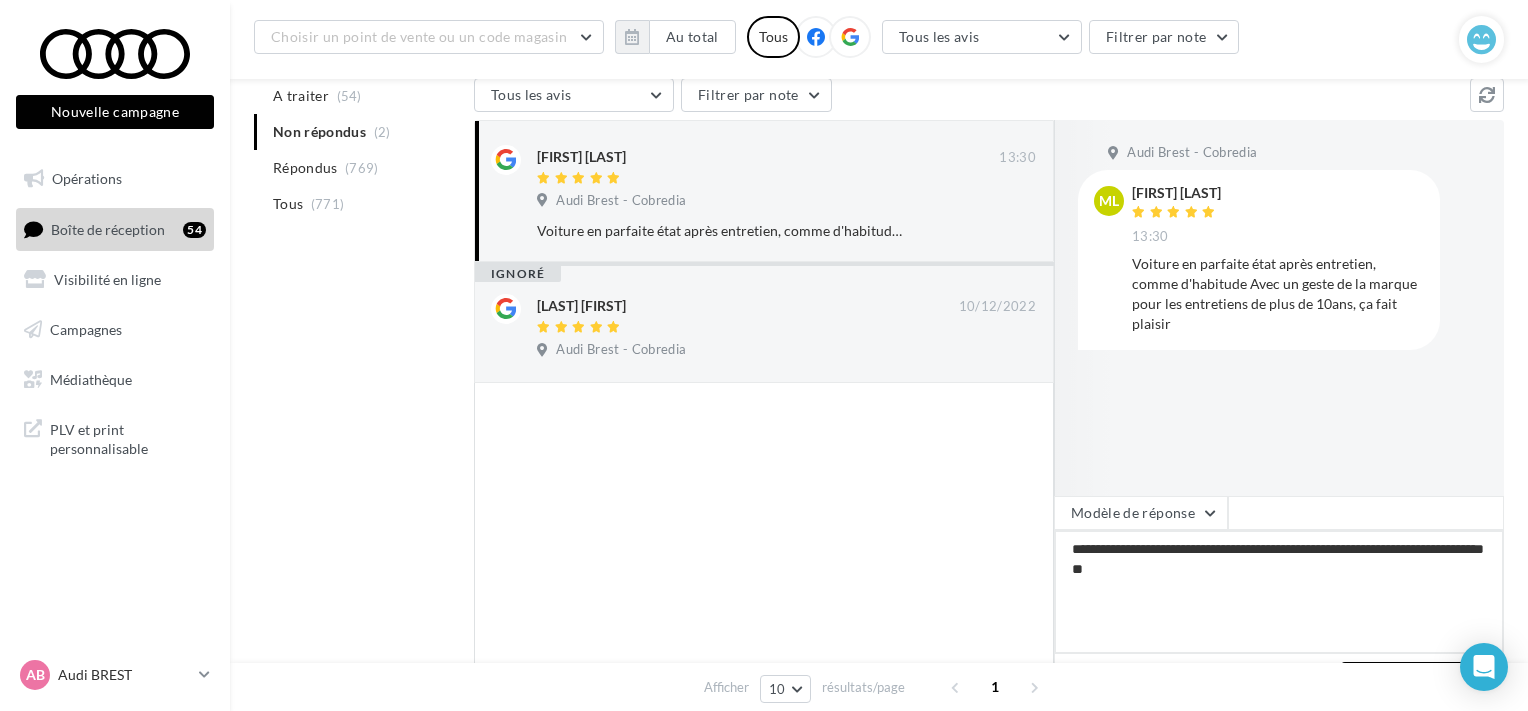 type on "**********" 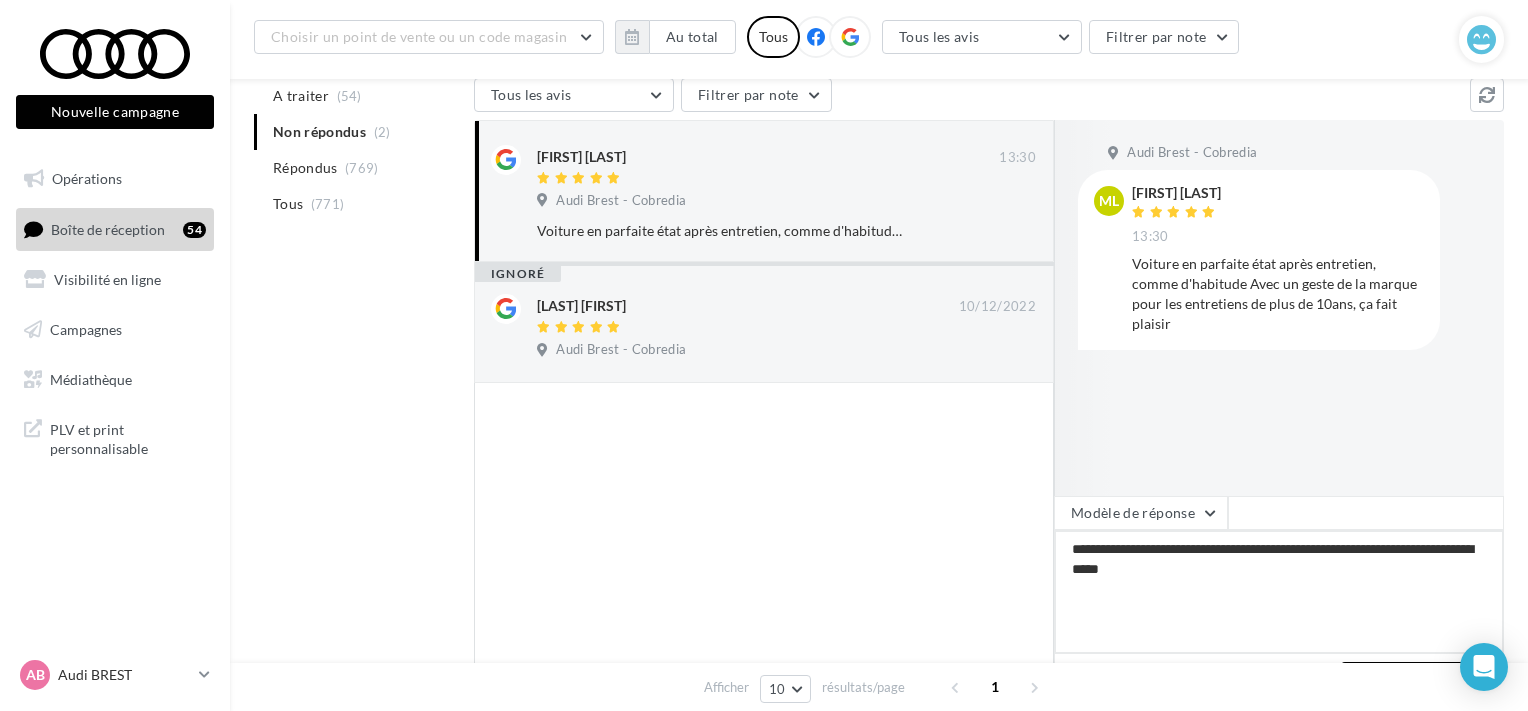 type on "**********" 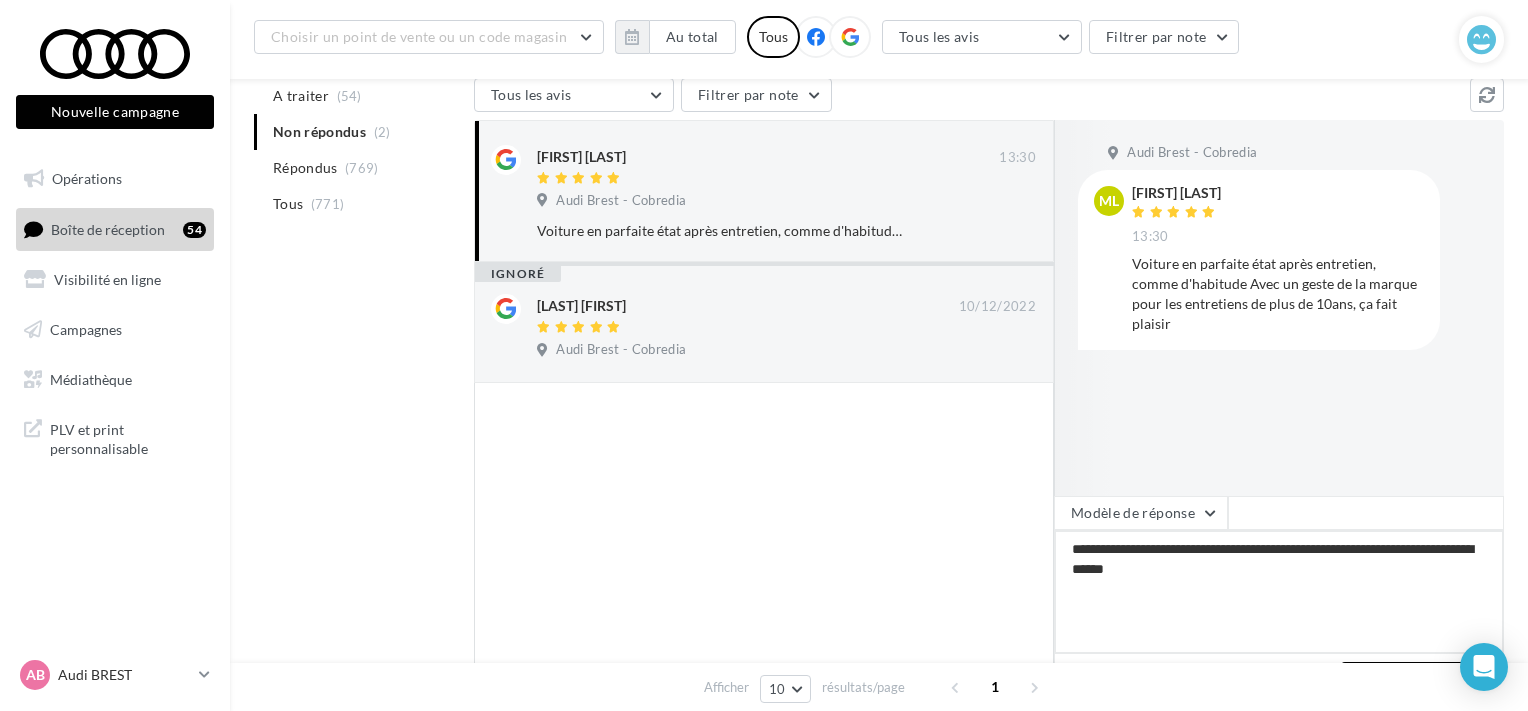 type on "**********" 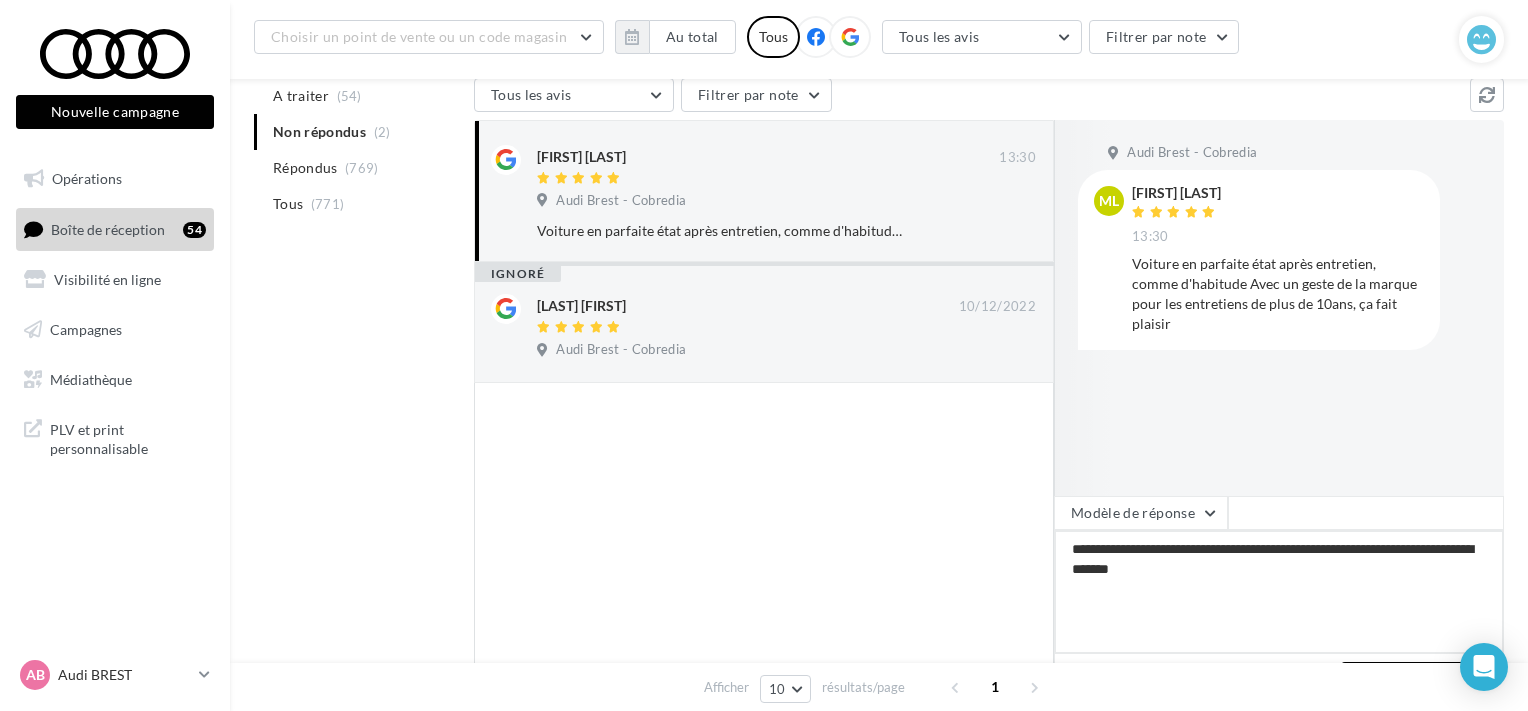 type on "**********" 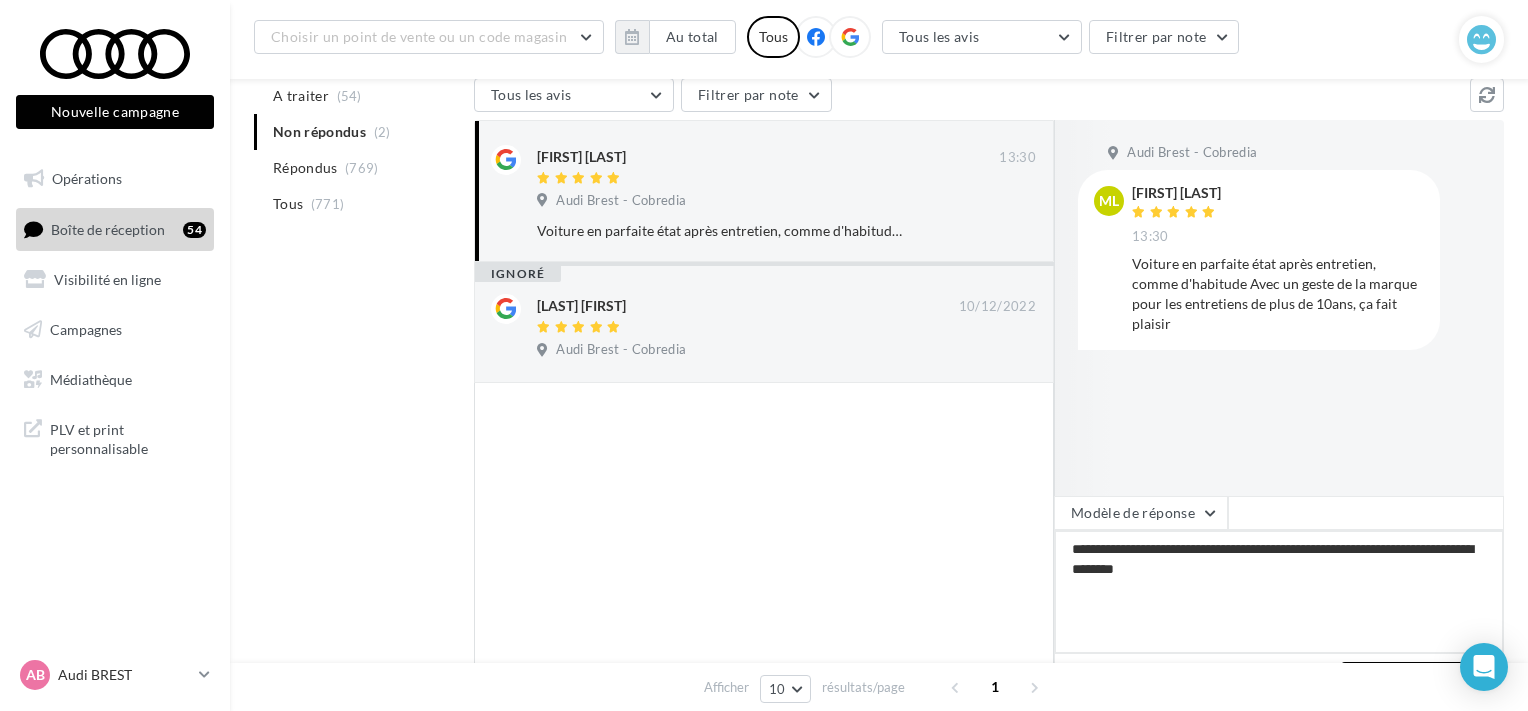 type on "**********" 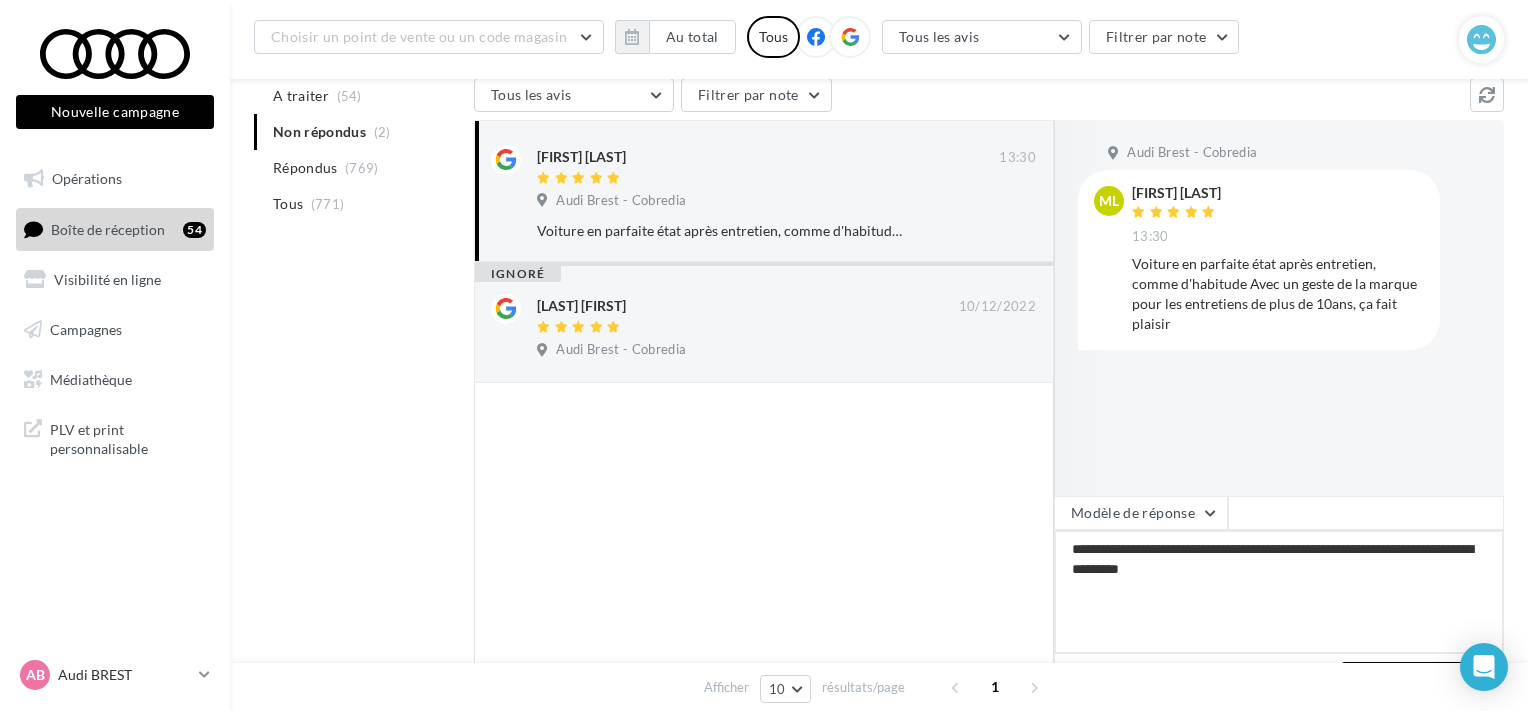 type on "**********" 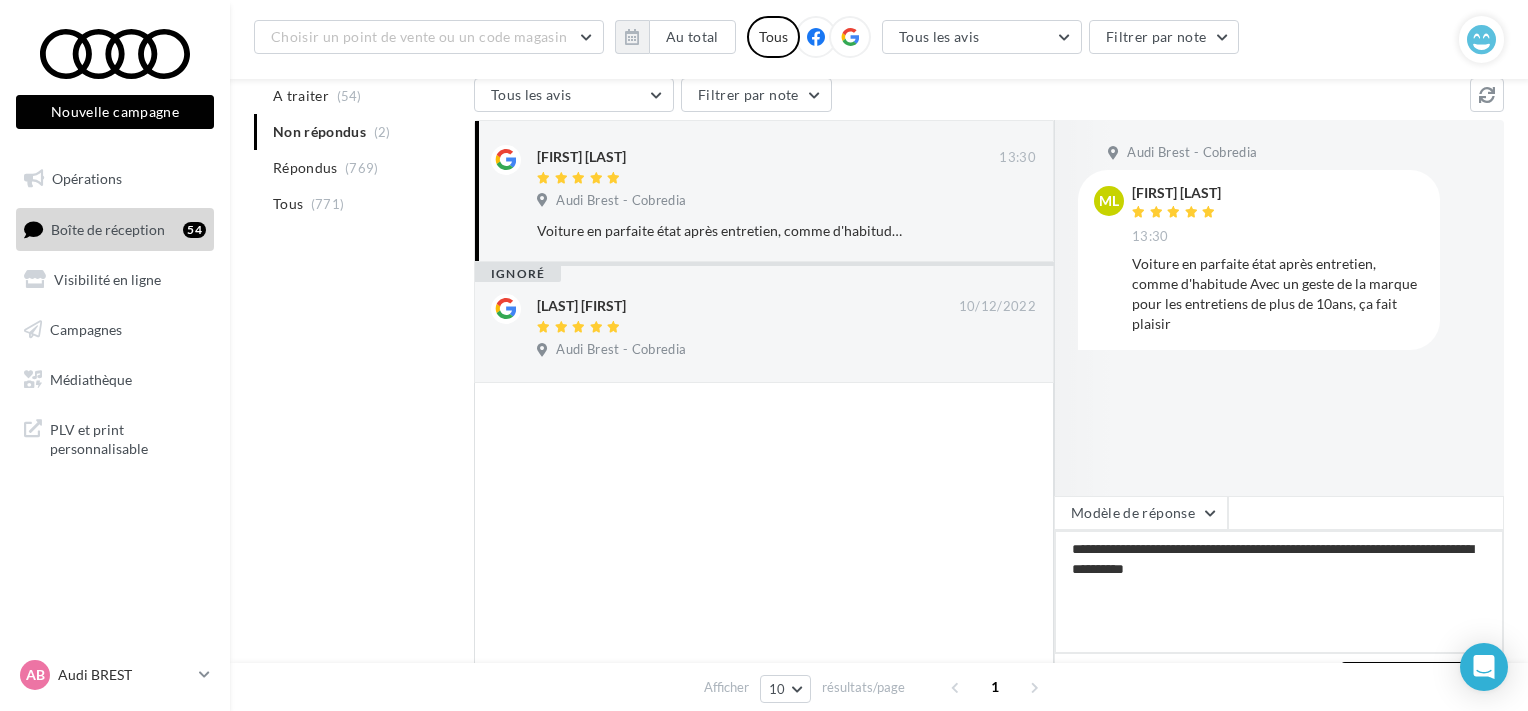 type on "**********" 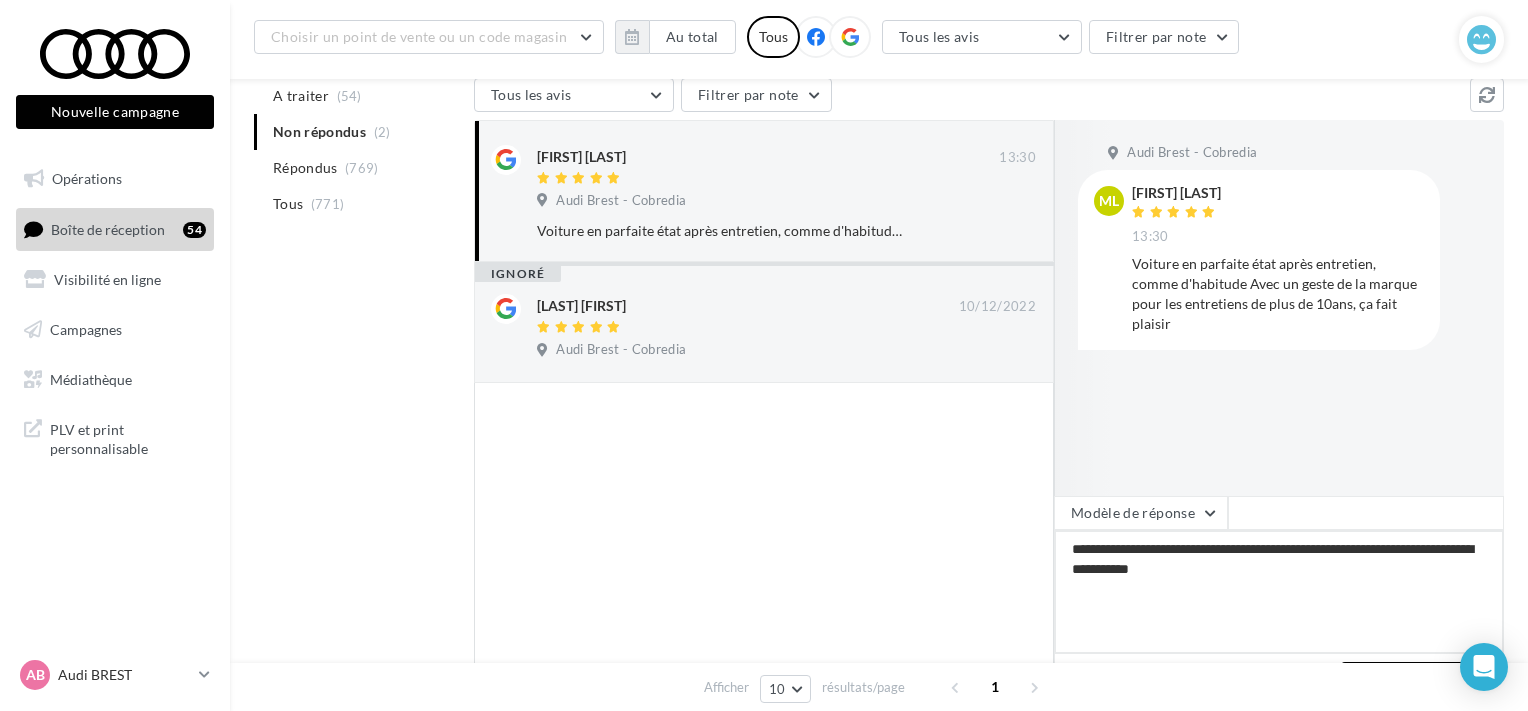 type on "**********" 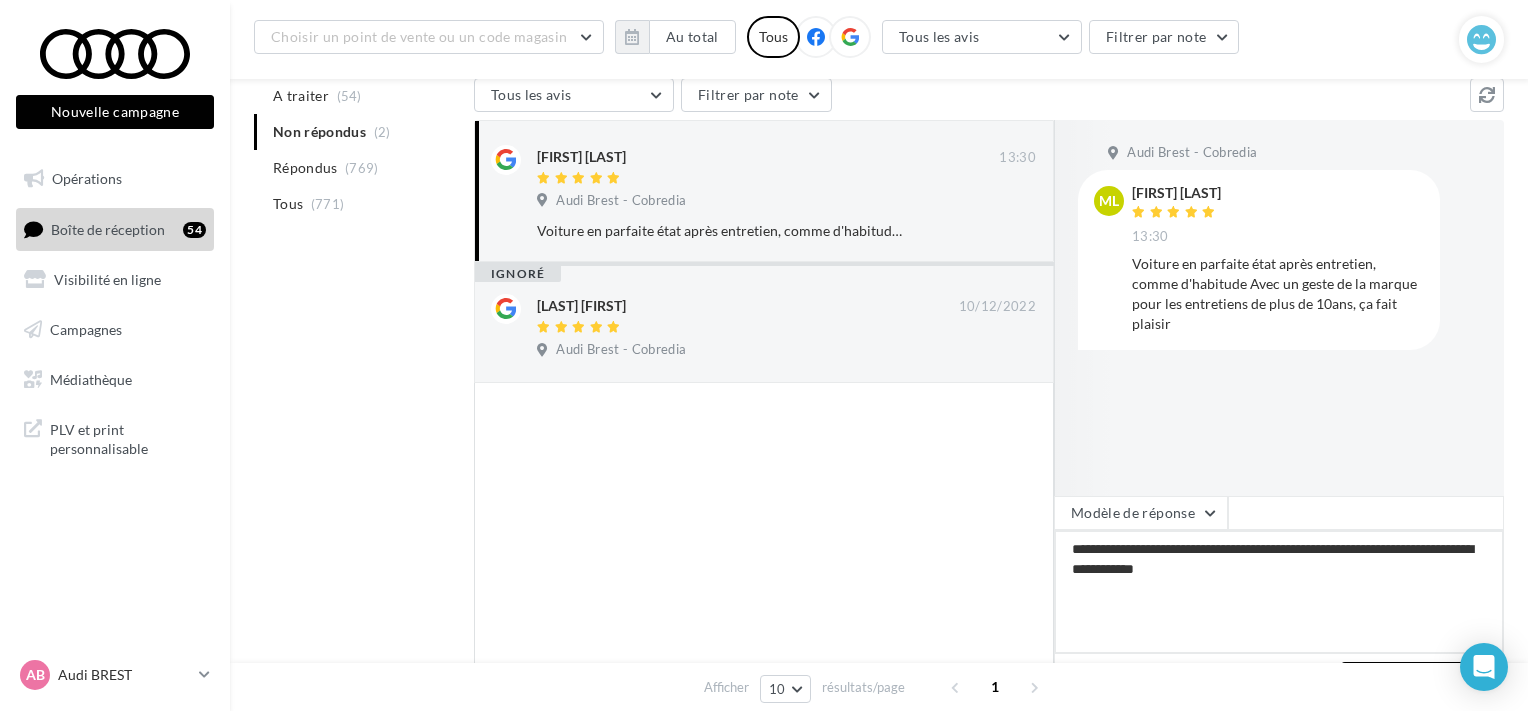 type on "**********" 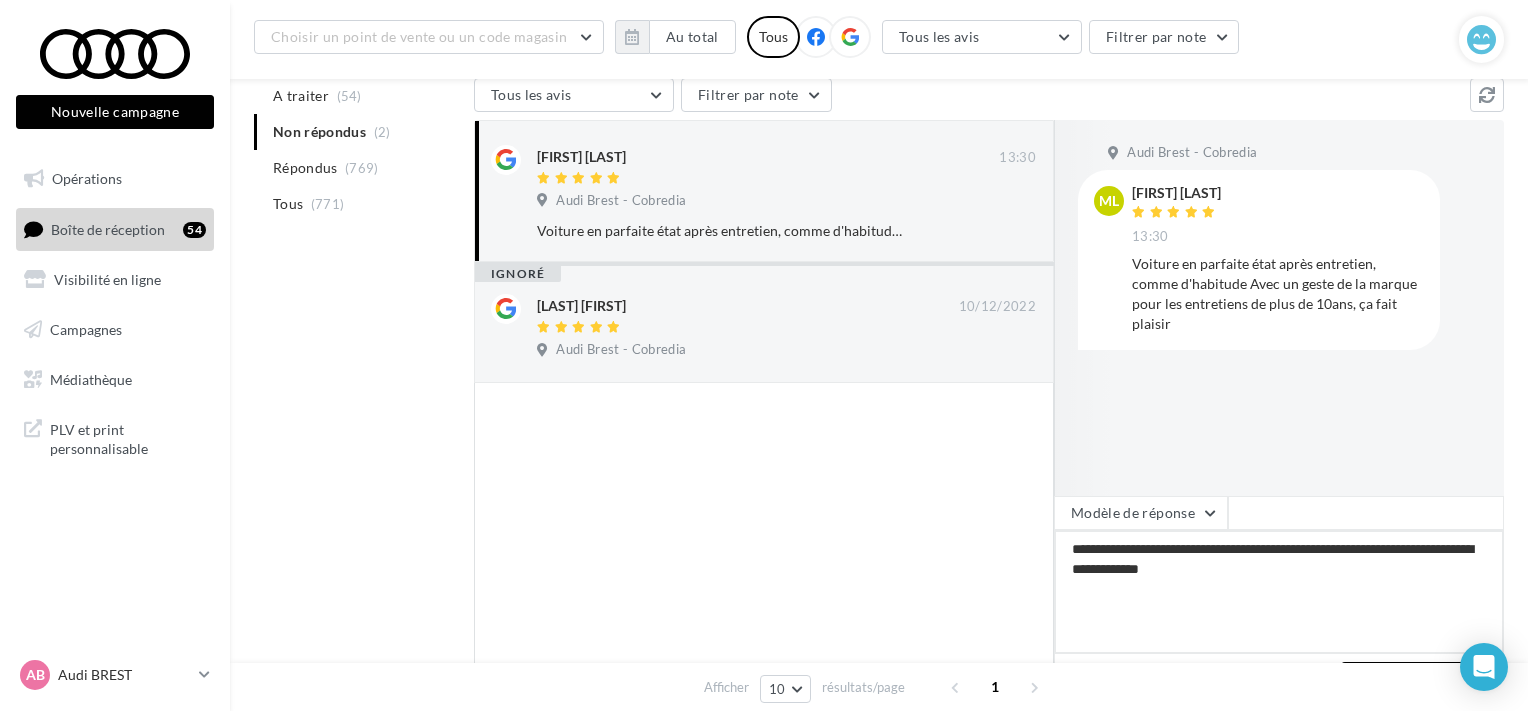 type on "**********" 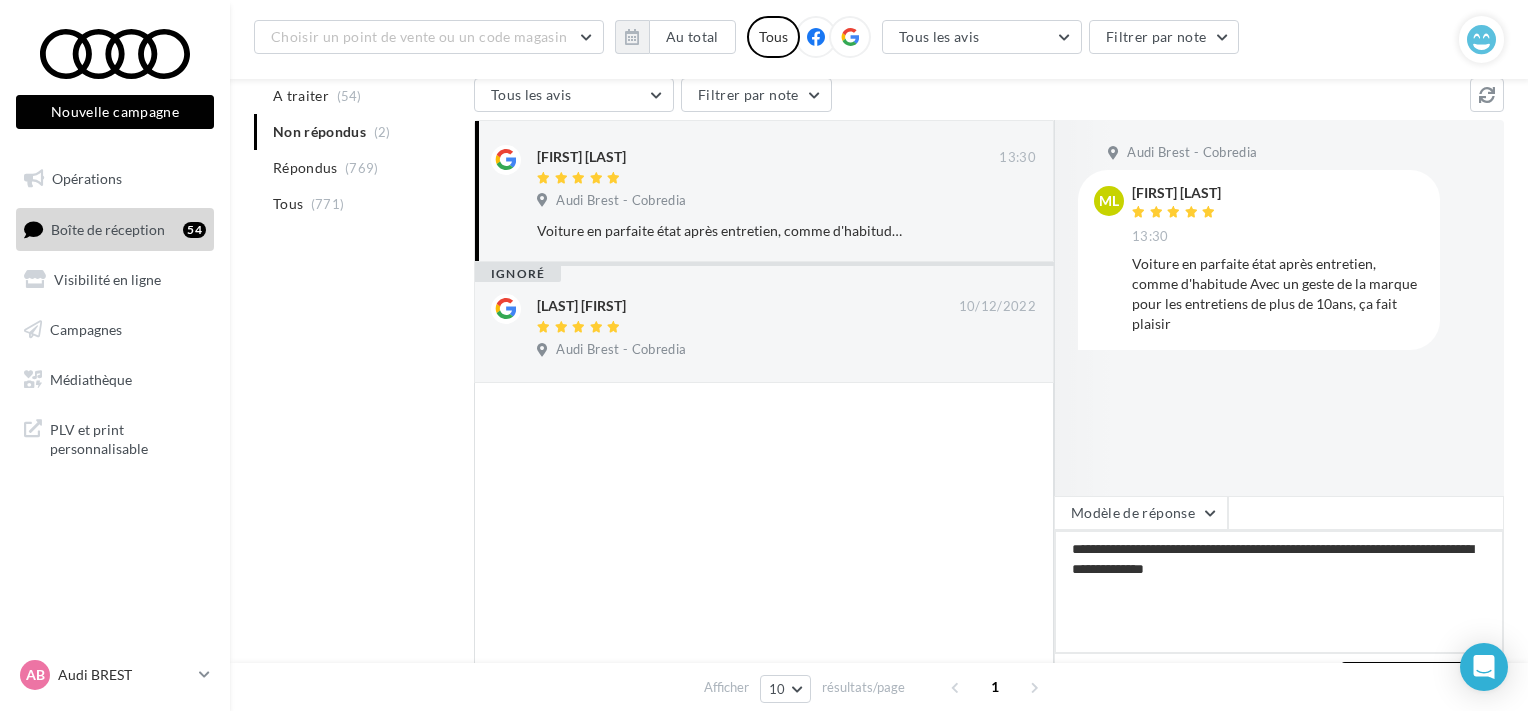 type on "**********" 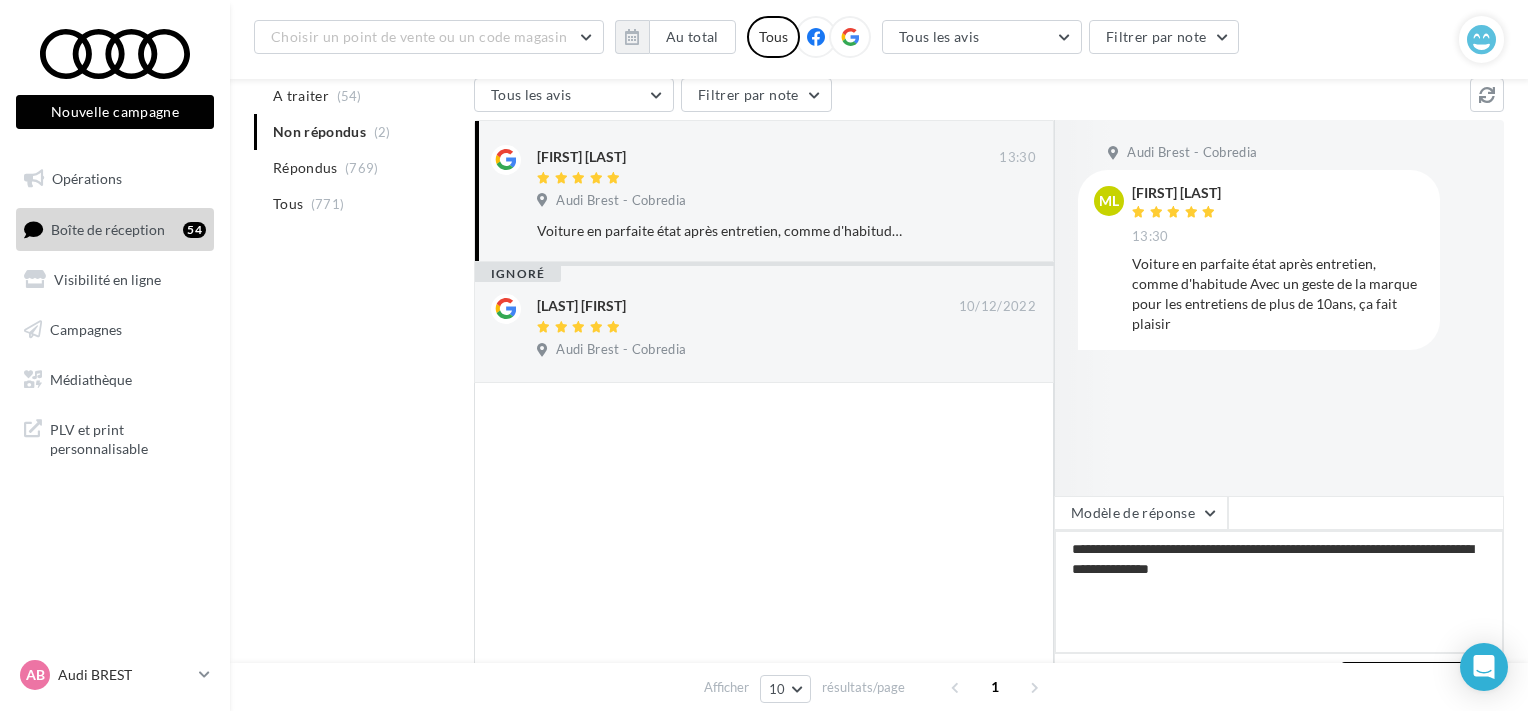 type on "**********" 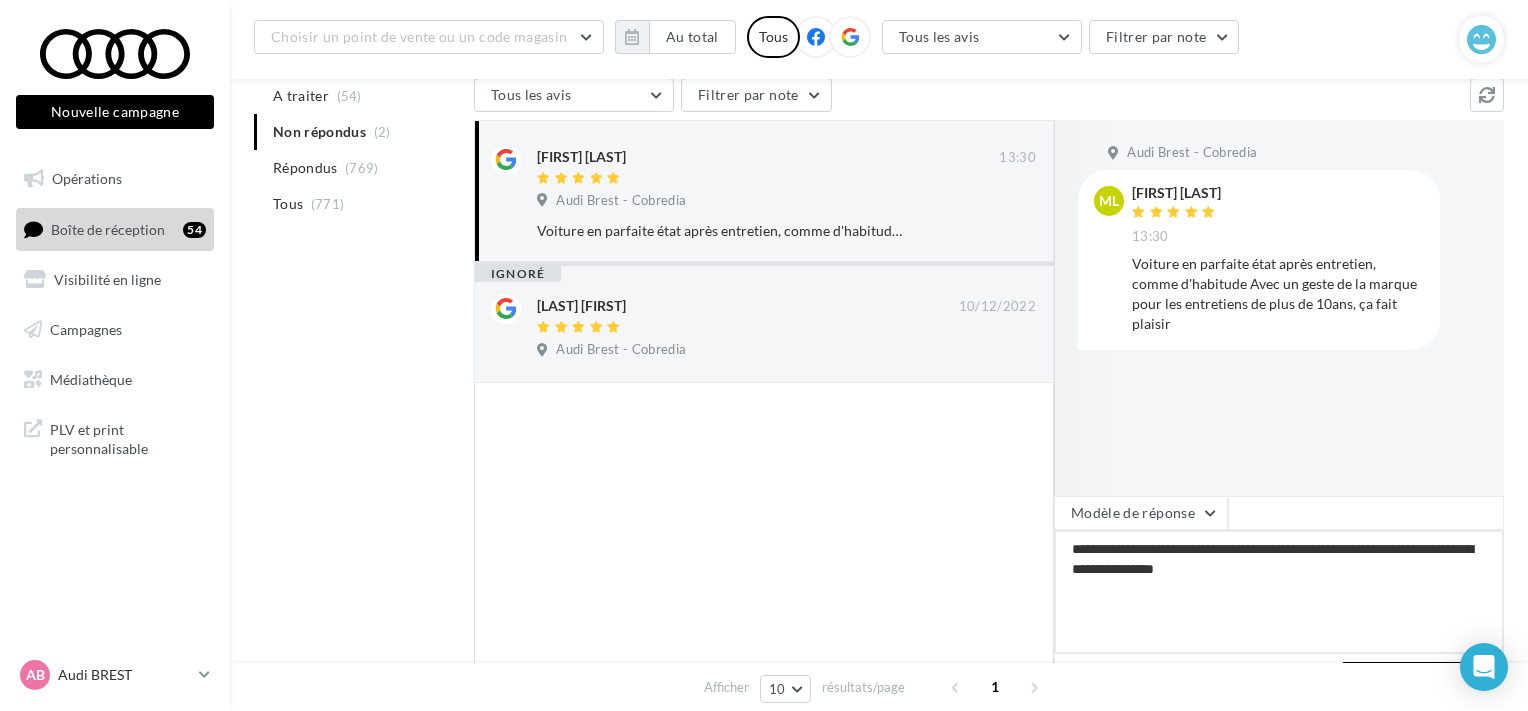 type on "**********" 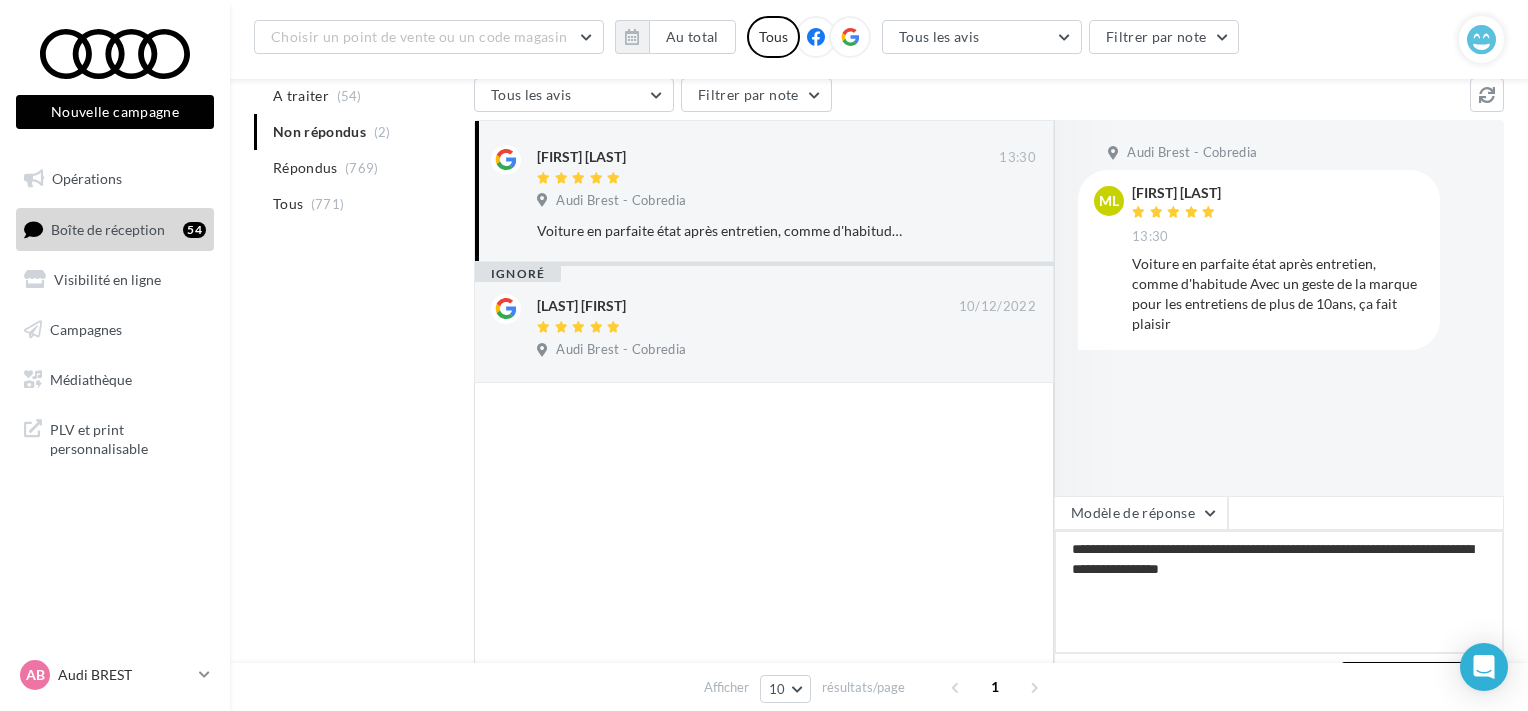 type on "**********" 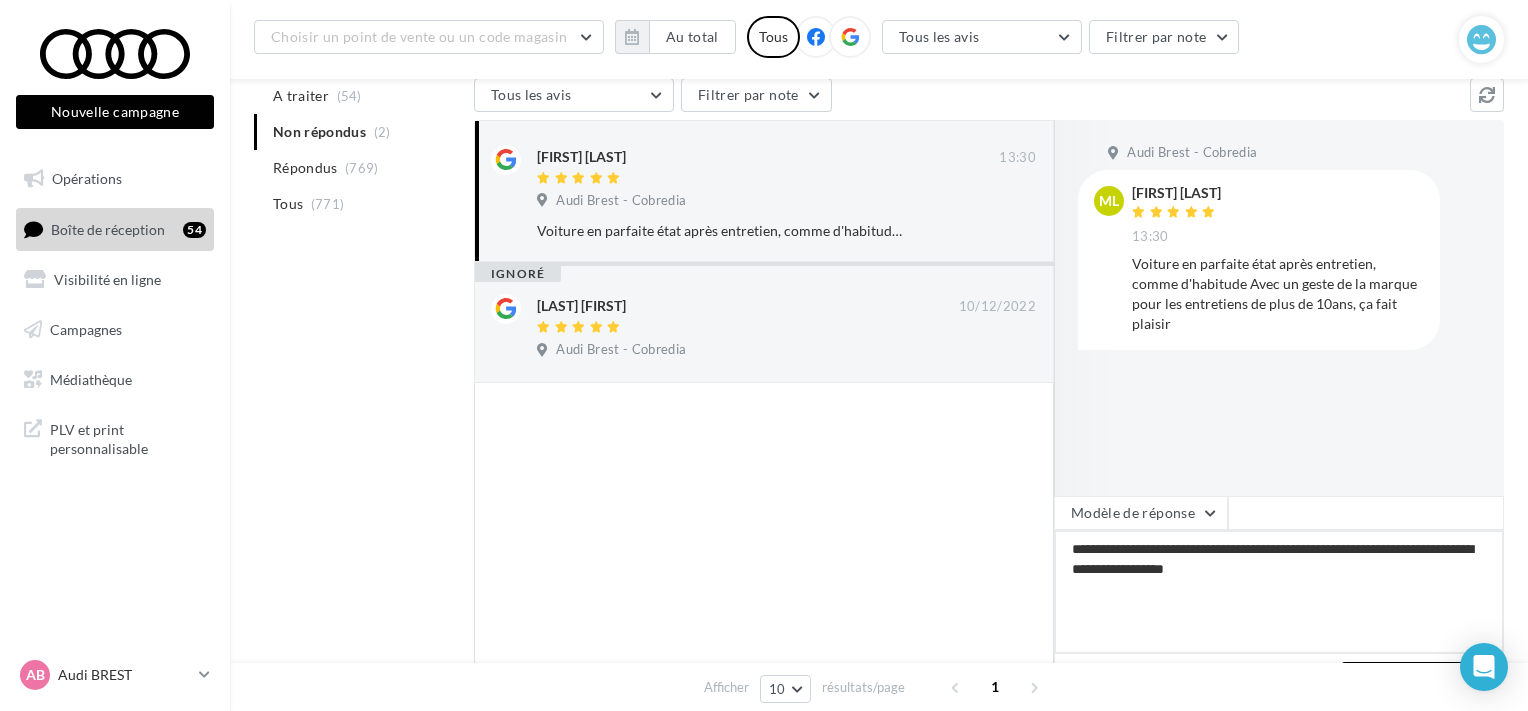 type 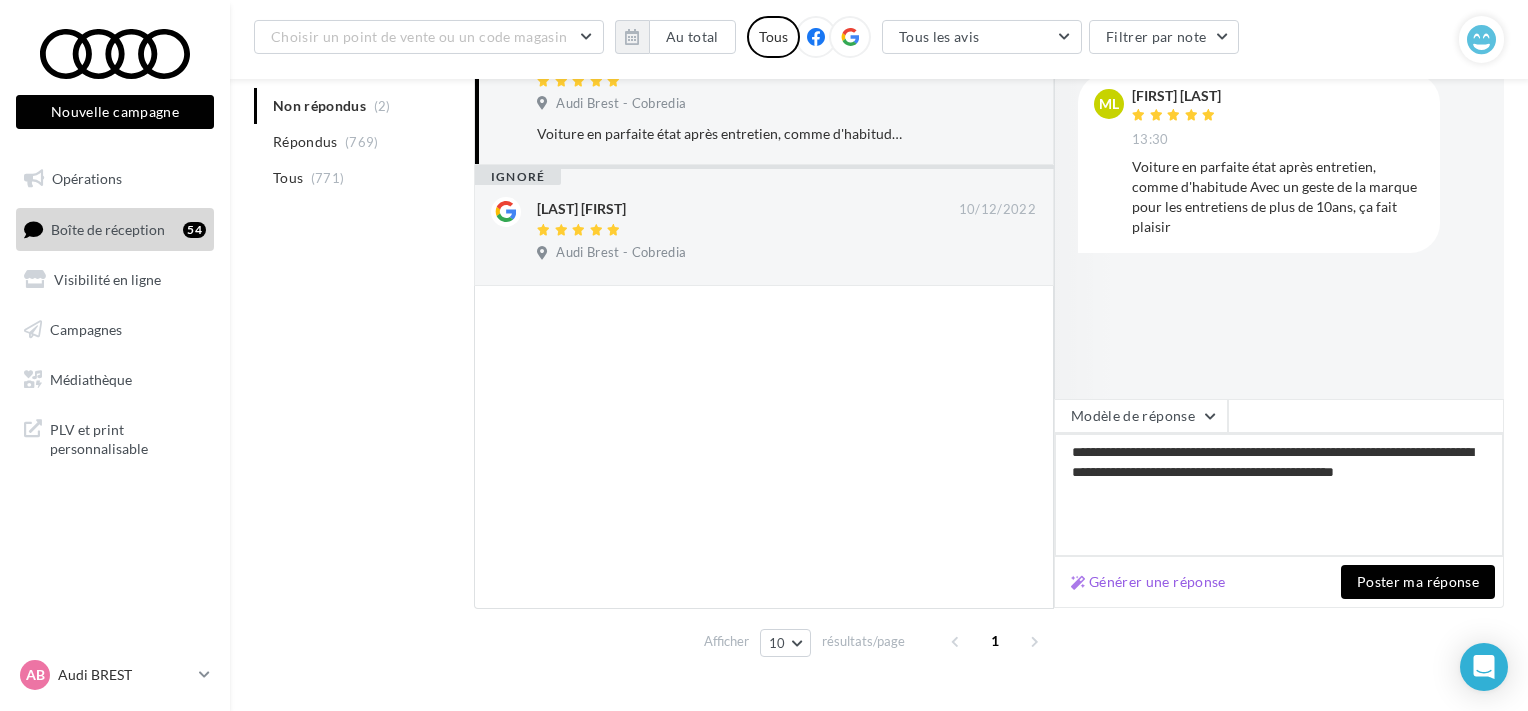 scroll, scrollTop: 316, scrollLeft: 0, axis: vertical 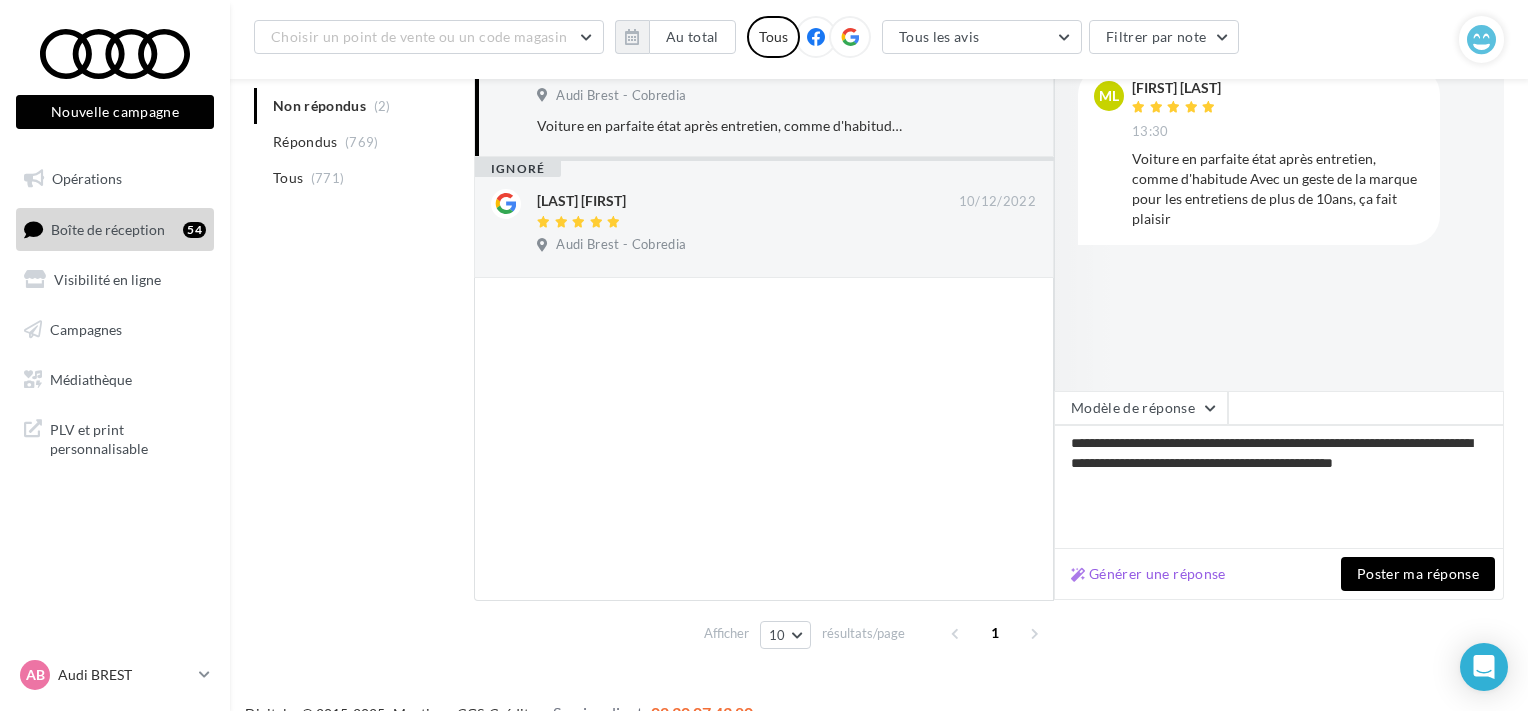click on "Poster ma réponse" at bounding box center [1418, 574] 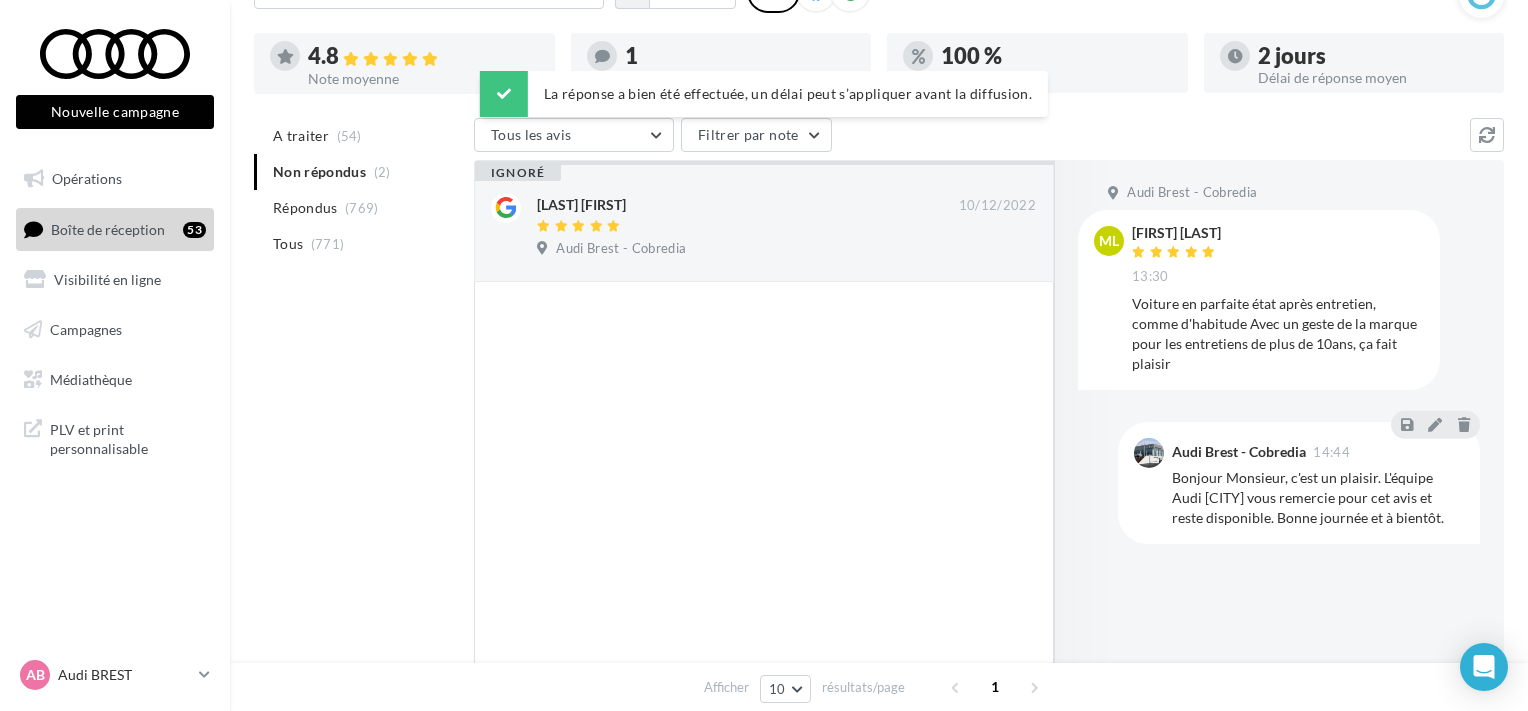 scroll, scrollTop: 0, scrollLeft: 0, axis: both 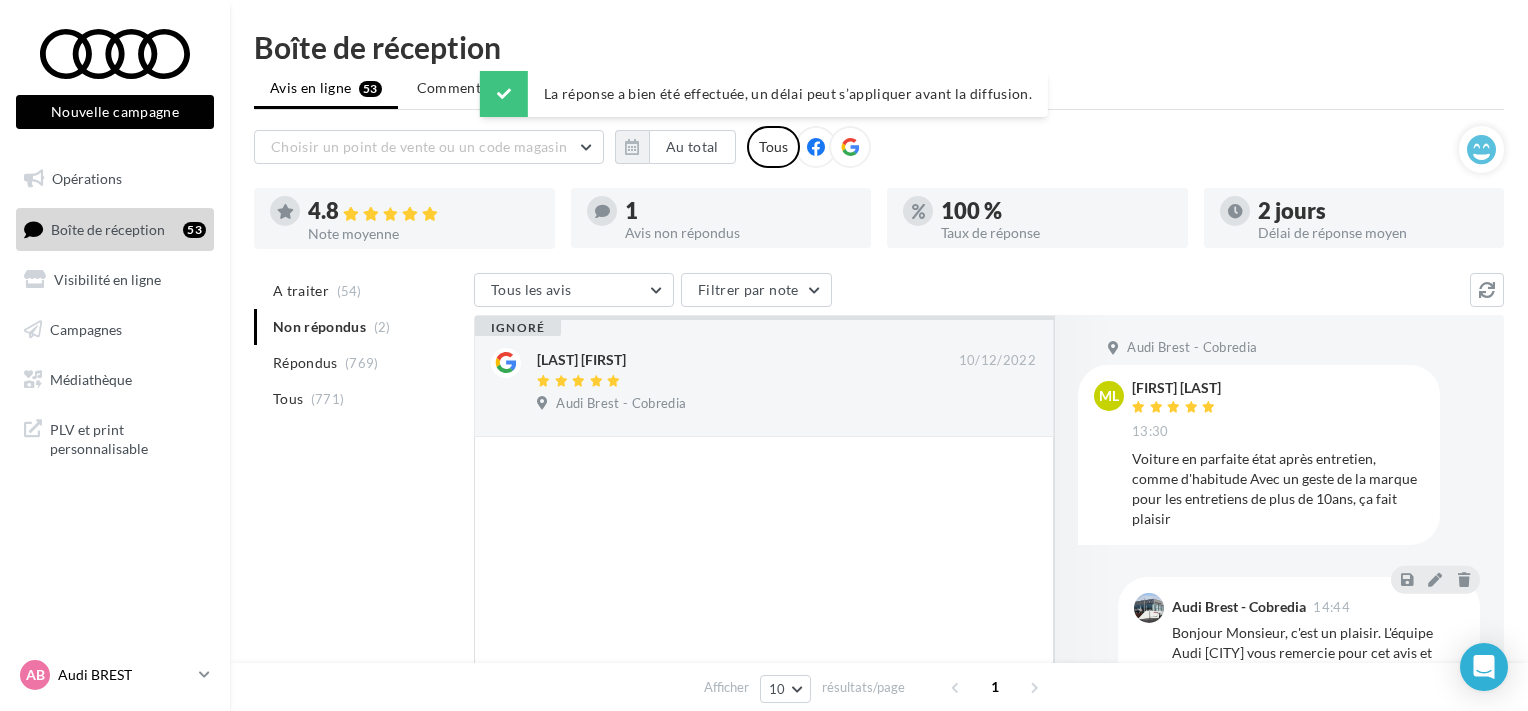 click on "Audi BREST" at bounding box center [124, 675] 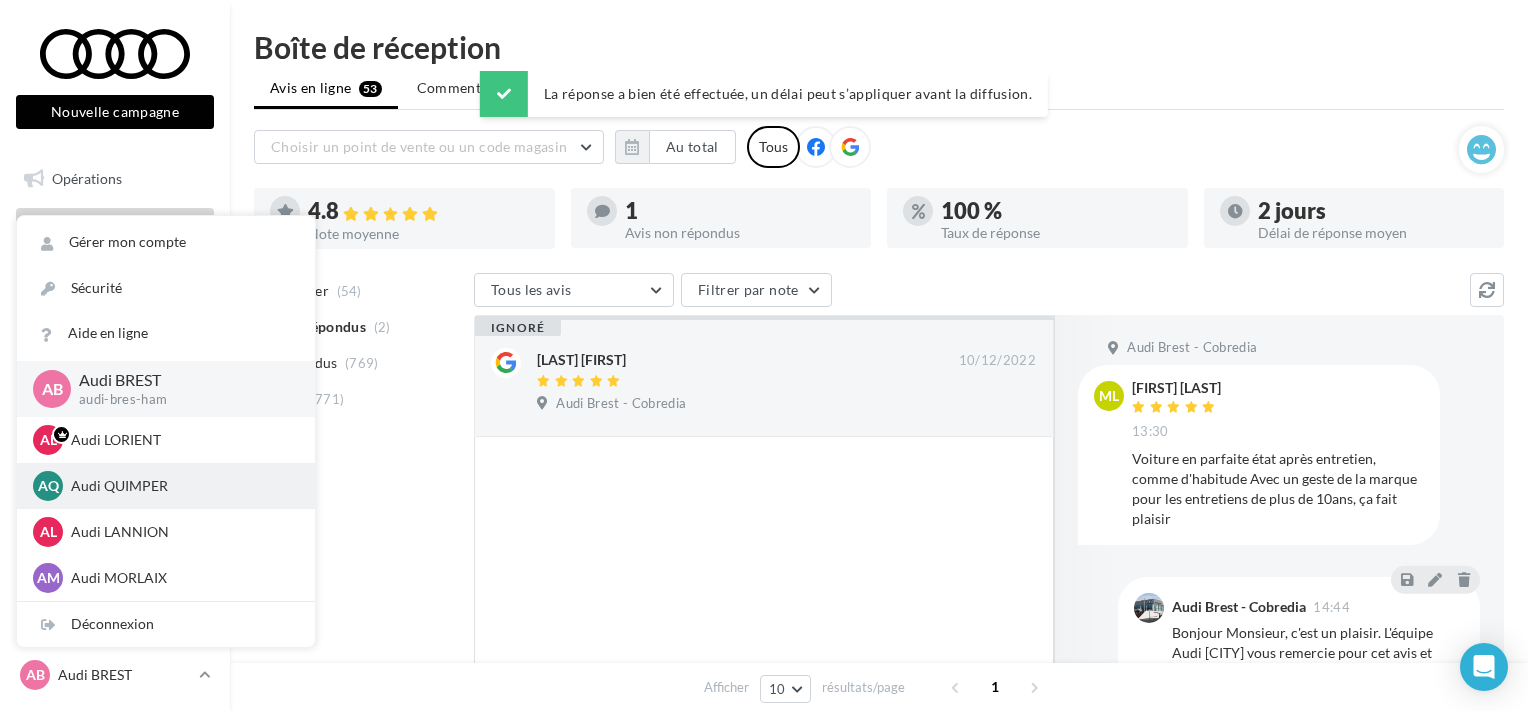click on "Audi QUIMPER" at bounding box center [181, 486] 